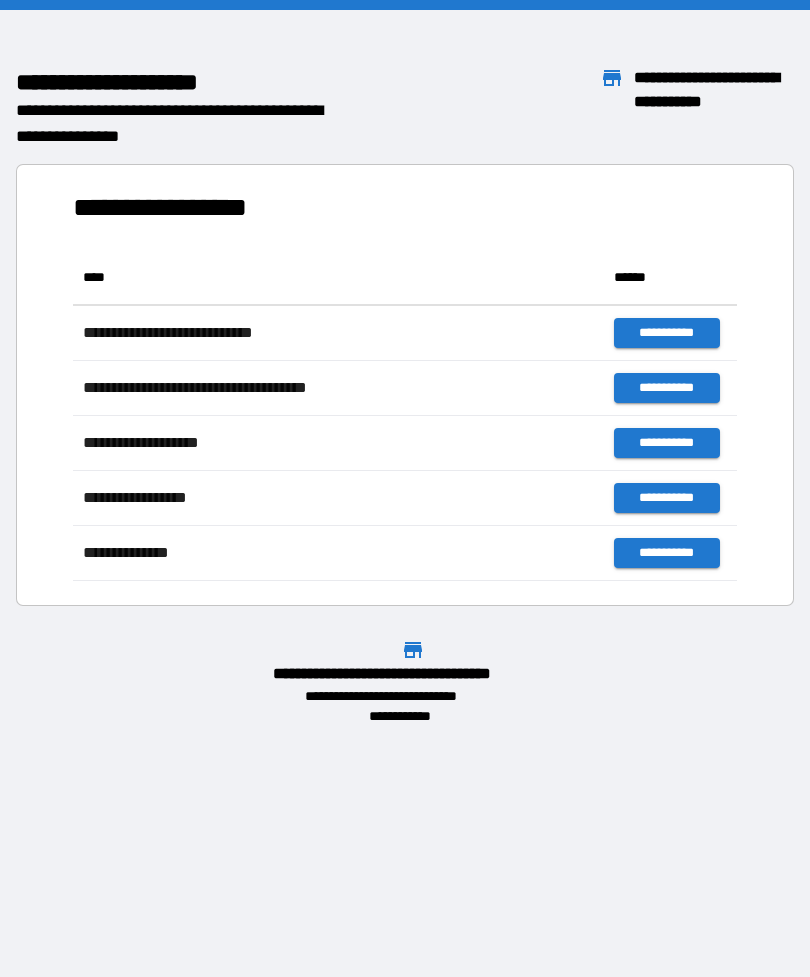 scroll, scrollTop: 0, scrollLeft: 0, axis: both 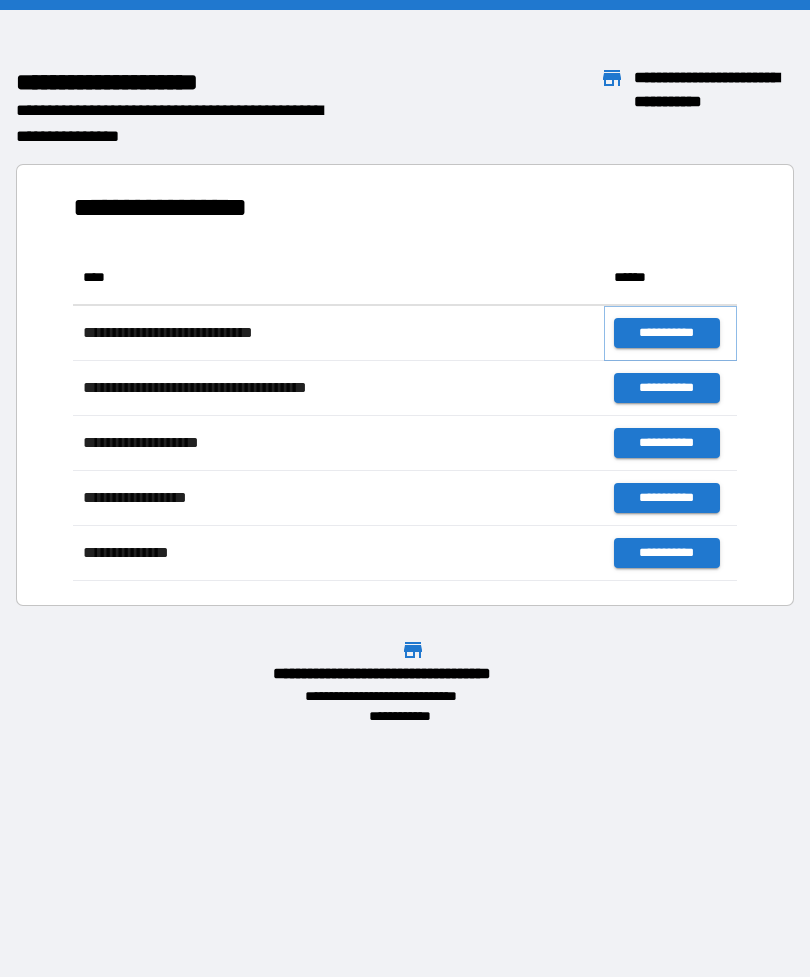 click on "**********" at bounding box center (666, 333) 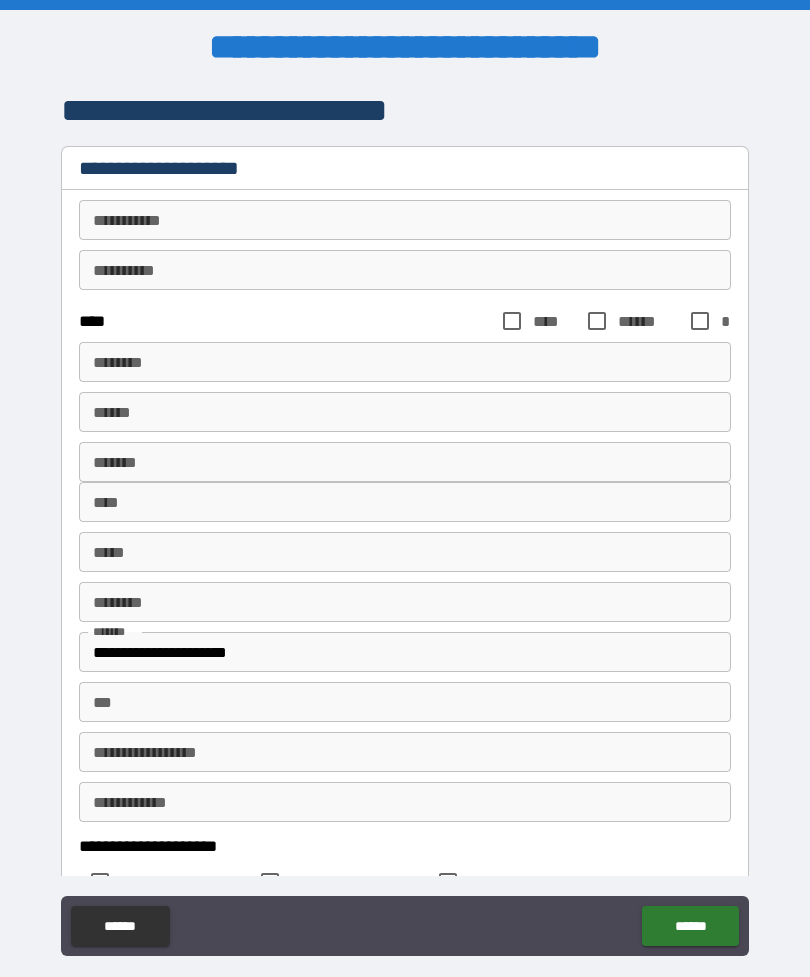 click on "*********   *" at bounding box center [405, 220] 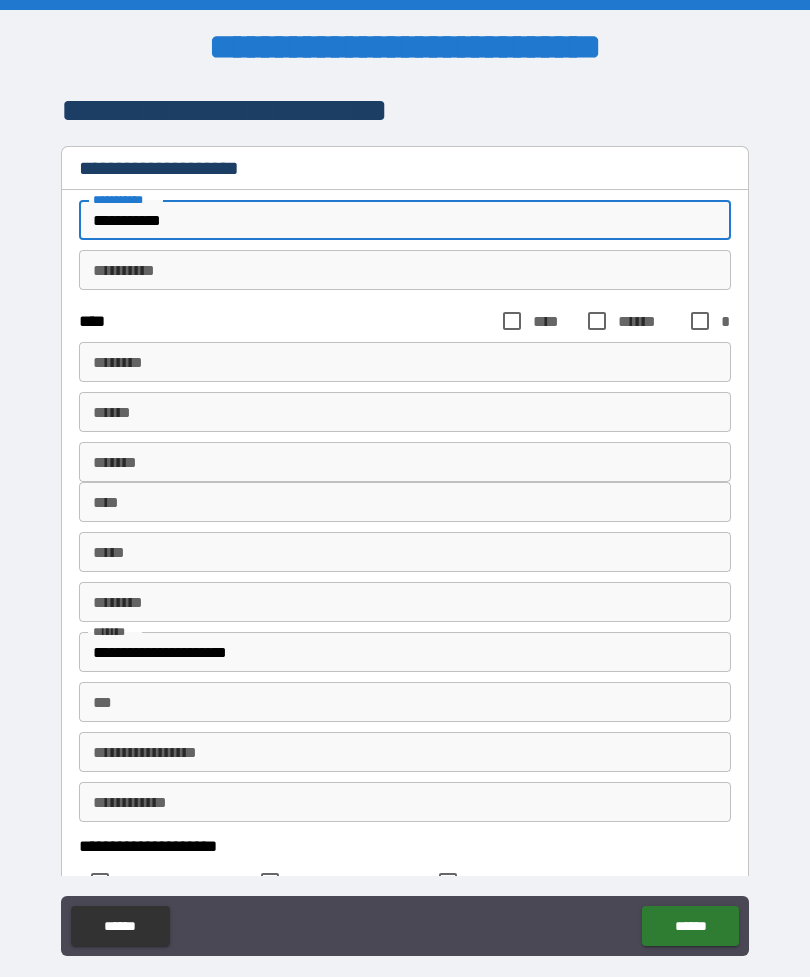 type on "**********" 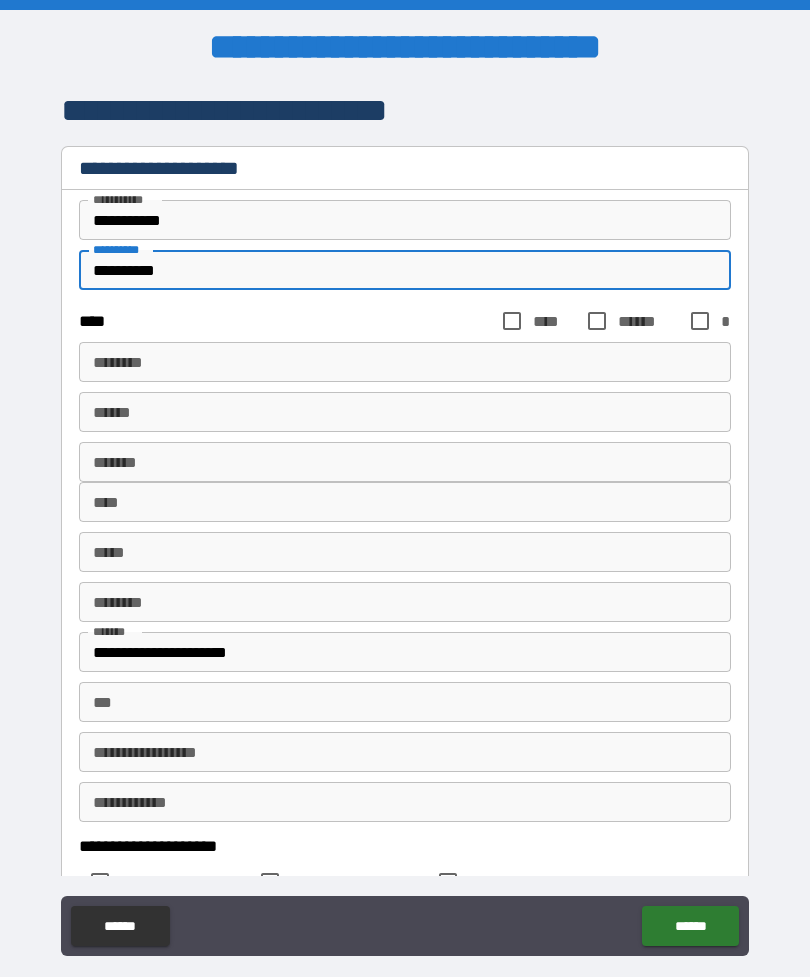 type on "**********" 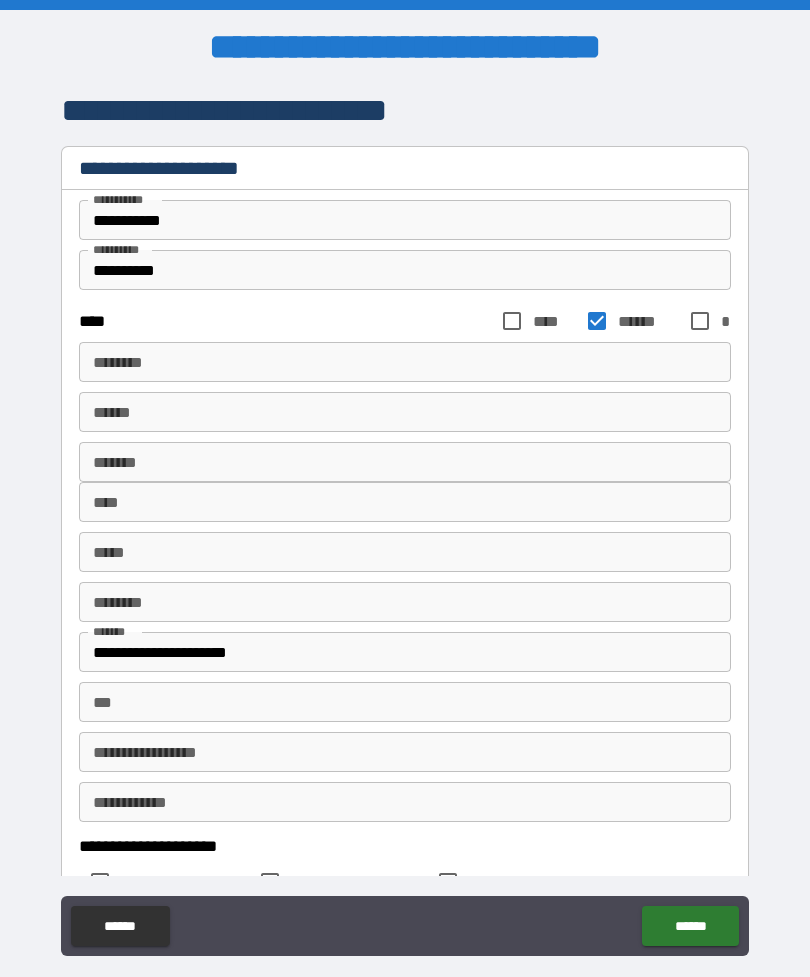 click on "******   *" at bounding box center (405, 362) 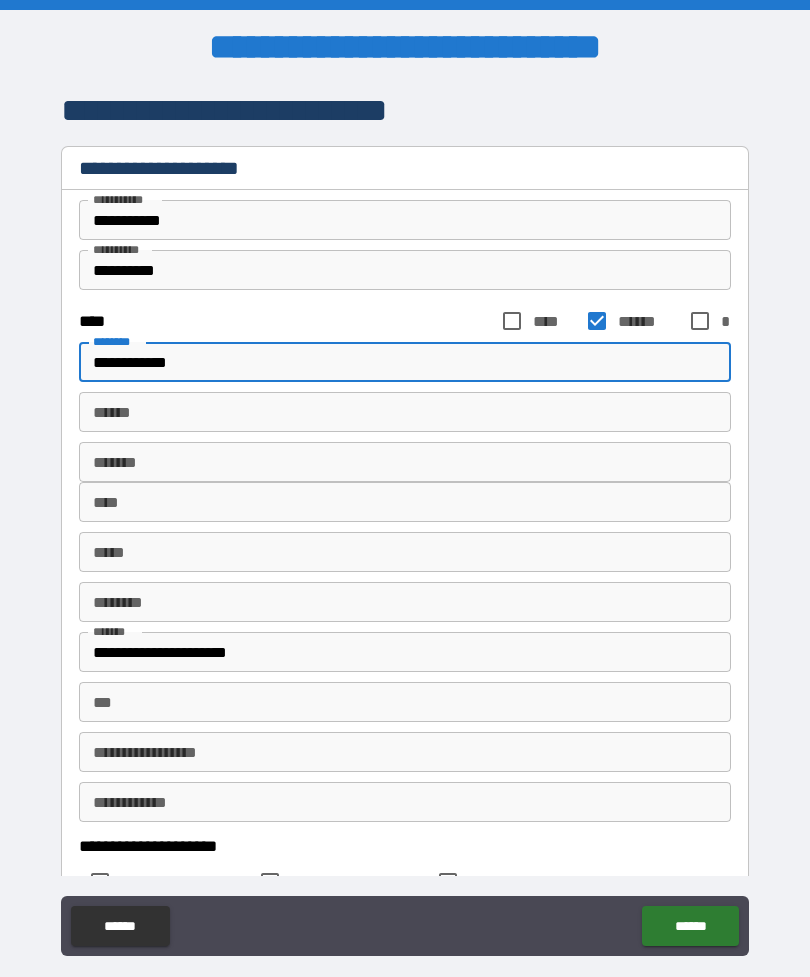 type on "**********" 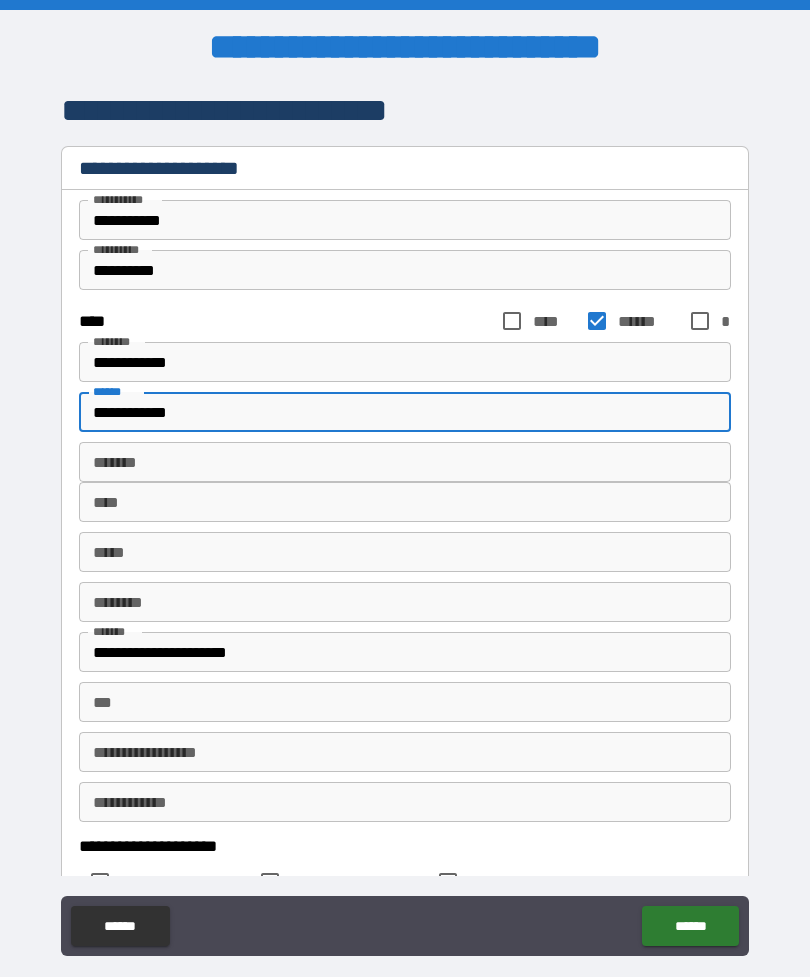 click on "**********" at bounding box center (405, 412) 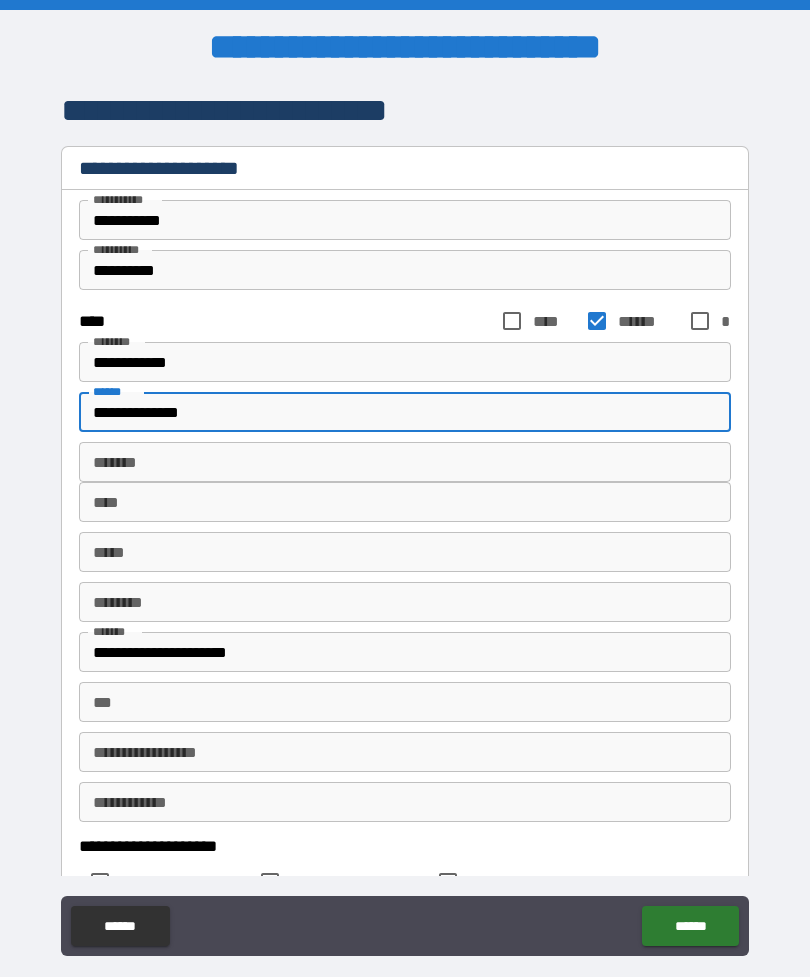 type on "**********" 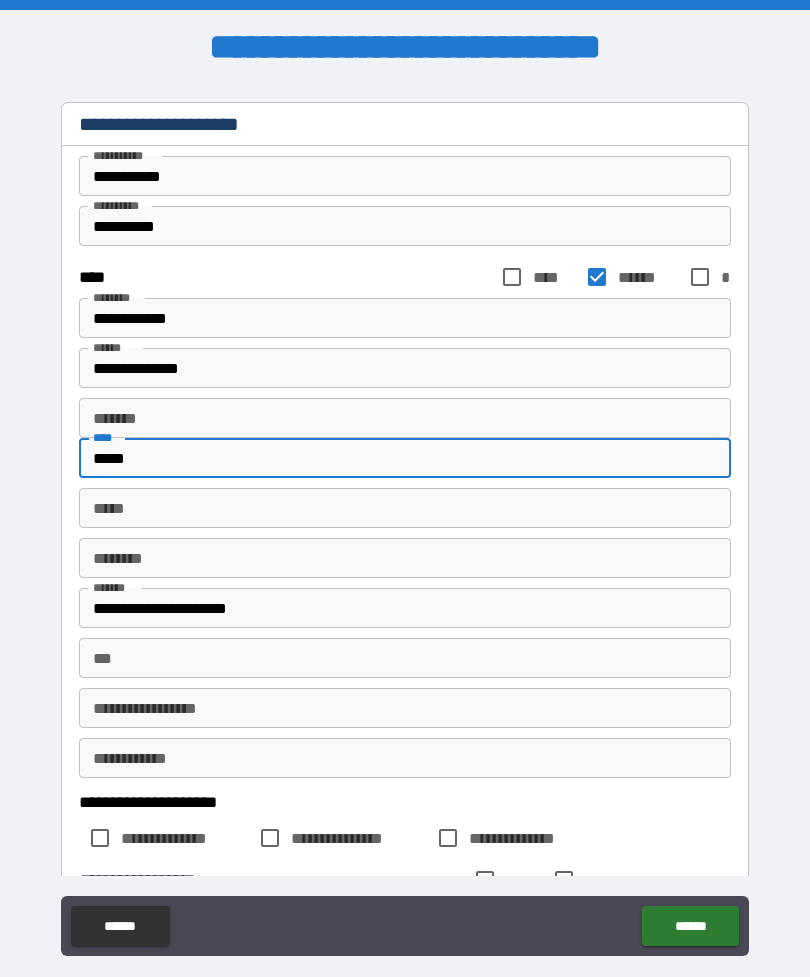 scroll, scrollTop: 73, scrollLeft: 0, axis: vertical 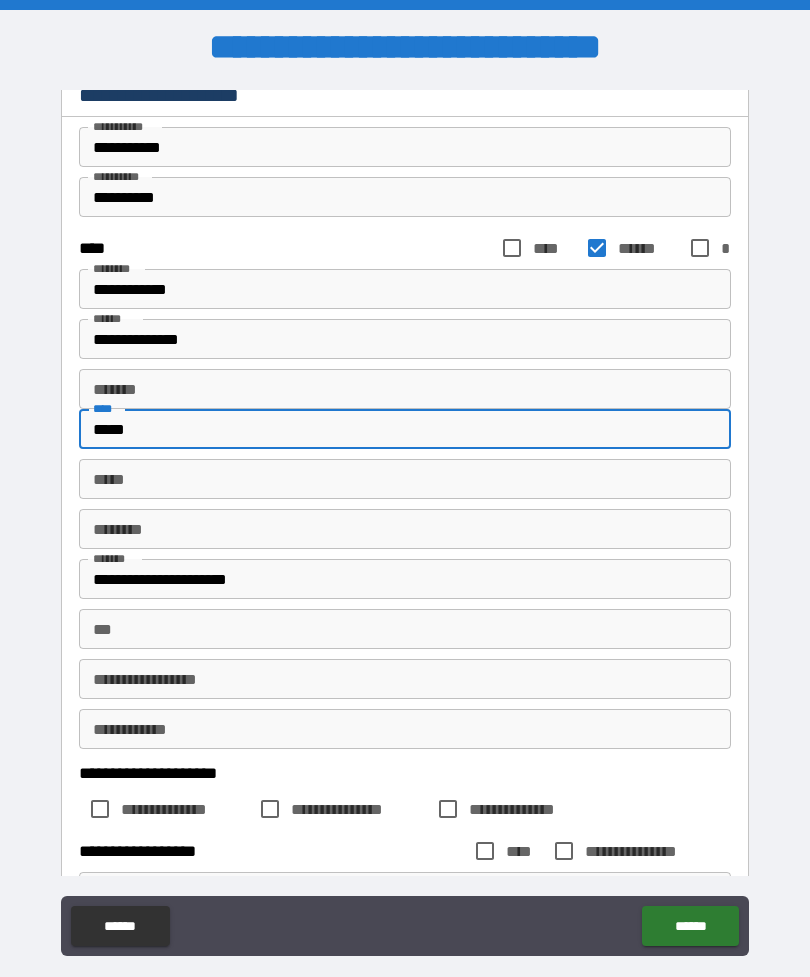 type on "*****" 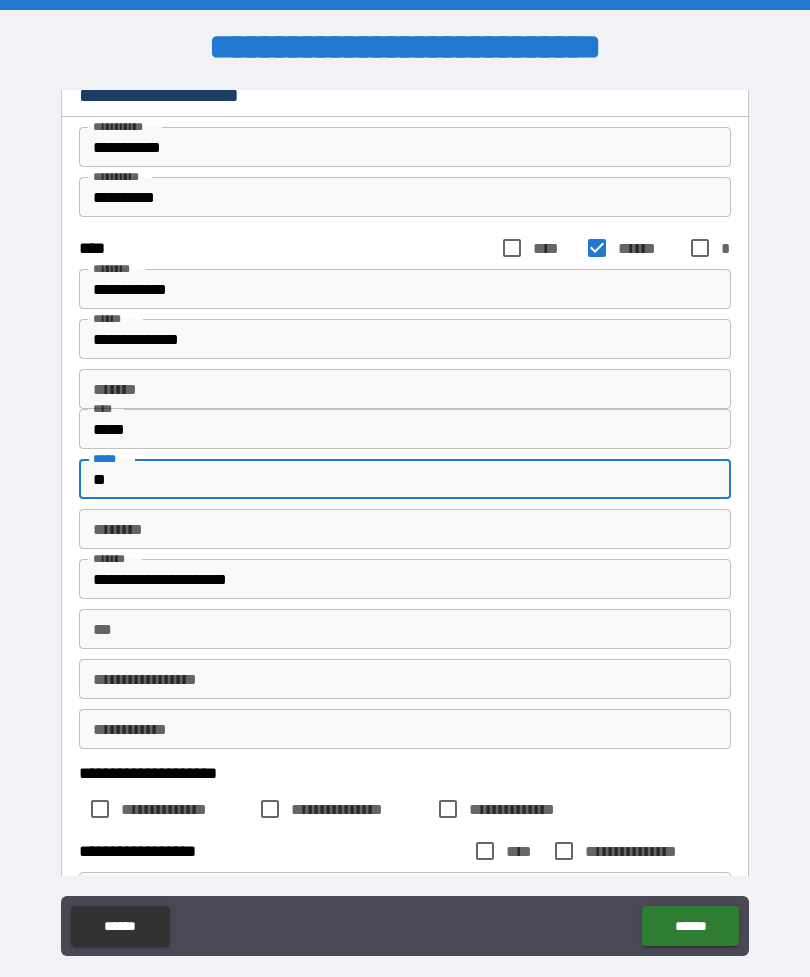 scroll, scrollTop: 110, scrollLeft: 0, axis: vertical 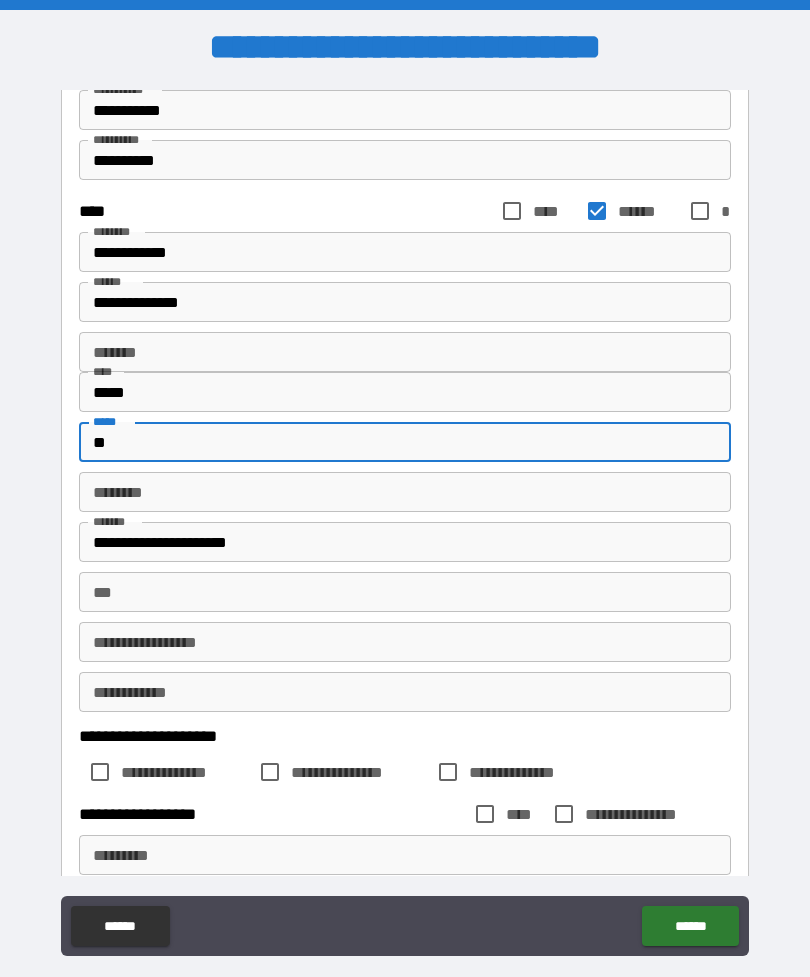 type on "**" 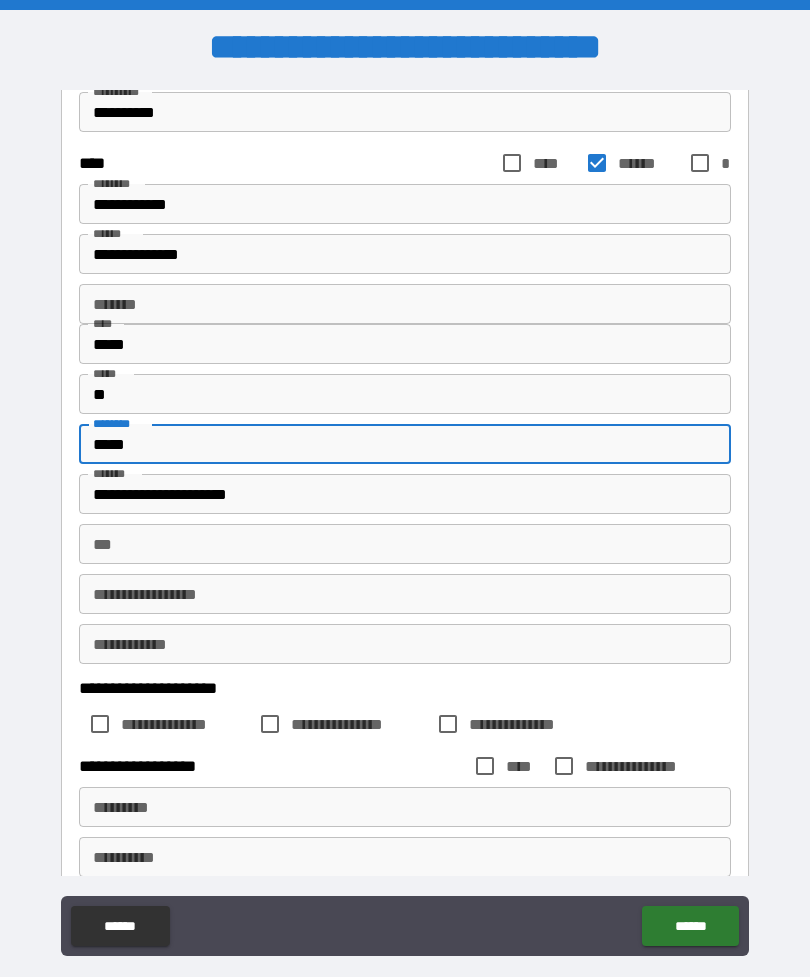 scroll, scrollTop: 217, scrollLeft: 0, axis: vertical 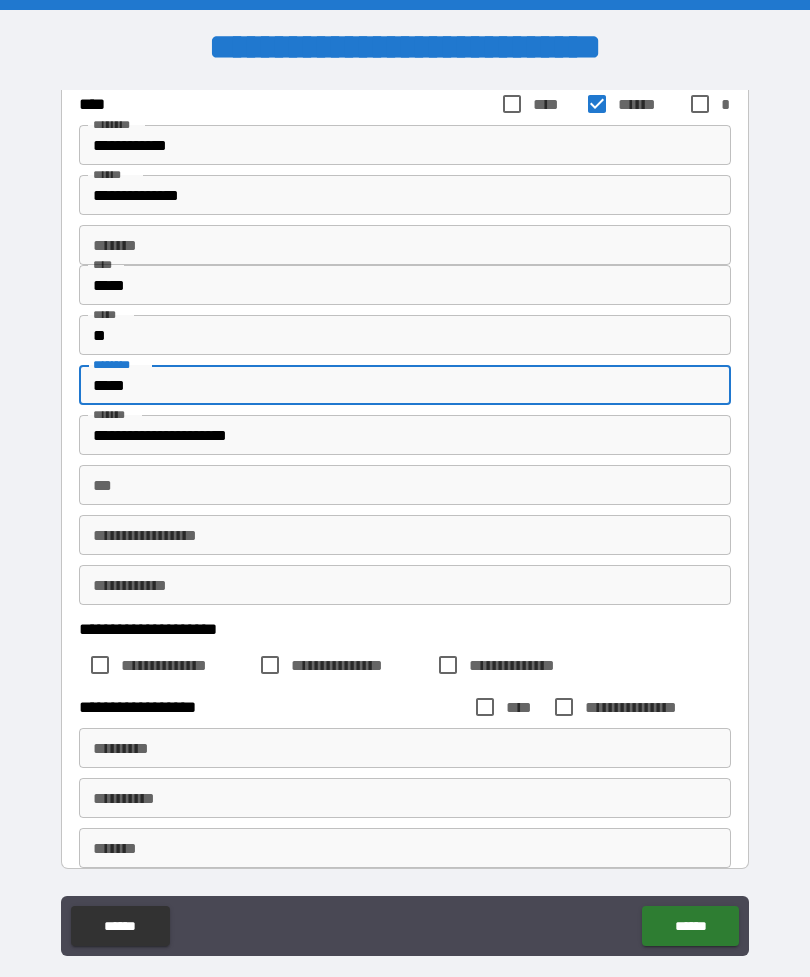 type on "*****" 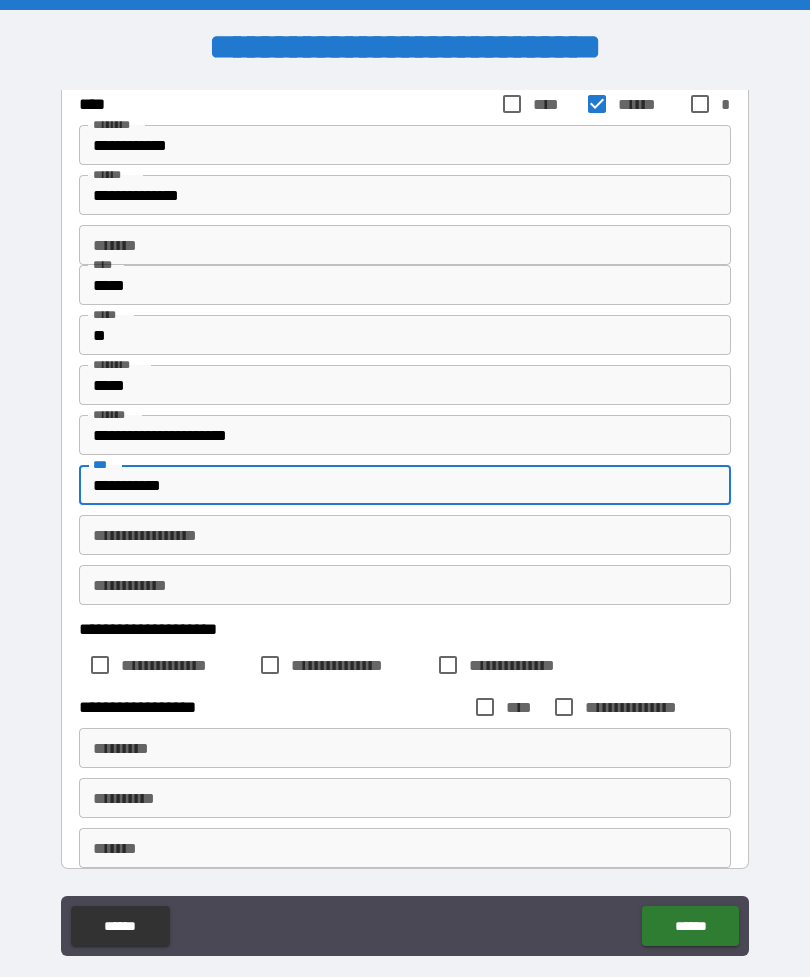 type on "**********" 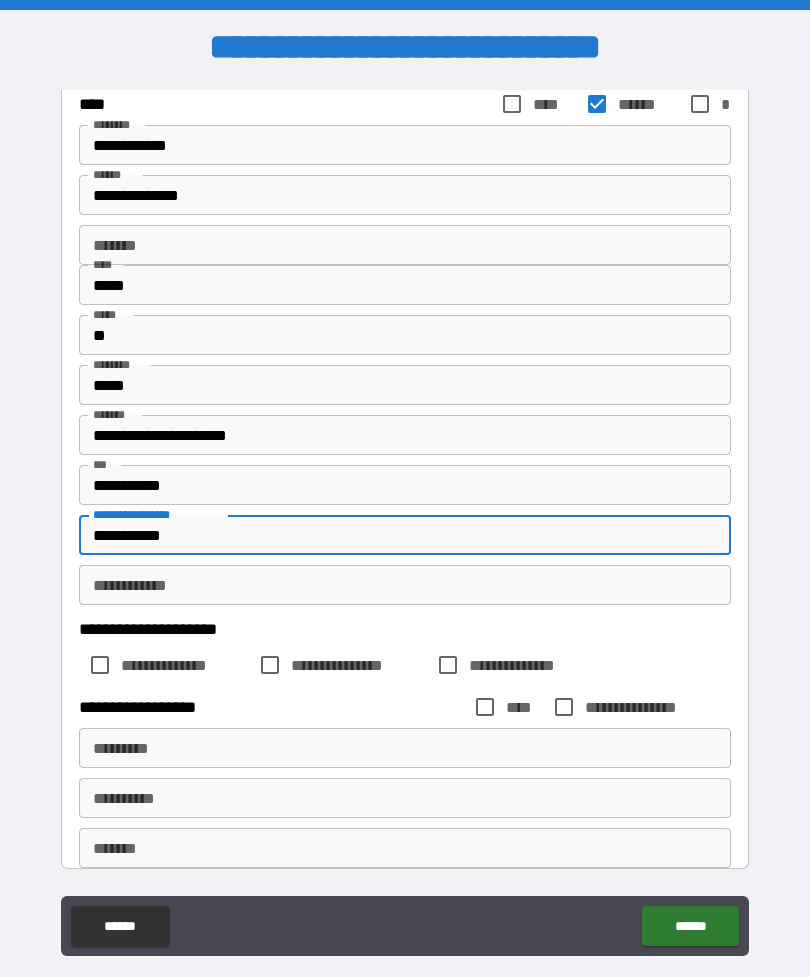 click on "**********" at bounding box center (405, 585) 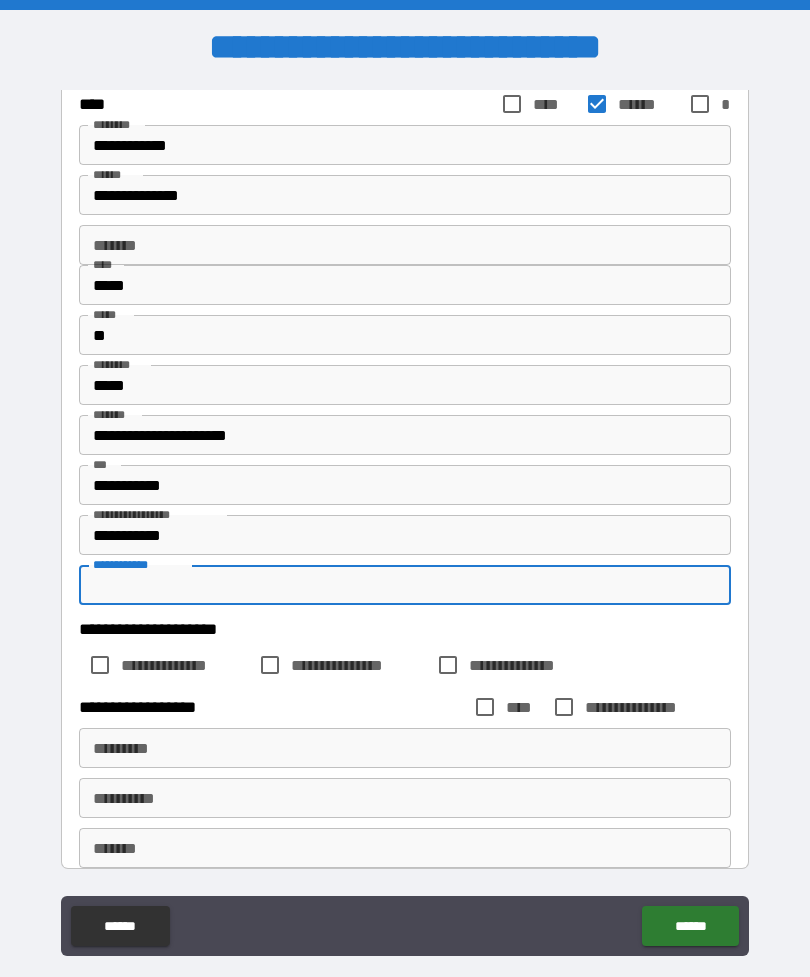 click on "**********" at bounding box center [405, 535] 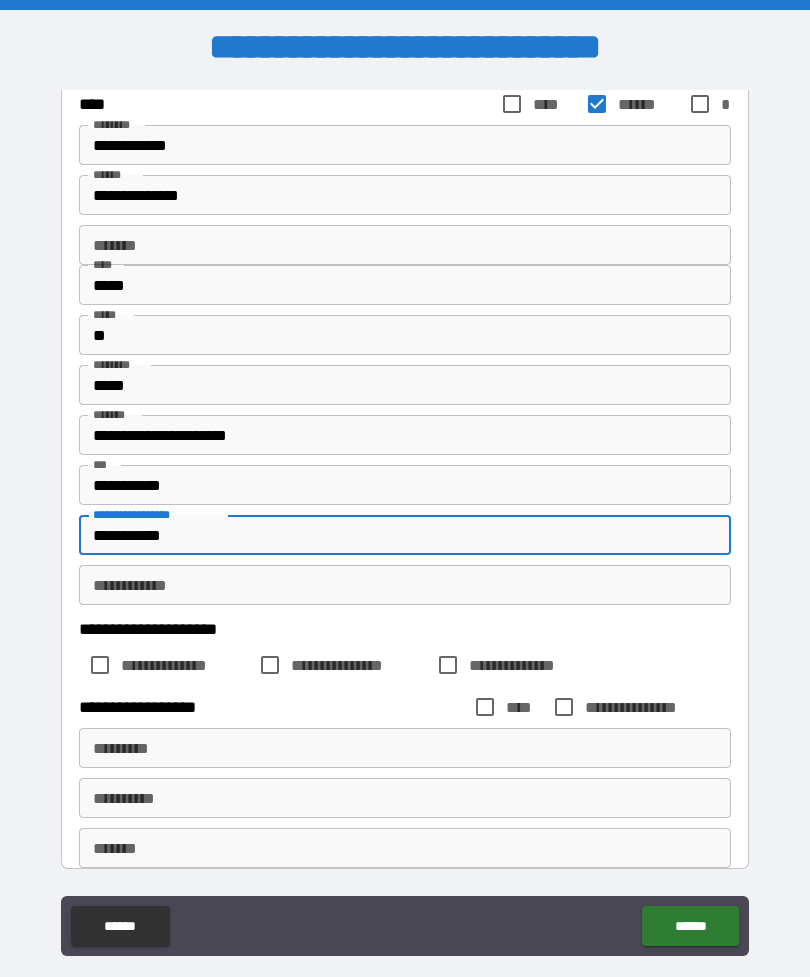 type on "**********" 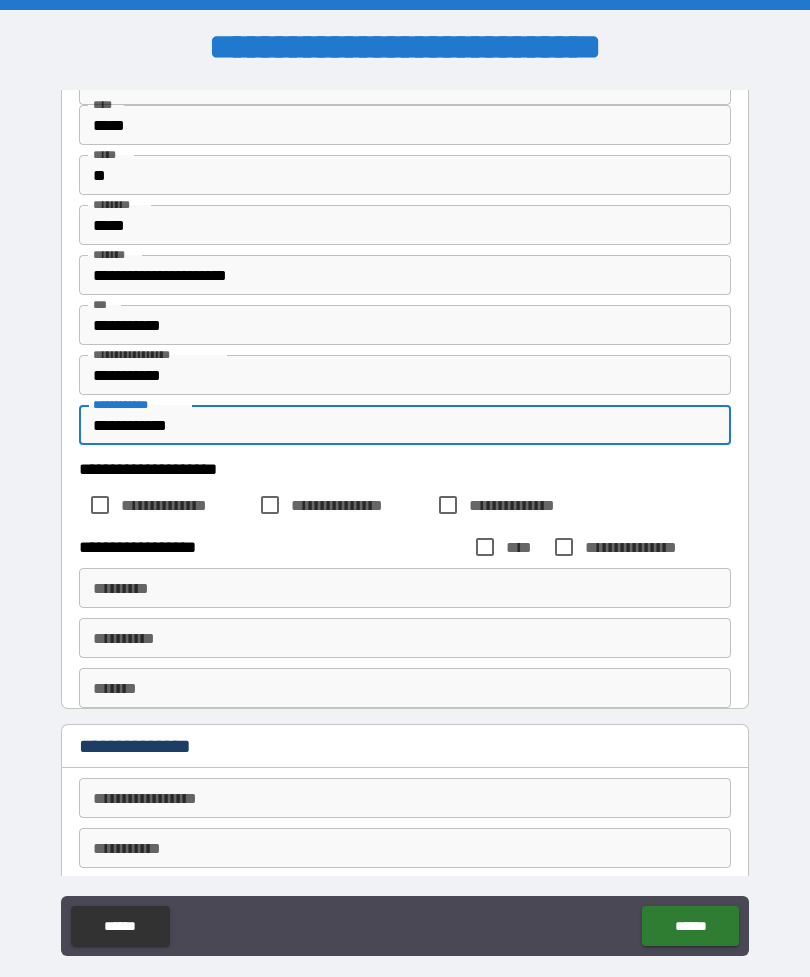 scroll, scrollTop: 392, scrollLeft: 0, axis: vertical 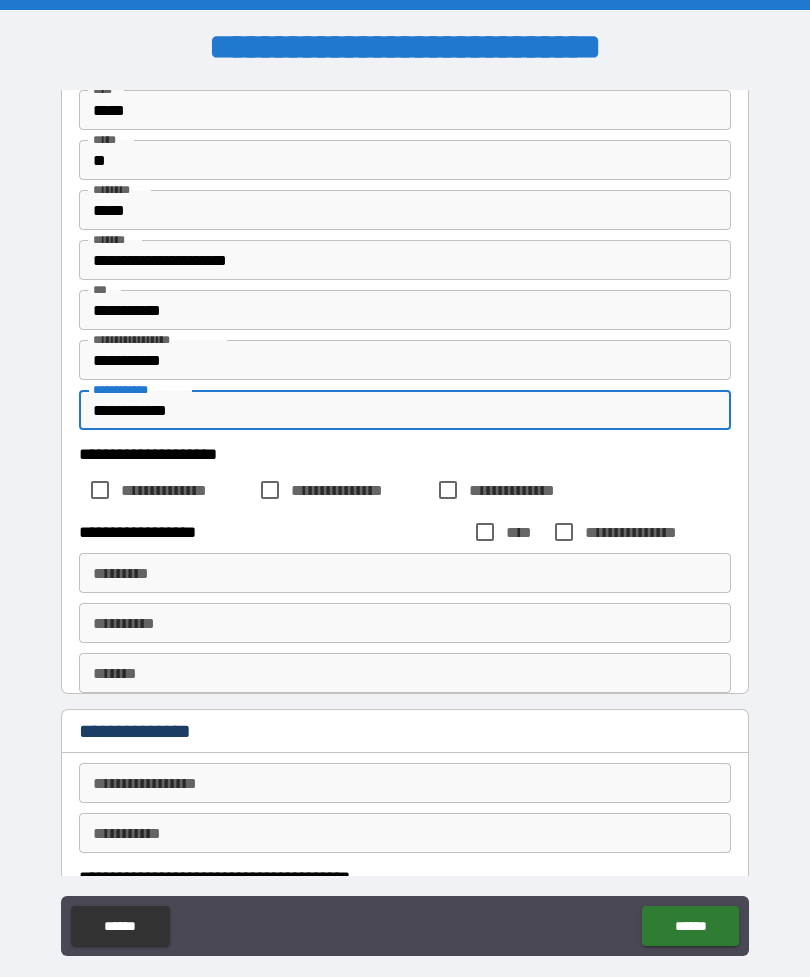 type on "**********" 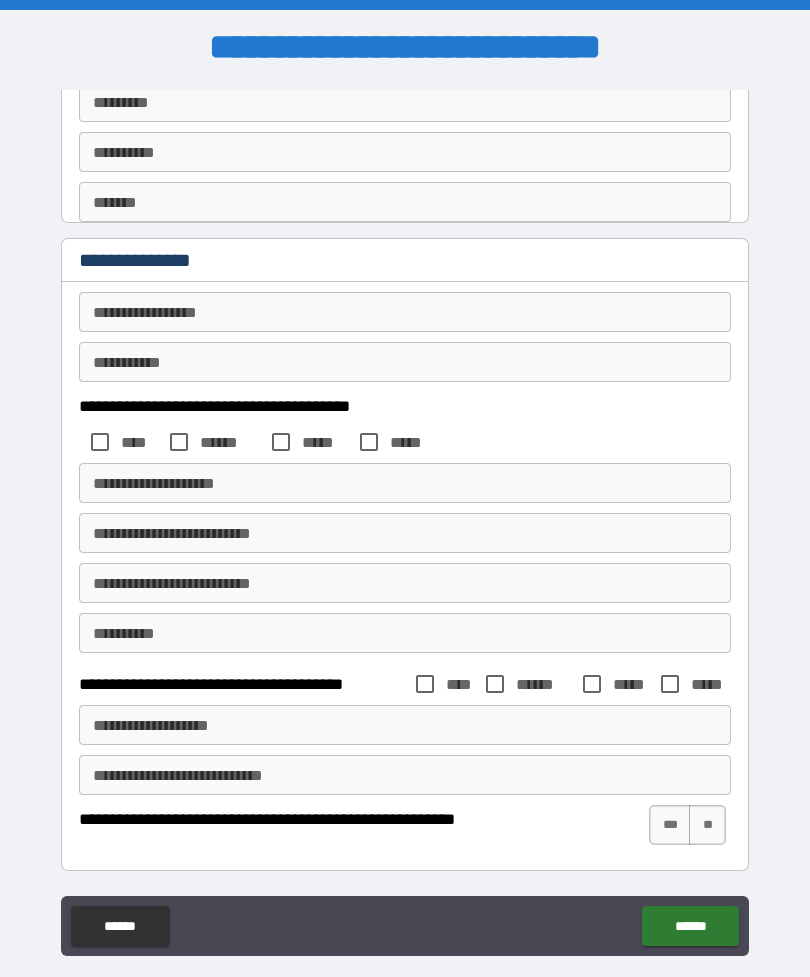 scroll, scrollTop: 863, scrollLeft: 0, axis: vertical 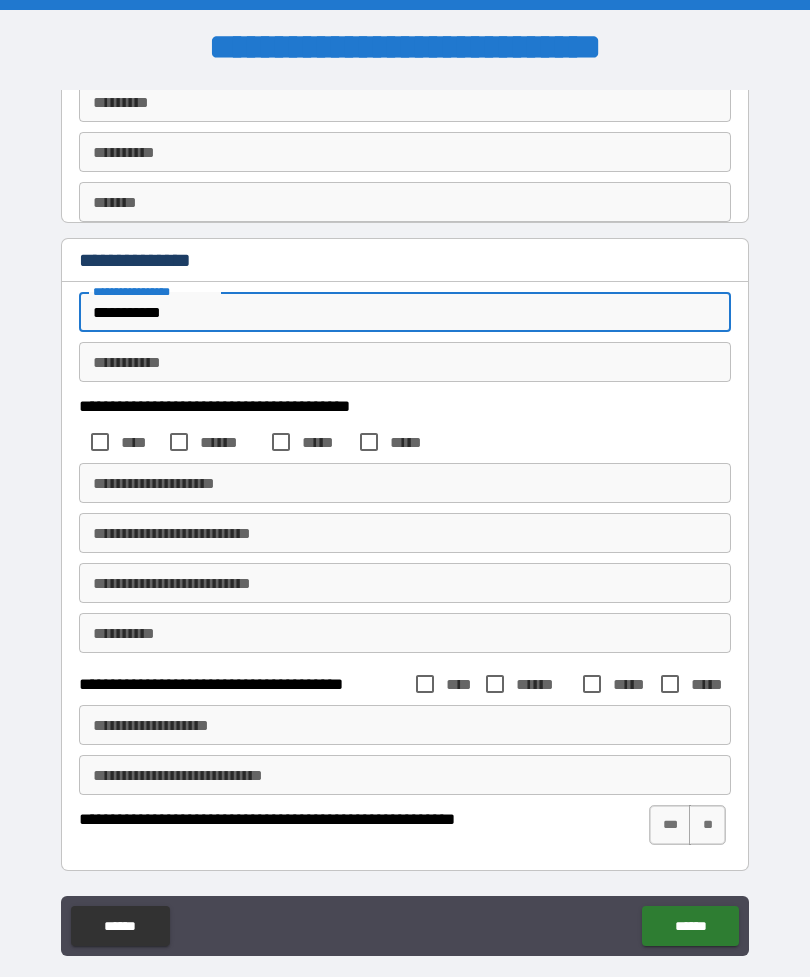 type on "**********" 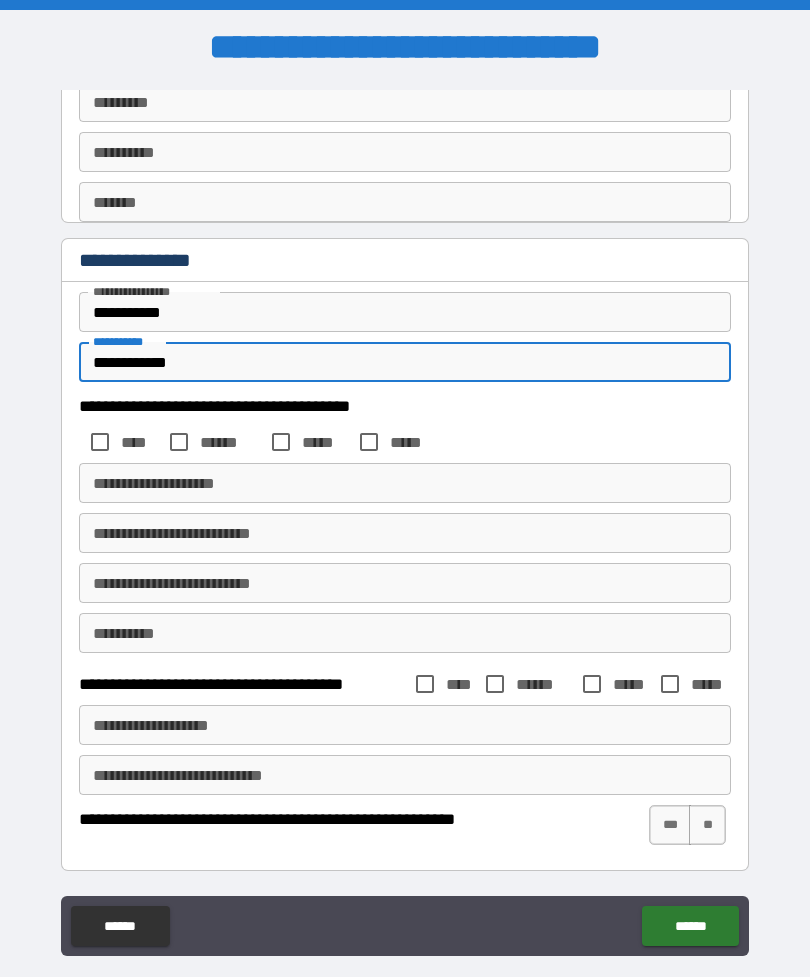 type on "**********" 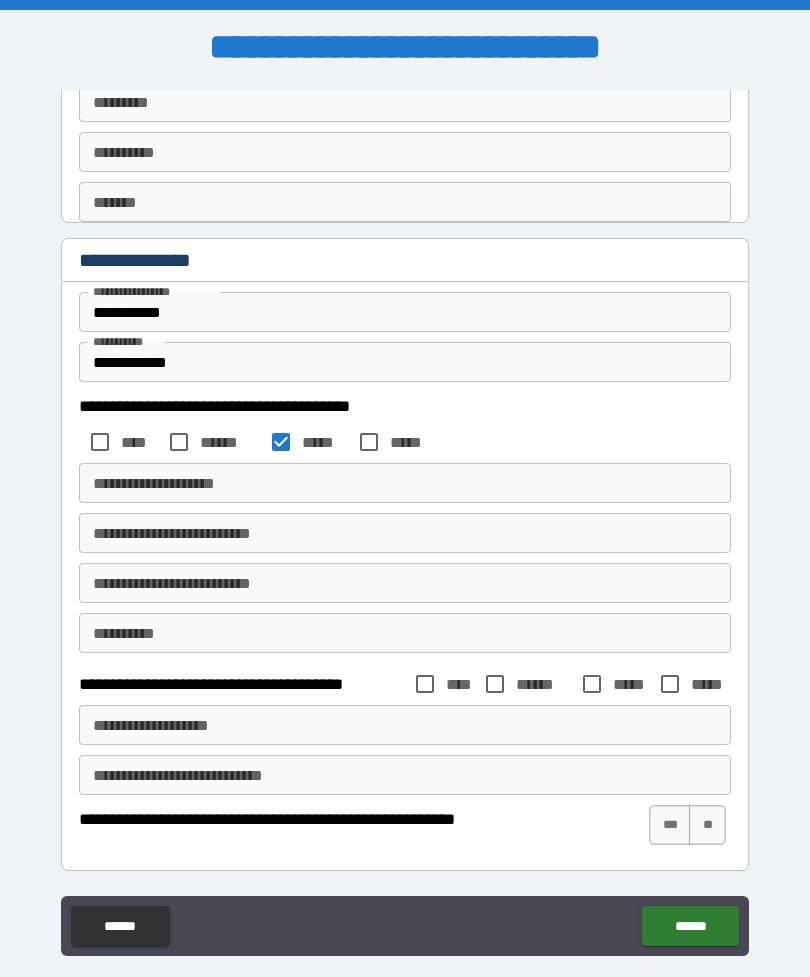 scroll, scrollTop: 863, scrollLeft: 0, axis: vertical 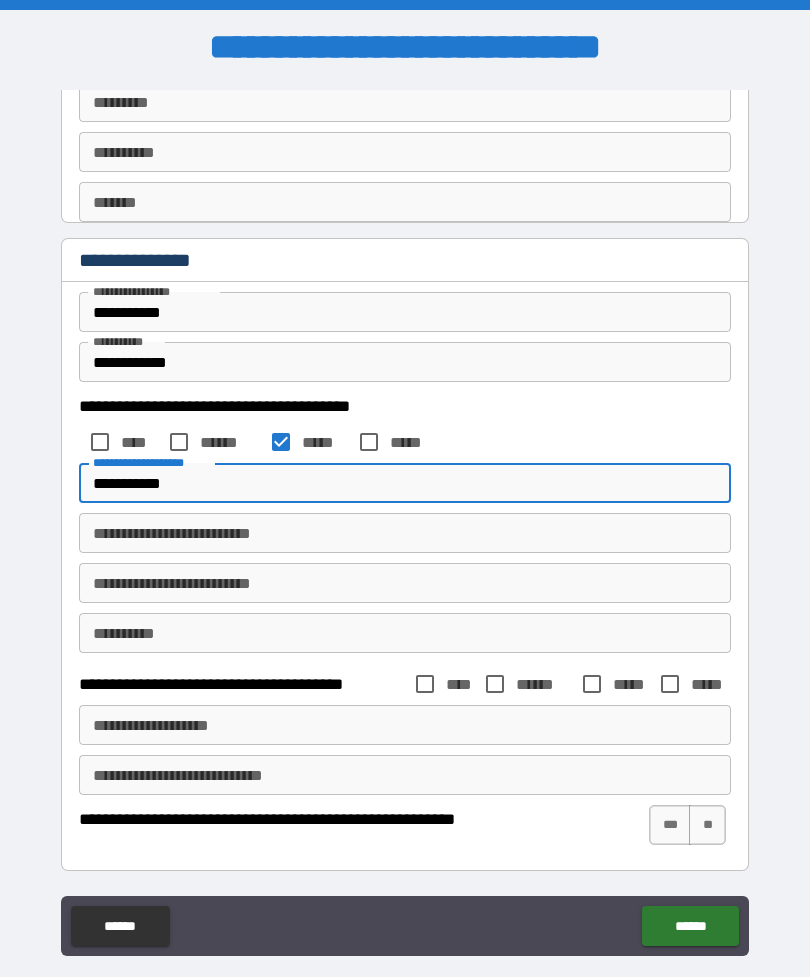 type on "**********" 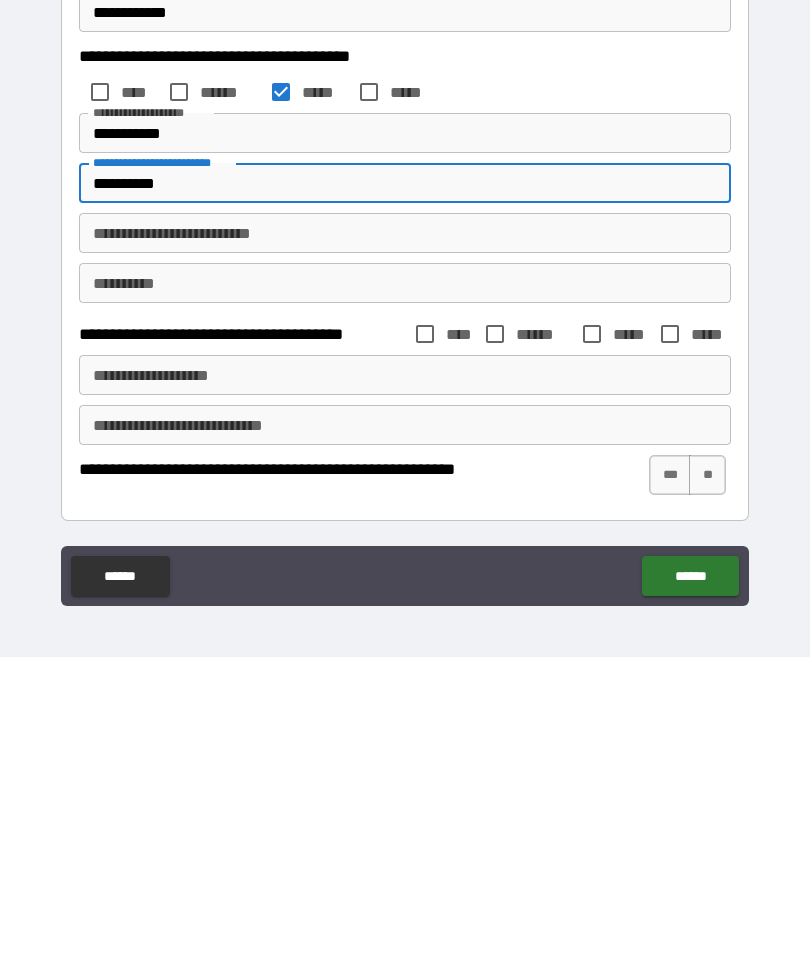 scroll, scrollTop: 64, scrollLeft: 0, axis: vertical 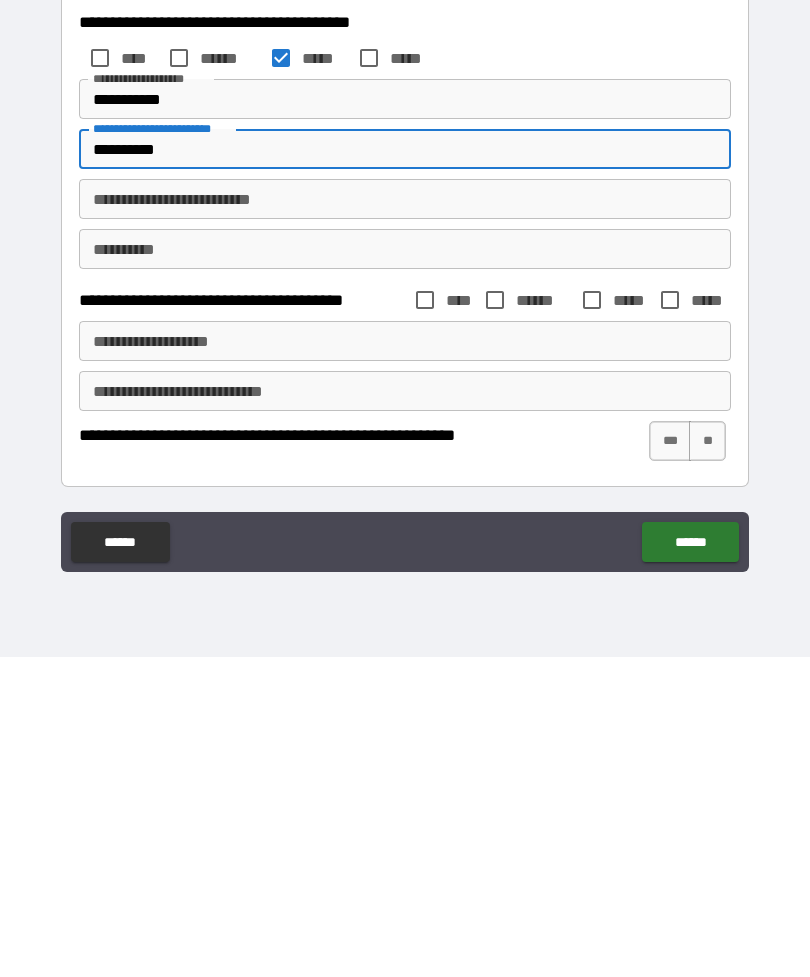type on "**********" 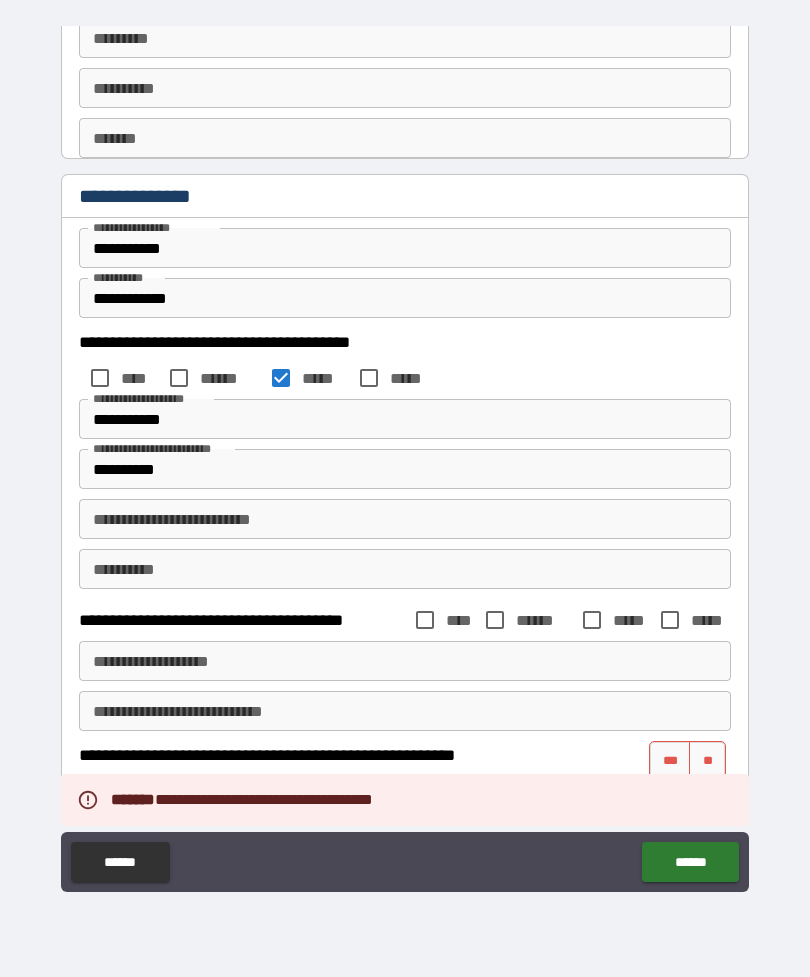 click on "**" at bounding box center (707, 761) 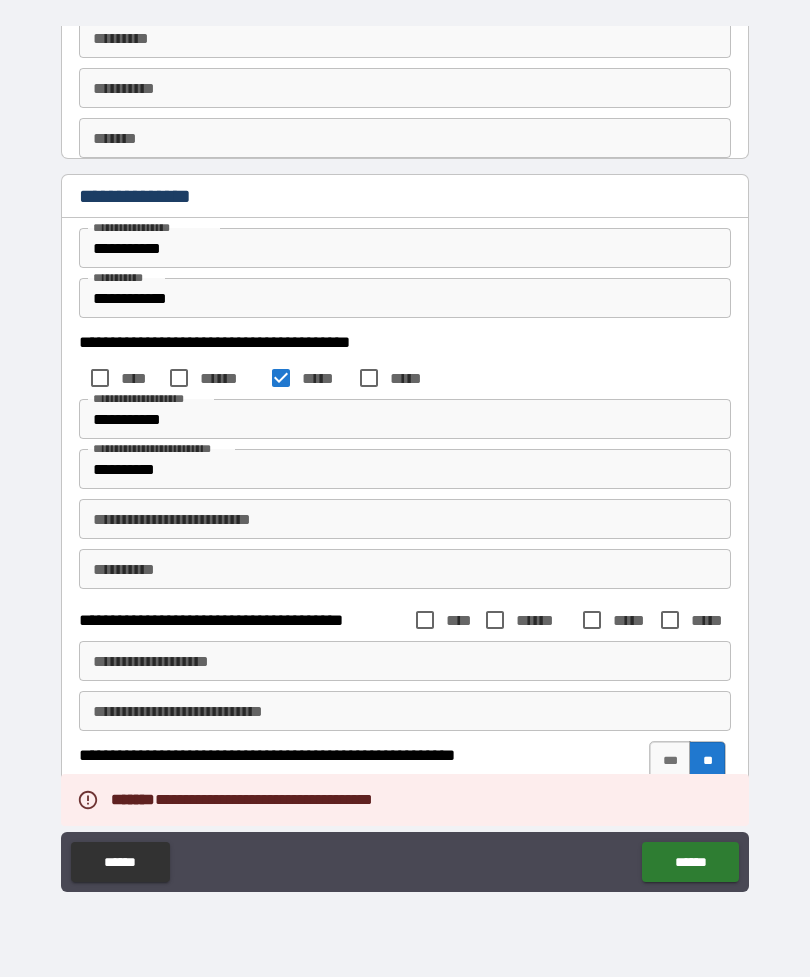 click on "******" at bounding box center [690, 862] 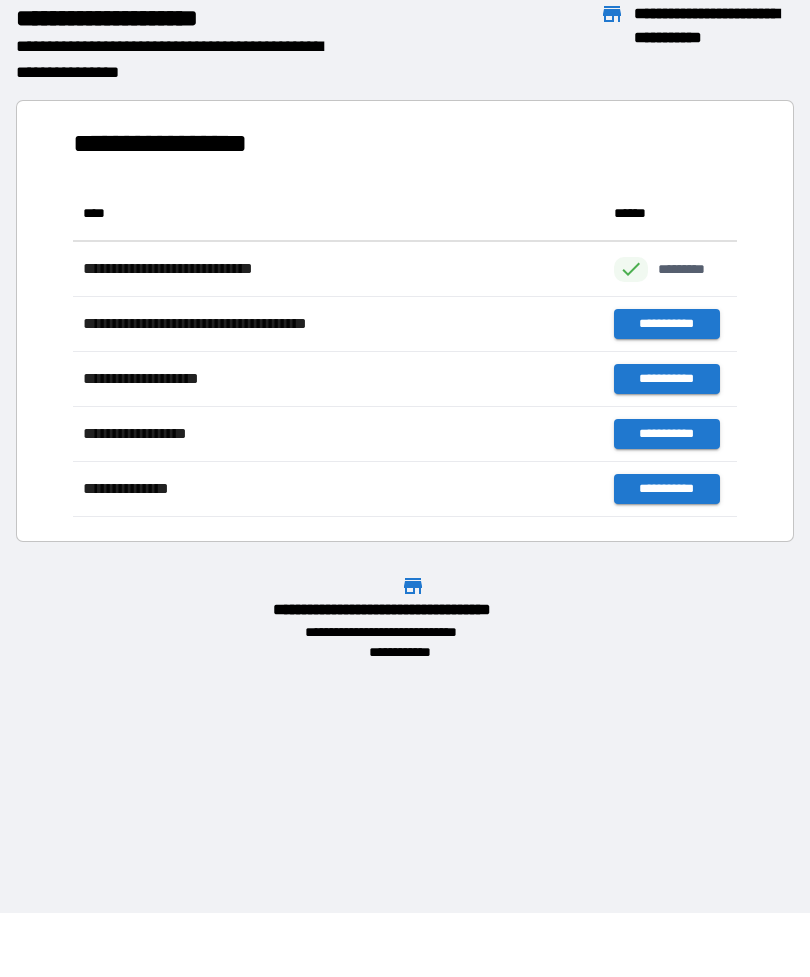 scroll, scrollTop: 1, scrollLeft: 1, axis: both 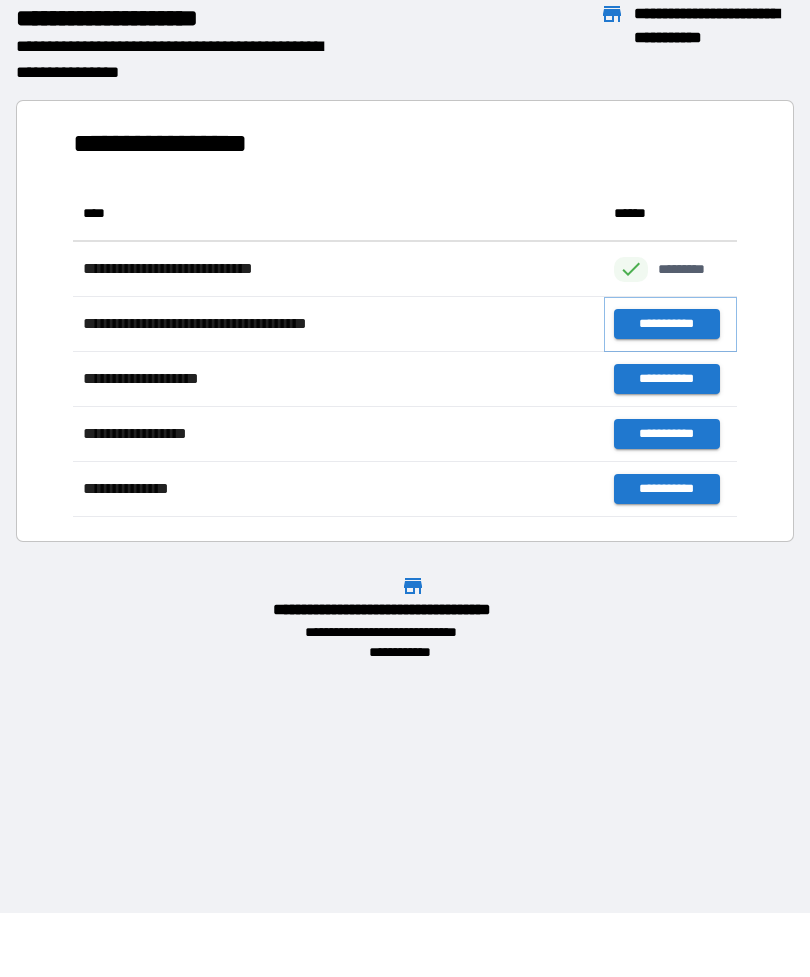 click on "**********" at bounding box center [666, 324] 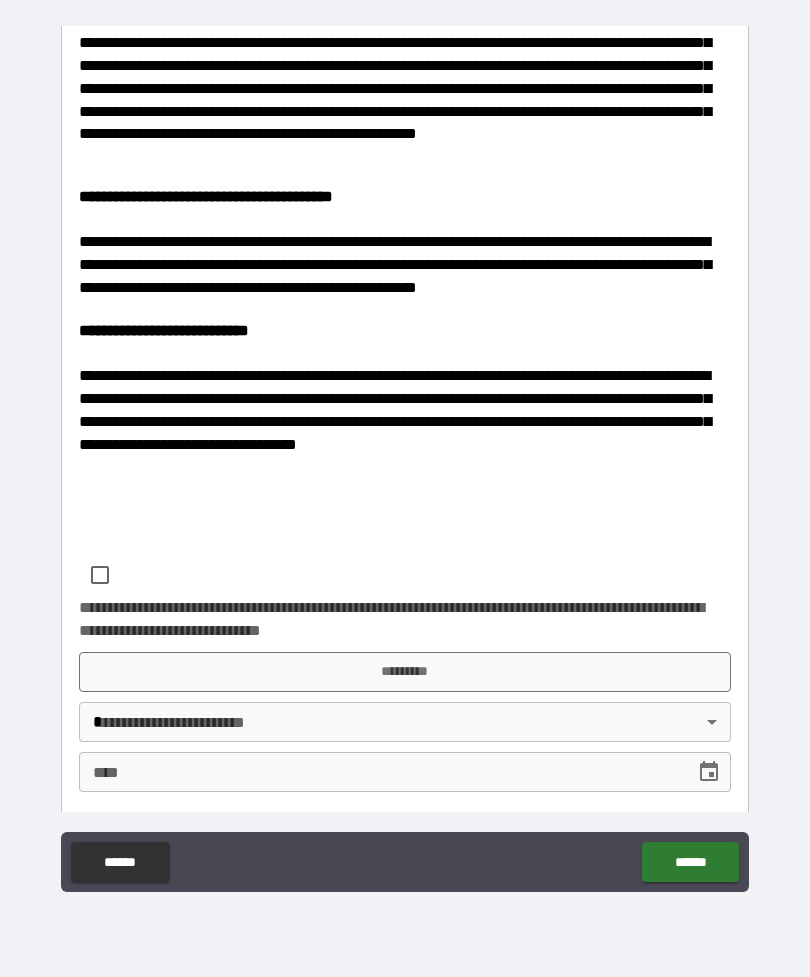scroll, scrollTop: 490, scrollLeft: 0, axis: vertical 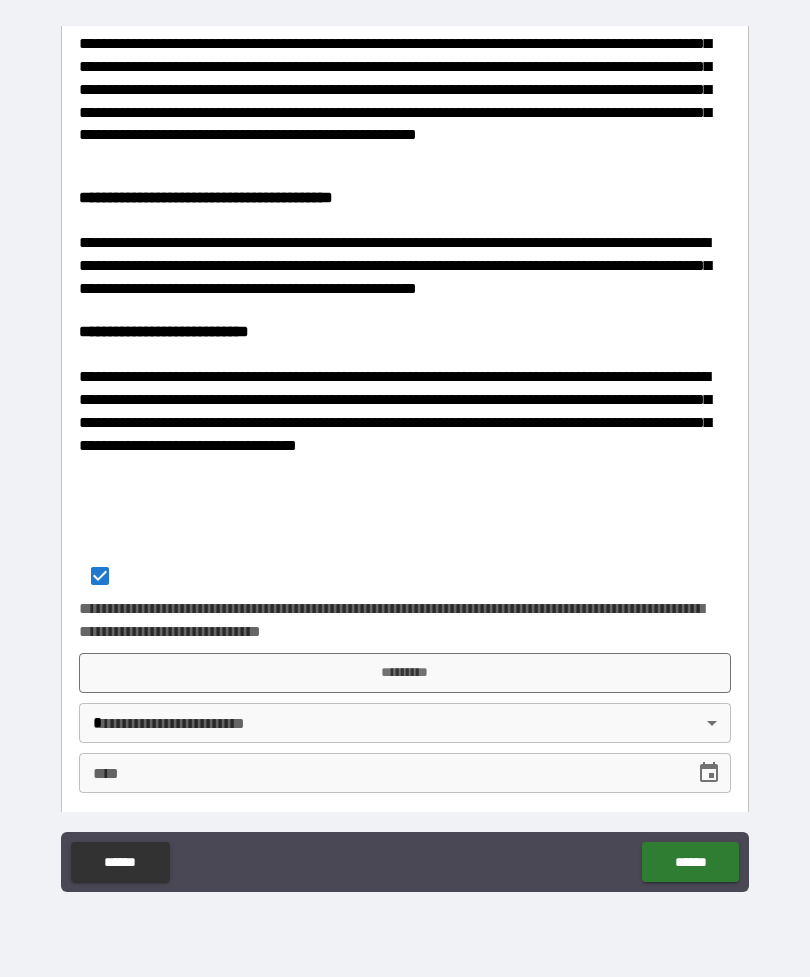 click on "*********" at bounding box center [405, 673] 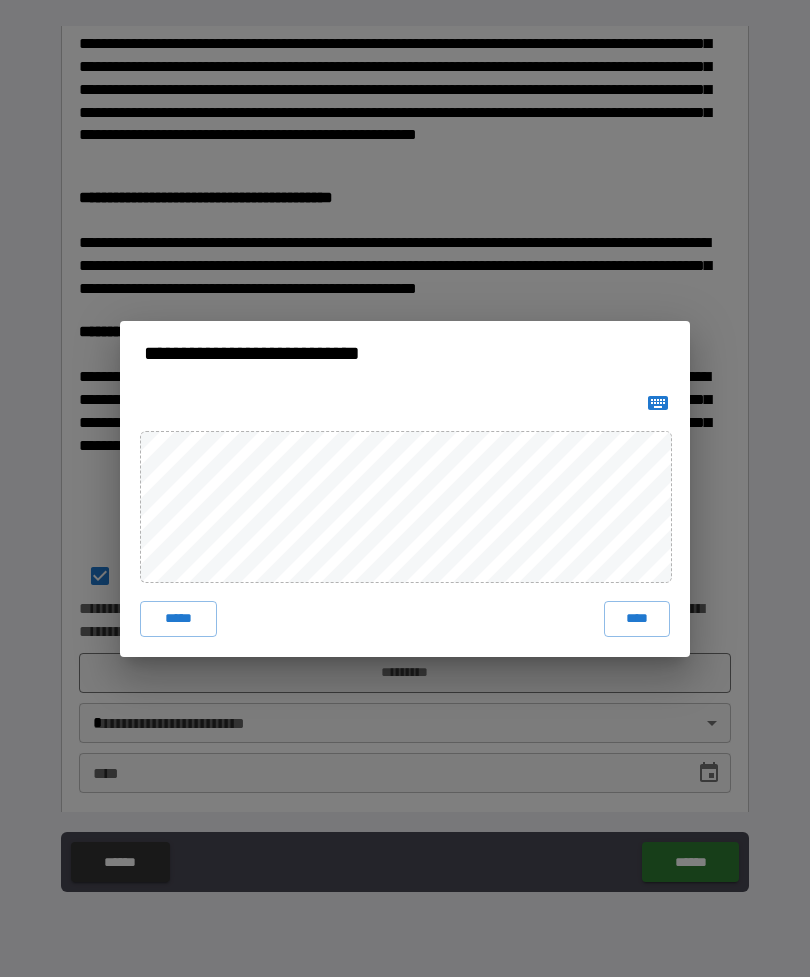 click on "****" at bounding box center [637, 619] 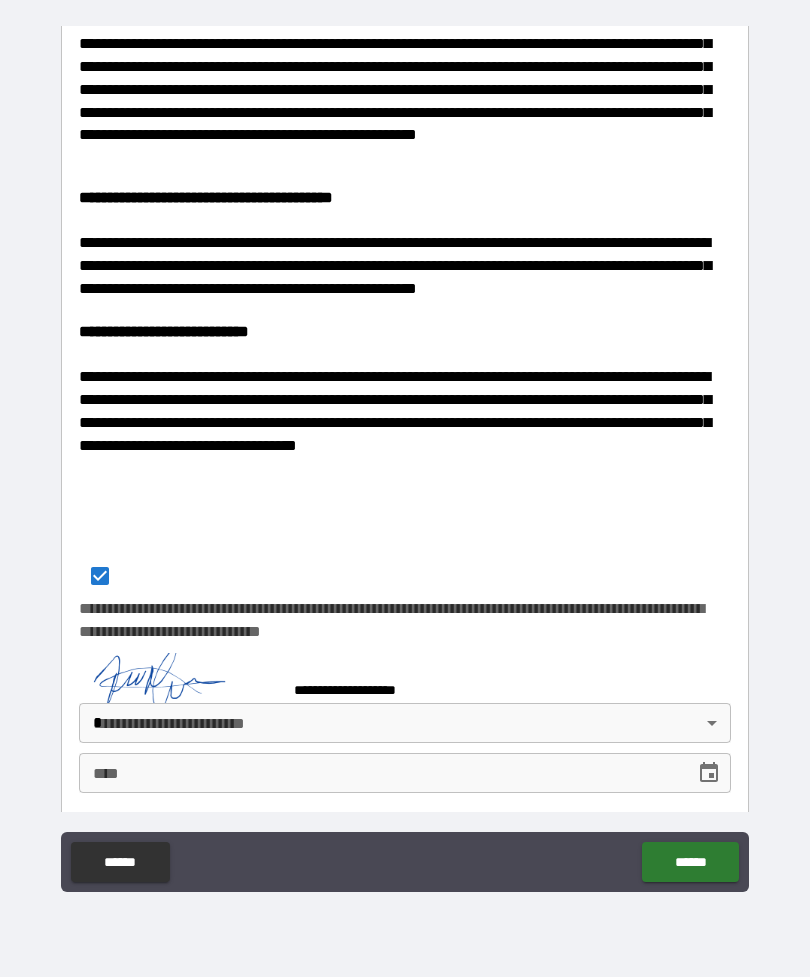 scroll, scrollTop: 480, scrollLeft: 0, axis: vertical 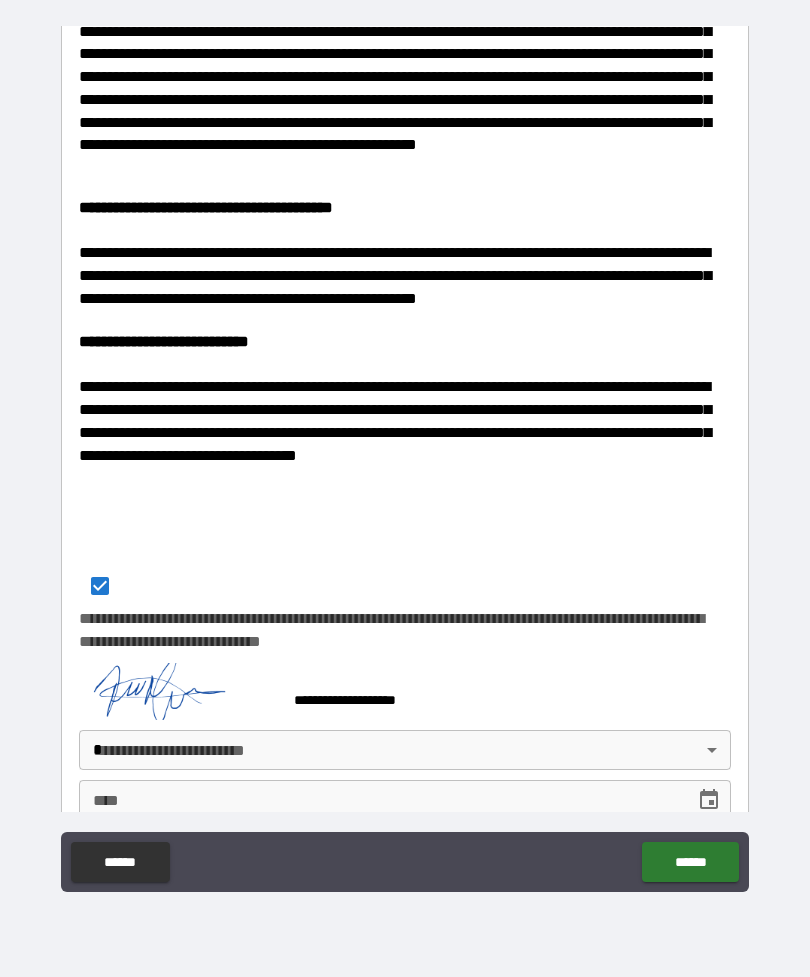 click on "[FIRST] [LAST] [STREET] [CITY], [STATE] [ZIP] [PHONE] [EMAIL]" at bounding box center (405, 456) 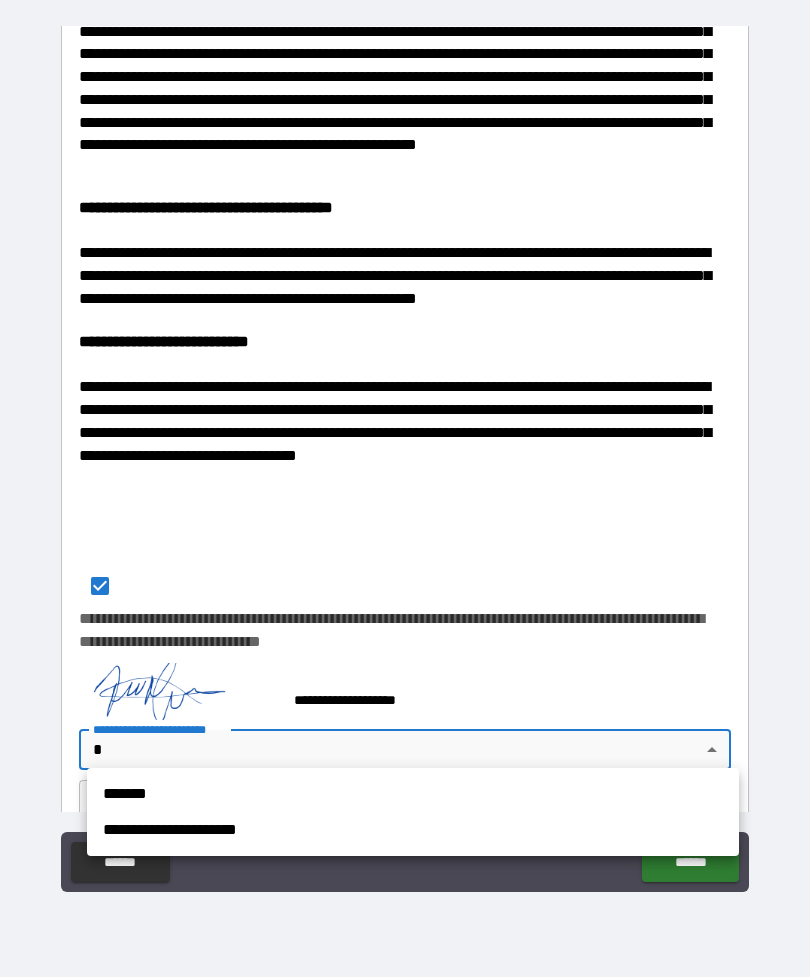 click on "*******" at bounding box center (413, 794) 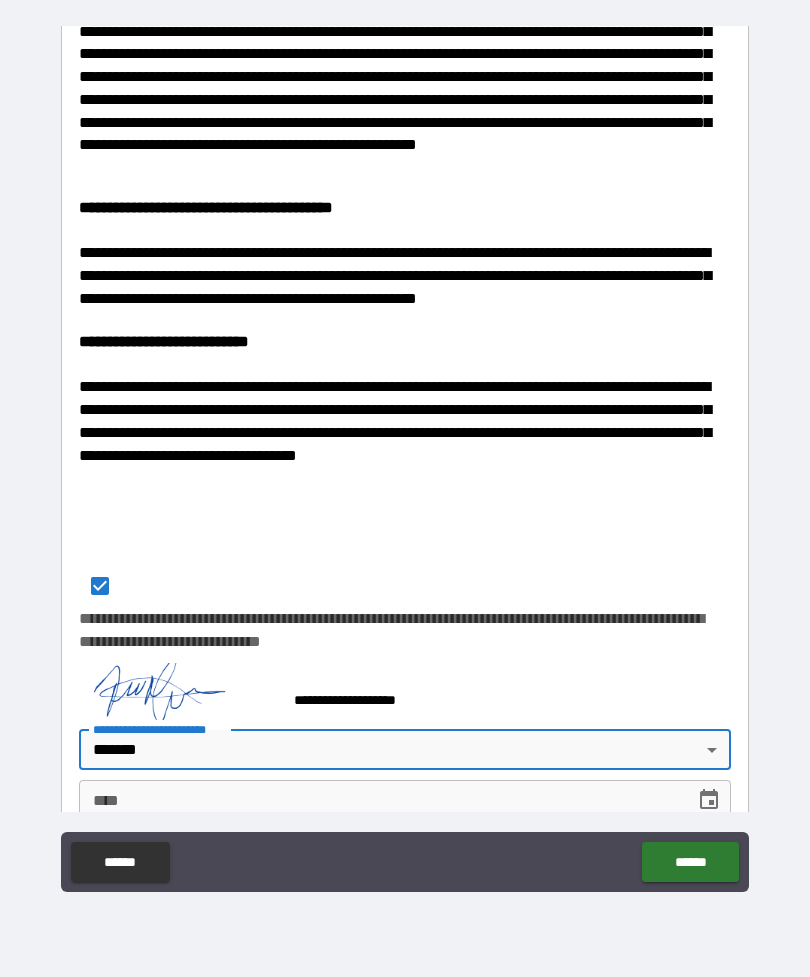click on "[FIRST] [LAST] [STREET] [CITY], [STATE] [ZIP] [PHONE] [EMAIL]" at bounding box center (405, 456) 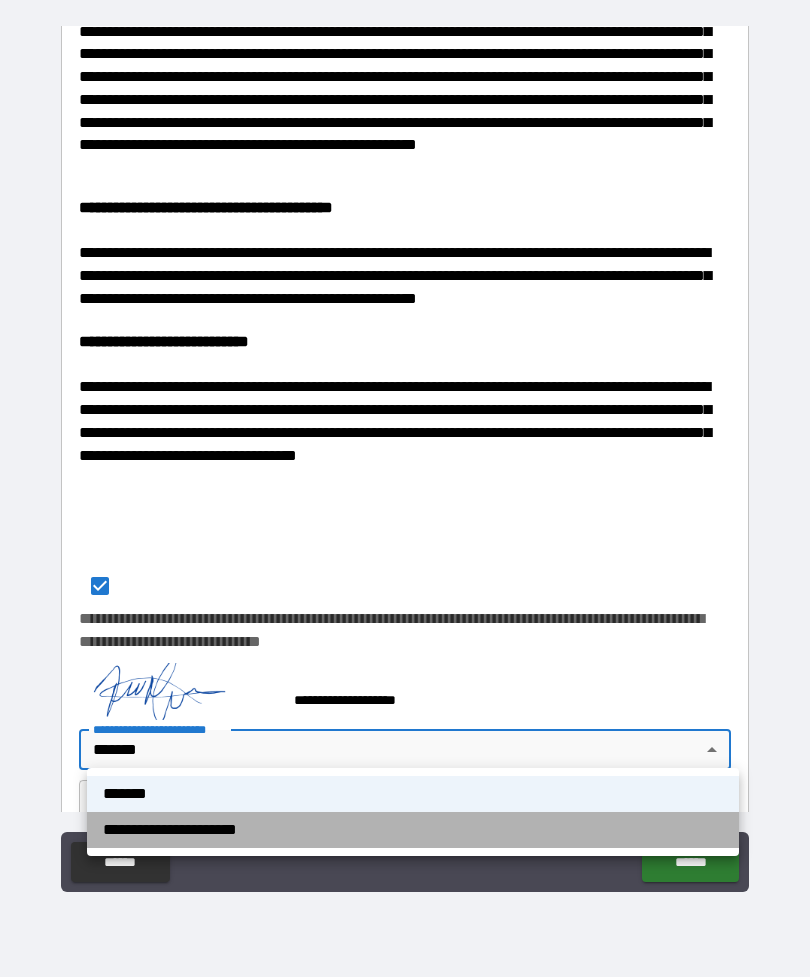 click on "**********" at bounding box center [413, 830] 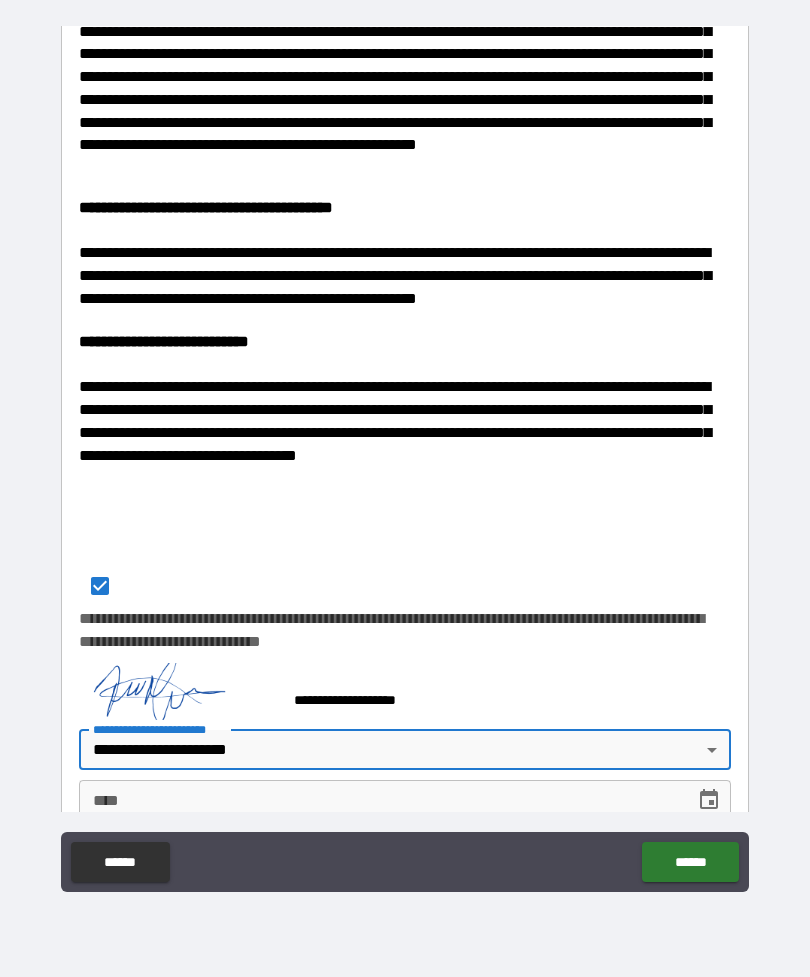click on "****" at bounding box center [380, 800] 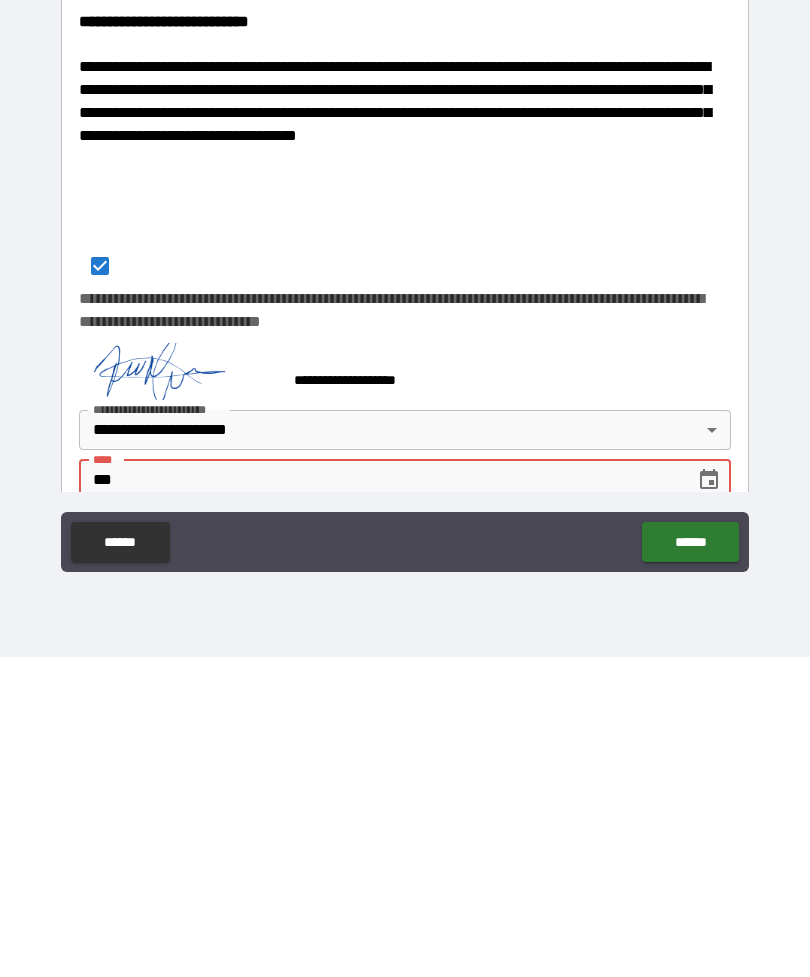 type on "*" 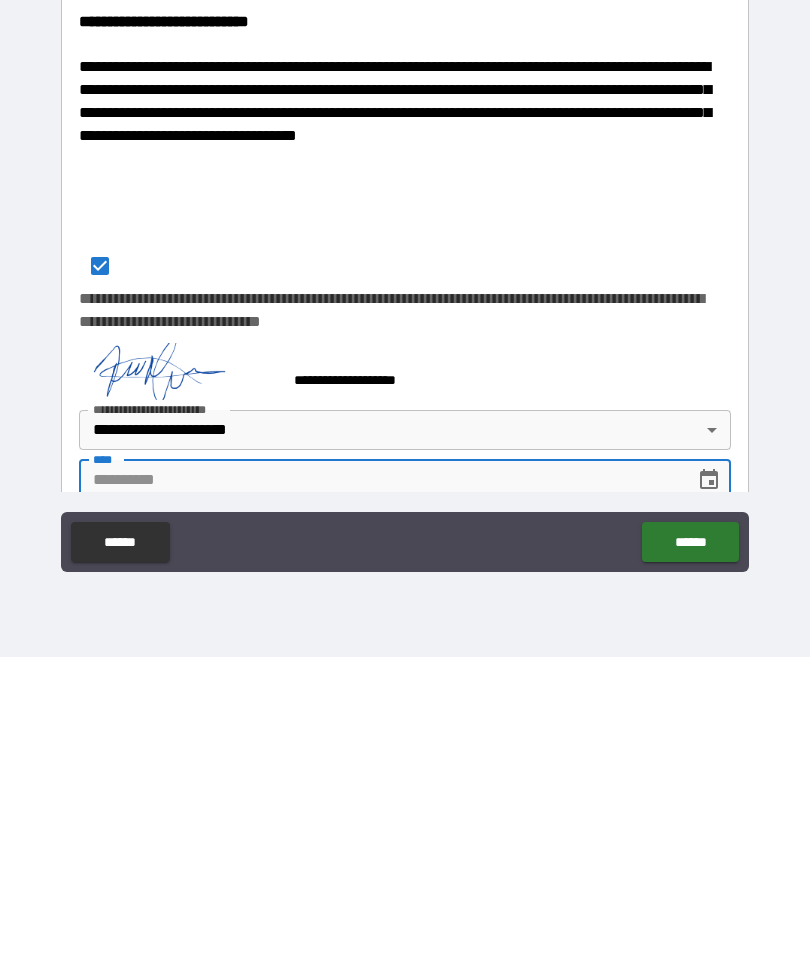 click 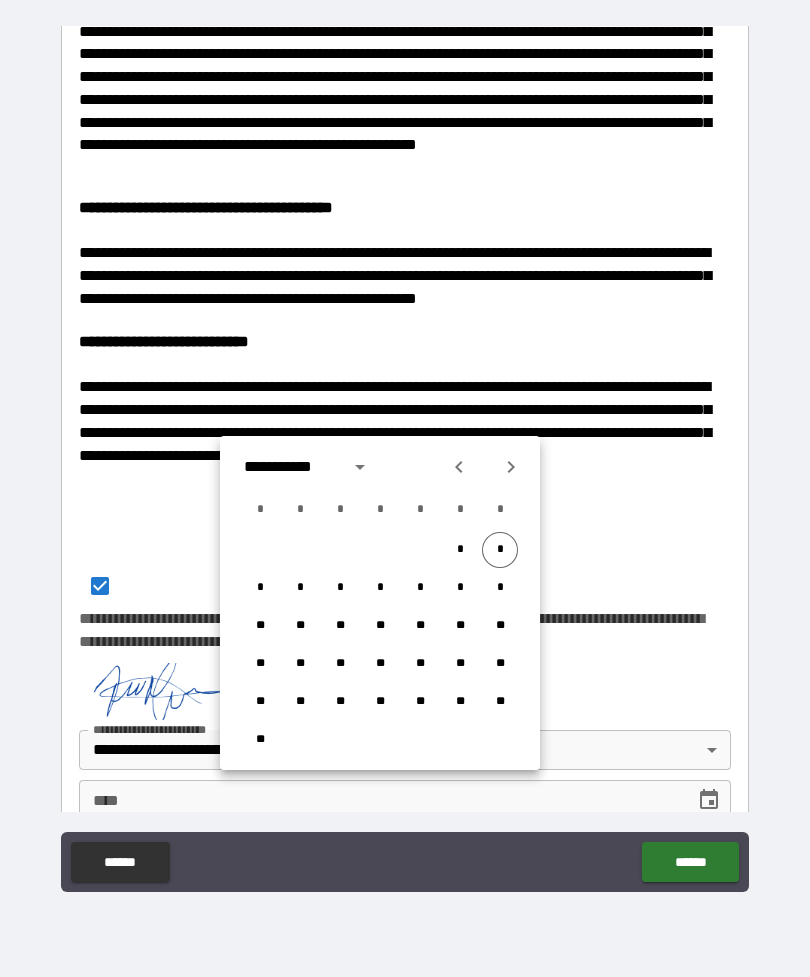 click on "*" at bounding box center (500, 550) 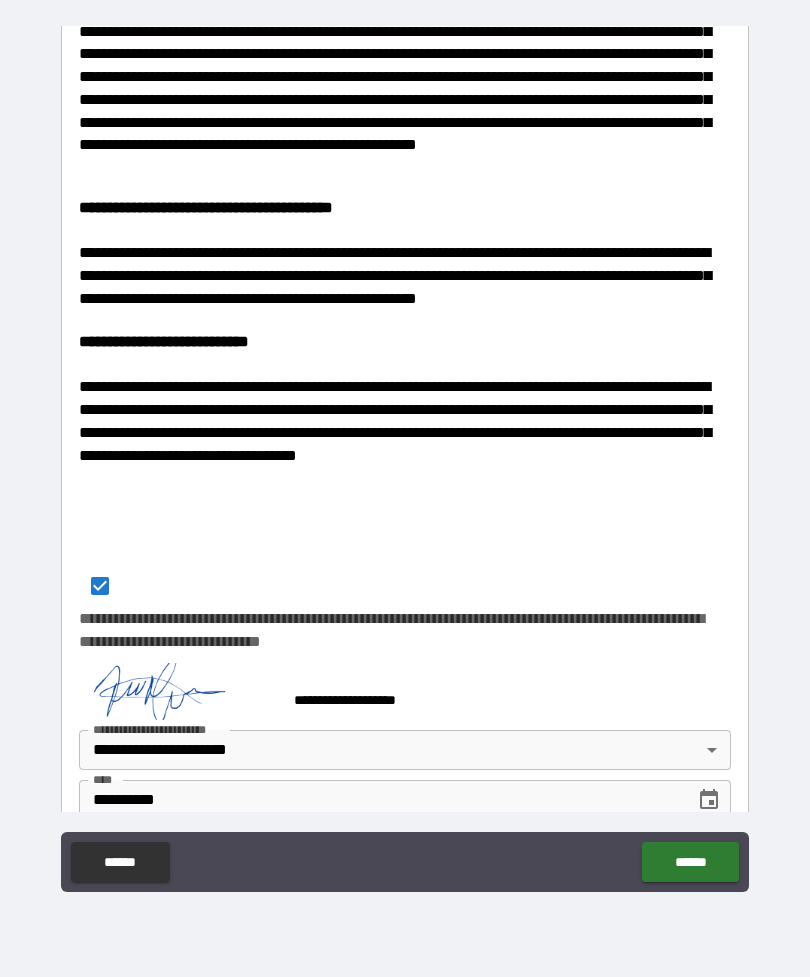 click on "******" at bounding box center [690, 862] 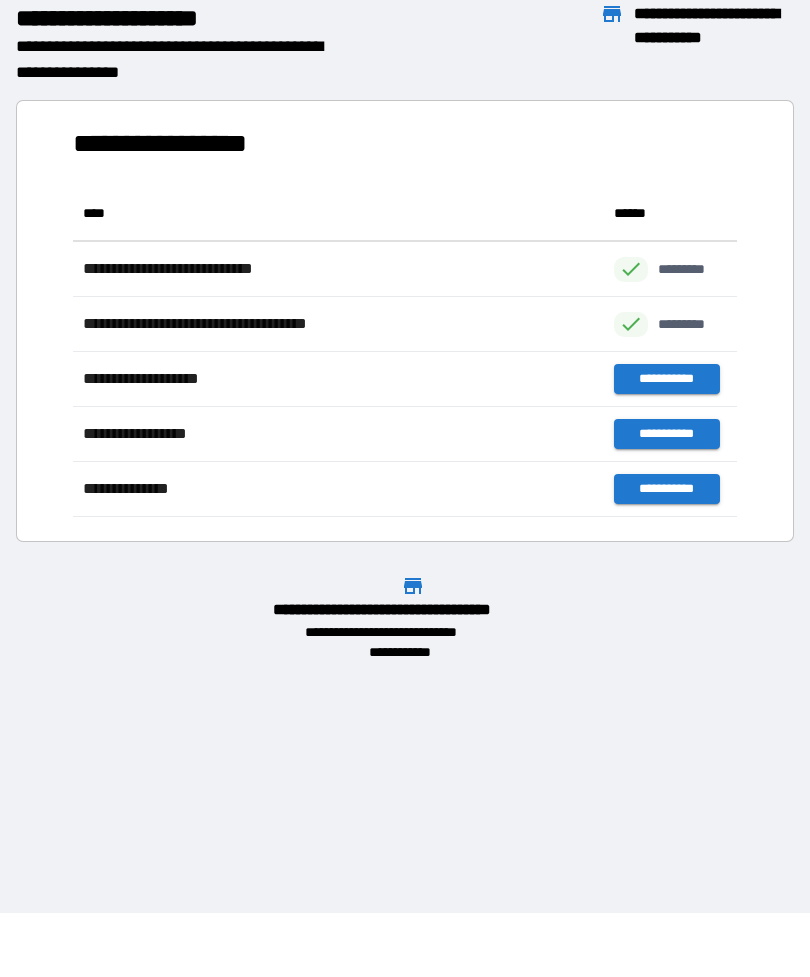 scroll, scrollTop: 1, scrollLeft: 1, axis: both 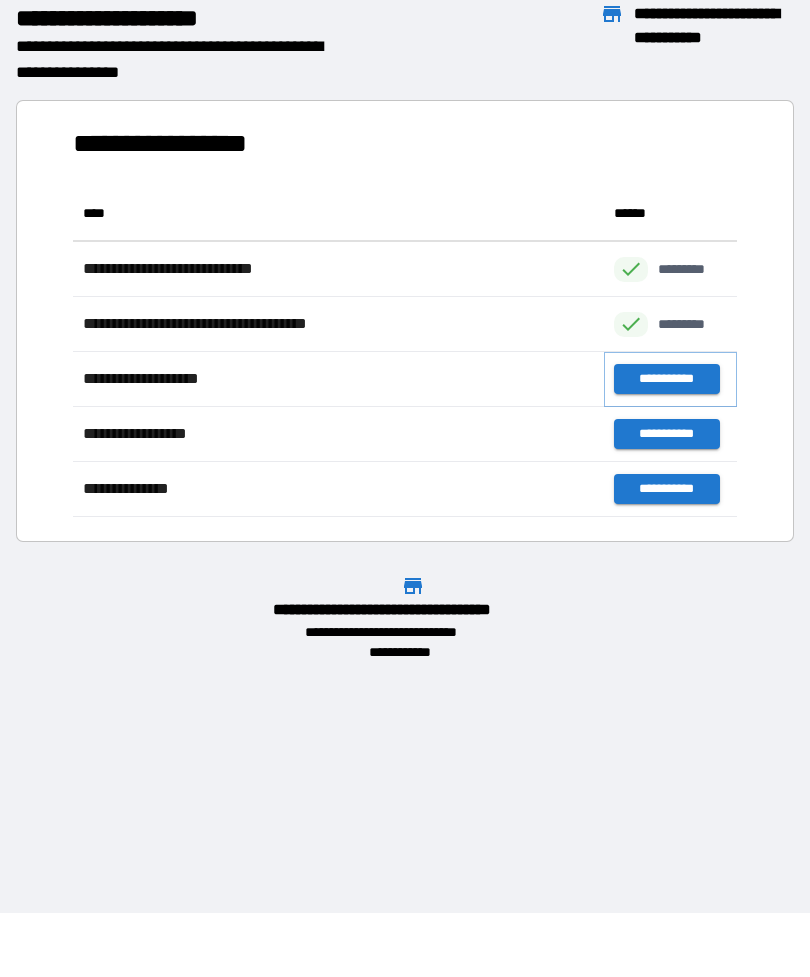 click on "**********" at bounding box center (666, 379) 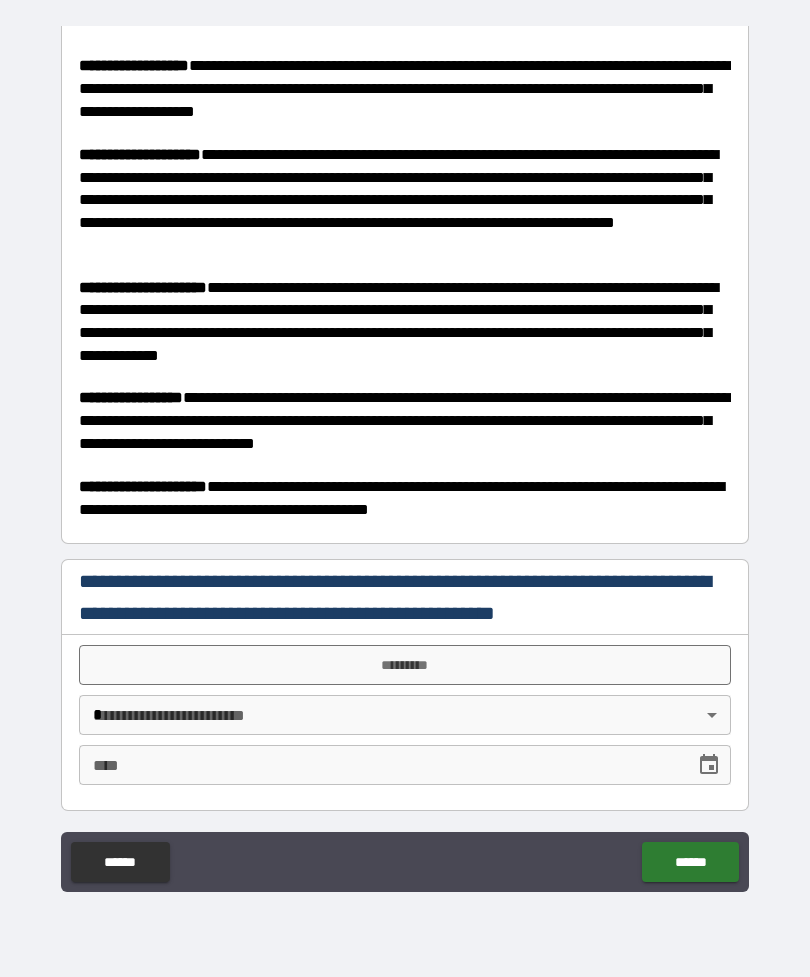 scroll, scrollTop: 531, scrollLeft: 0, axis: vertical 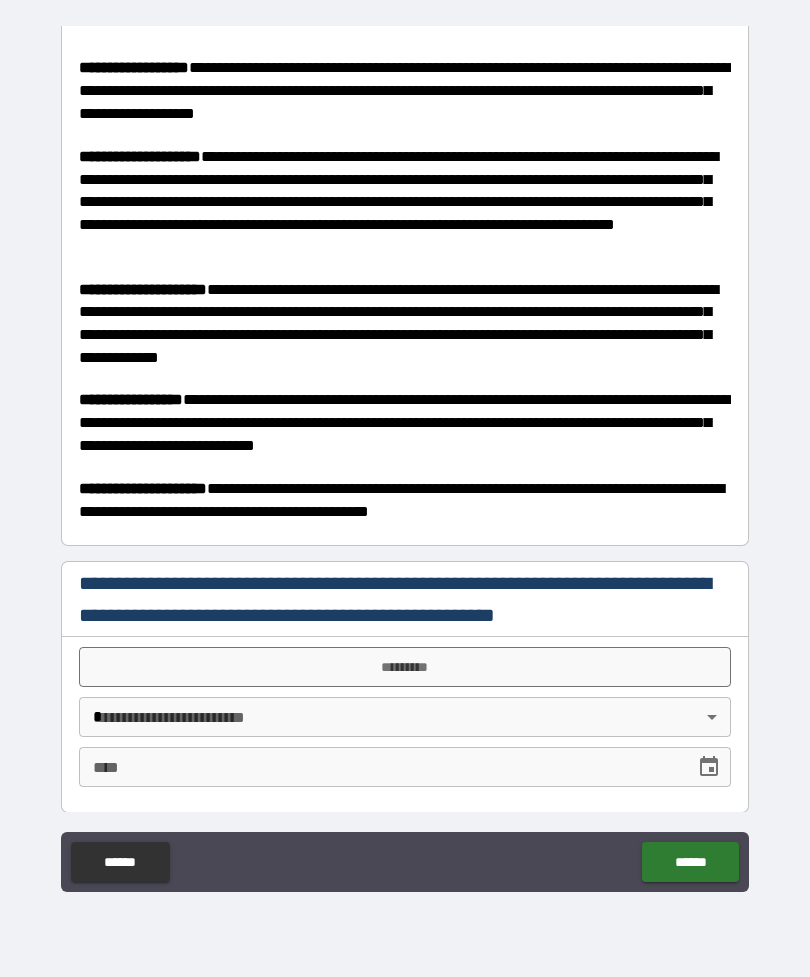 click on "*********" at bounding box center [405, 667] 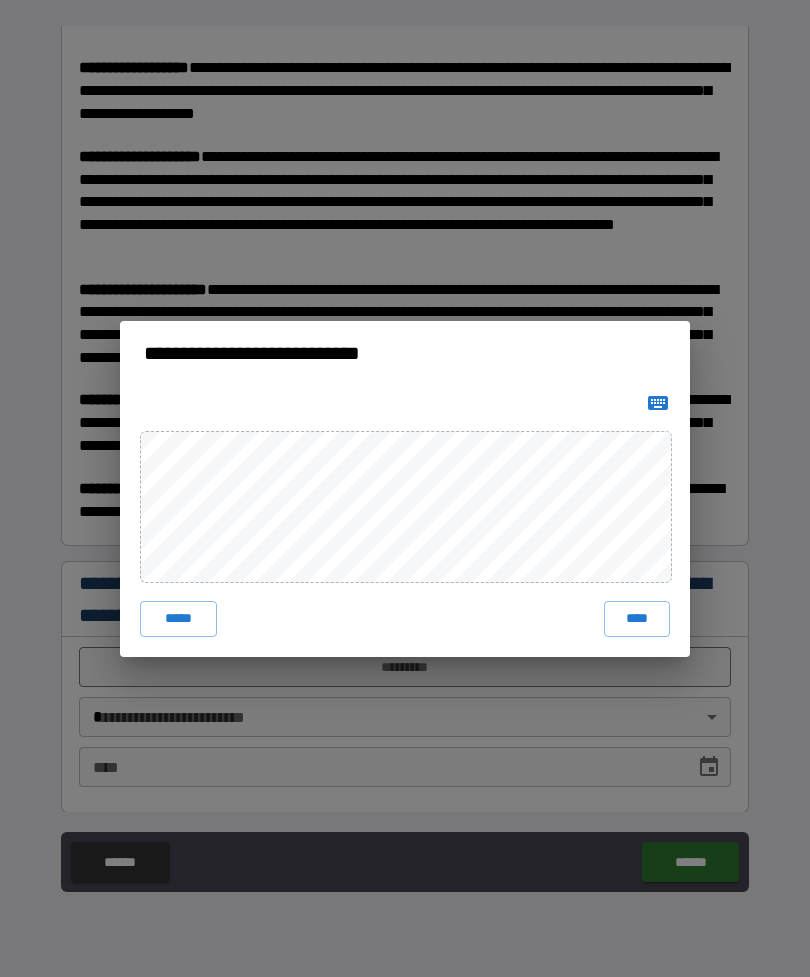 click on "****" at bounding box center (637, 619) 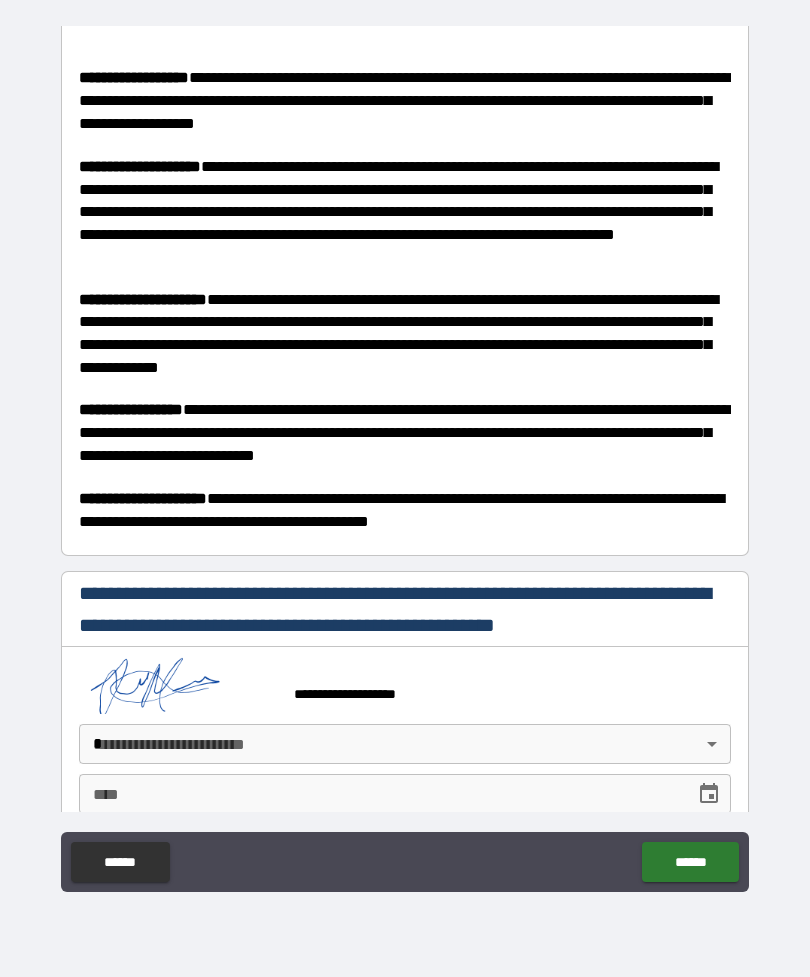 click on "[FIRST] [LAST] [STREET] [CITY], [STATE] [ZIP] [PHONE] [EMAIL]" at bounding box center [405, 456] 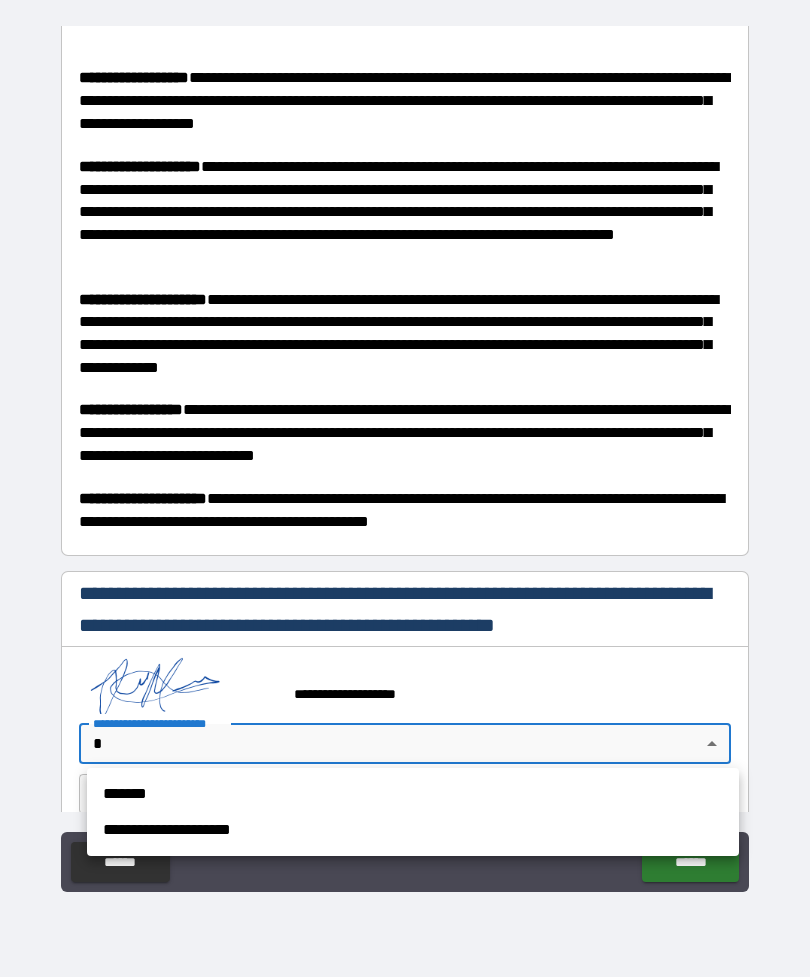click on "**********" at bounding box center (413, 830) 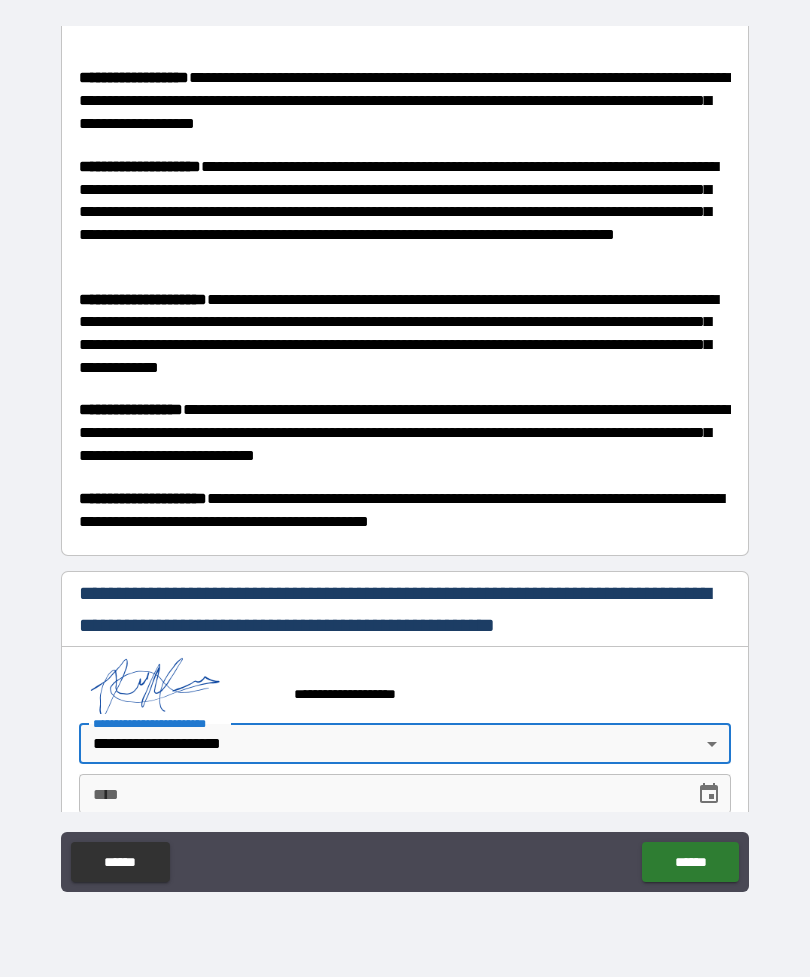 type on "**********" 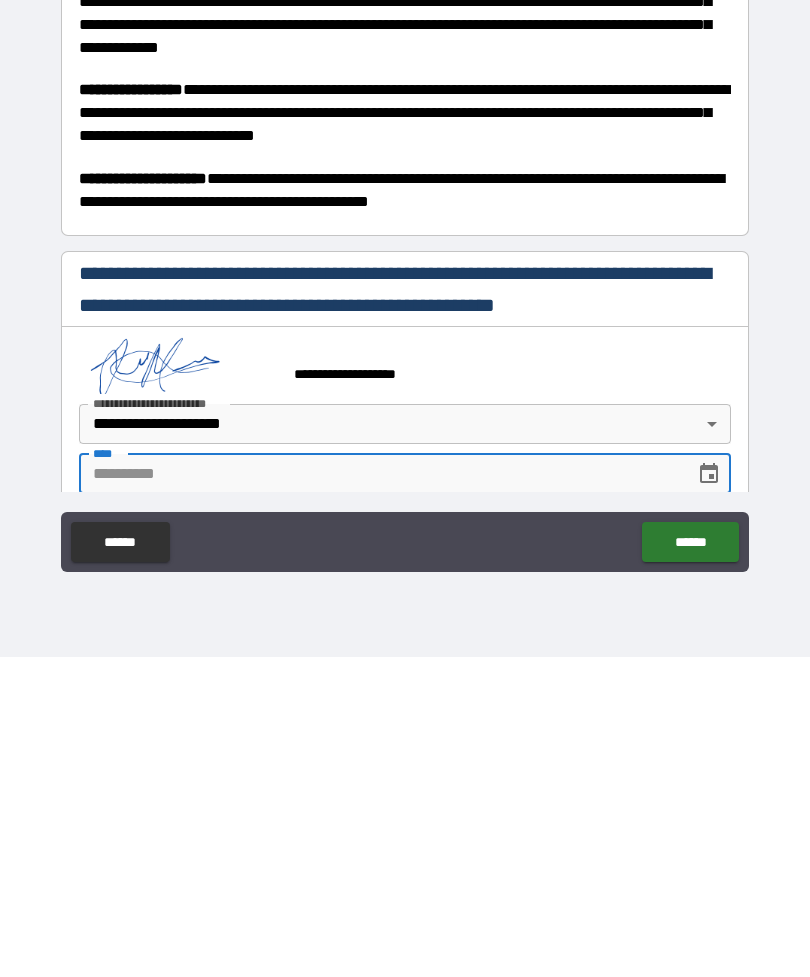click 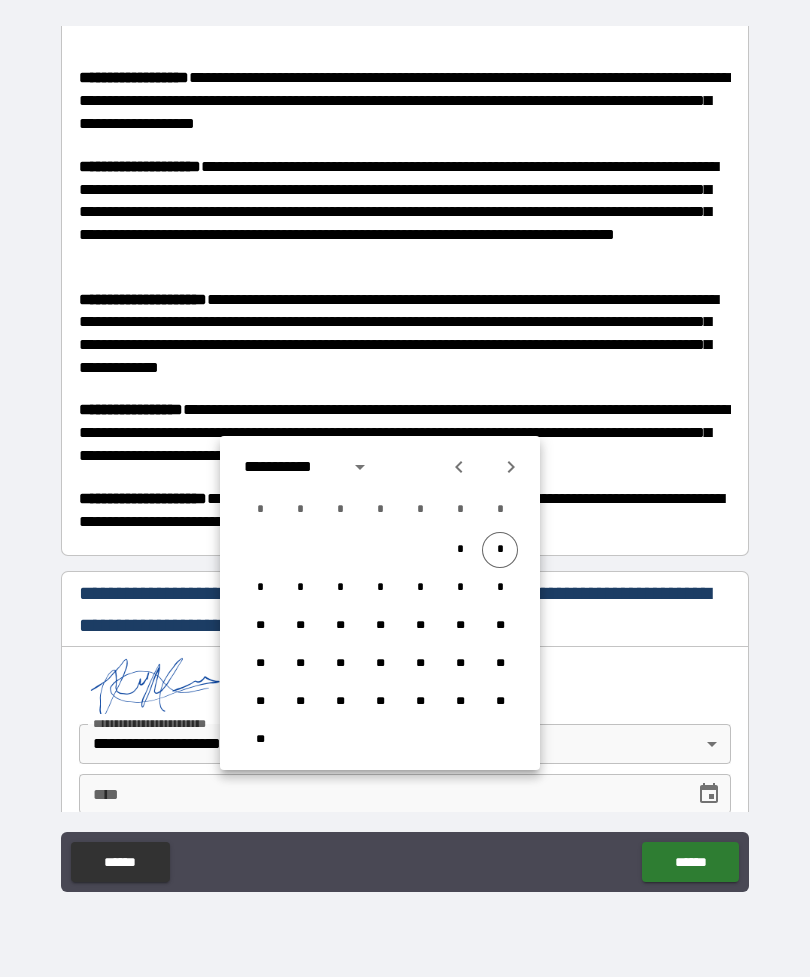 click on "*" at bounding box center [500, 550] 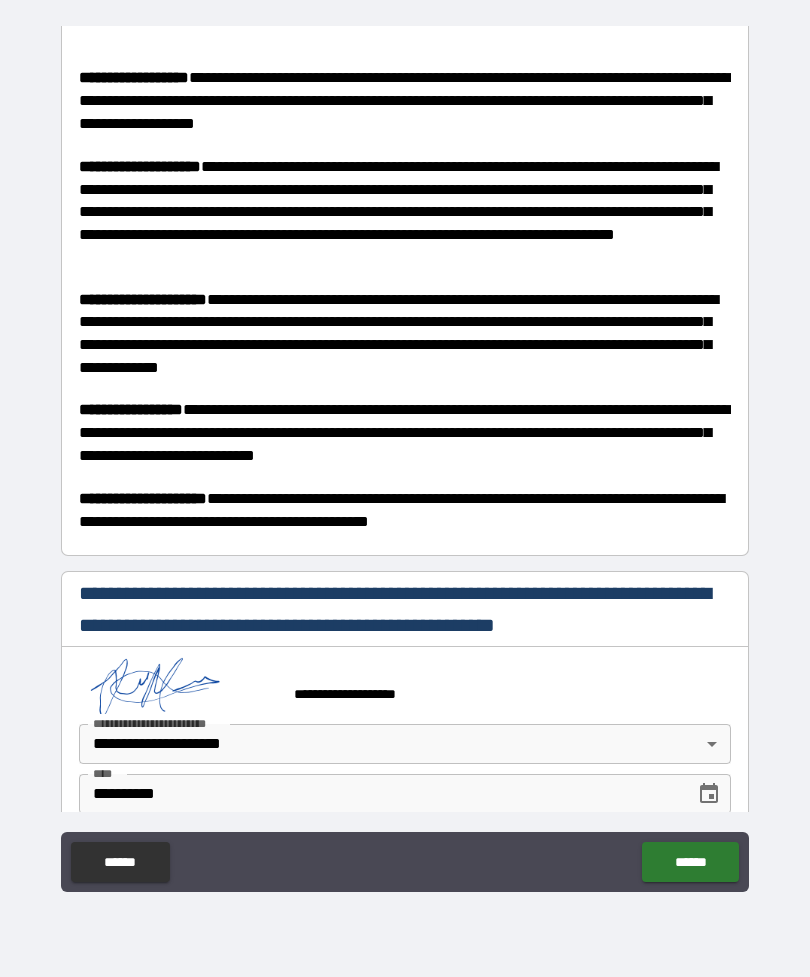 type on "**********" 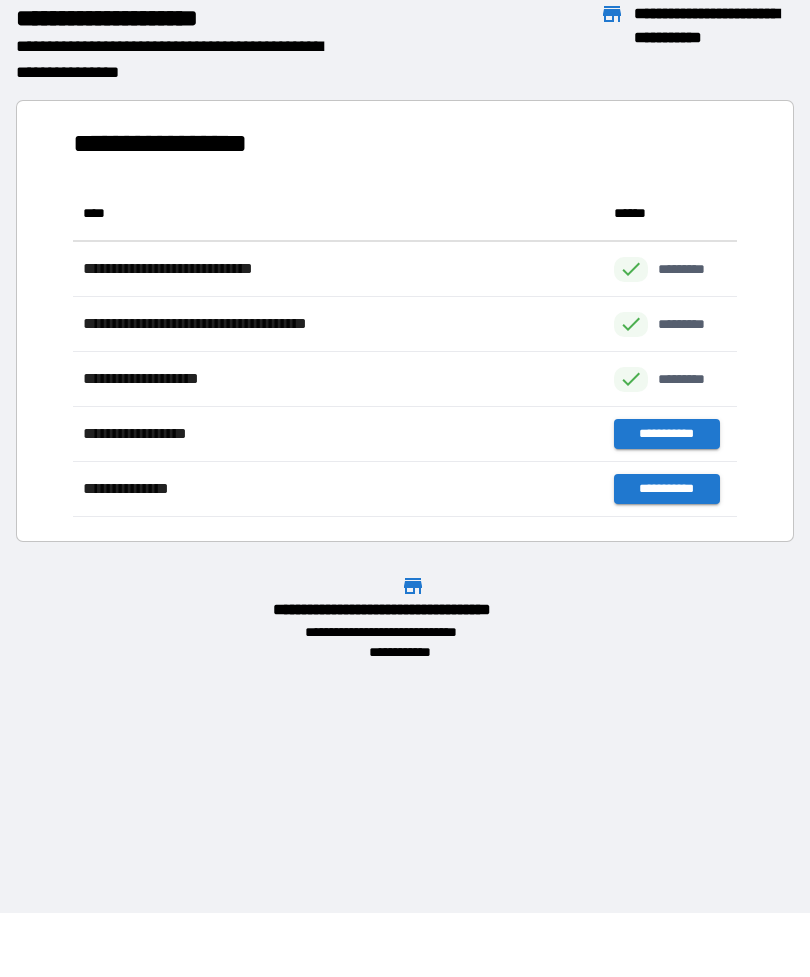 scroll, scrollTop: 1, scrollLeft: 1, axis: both 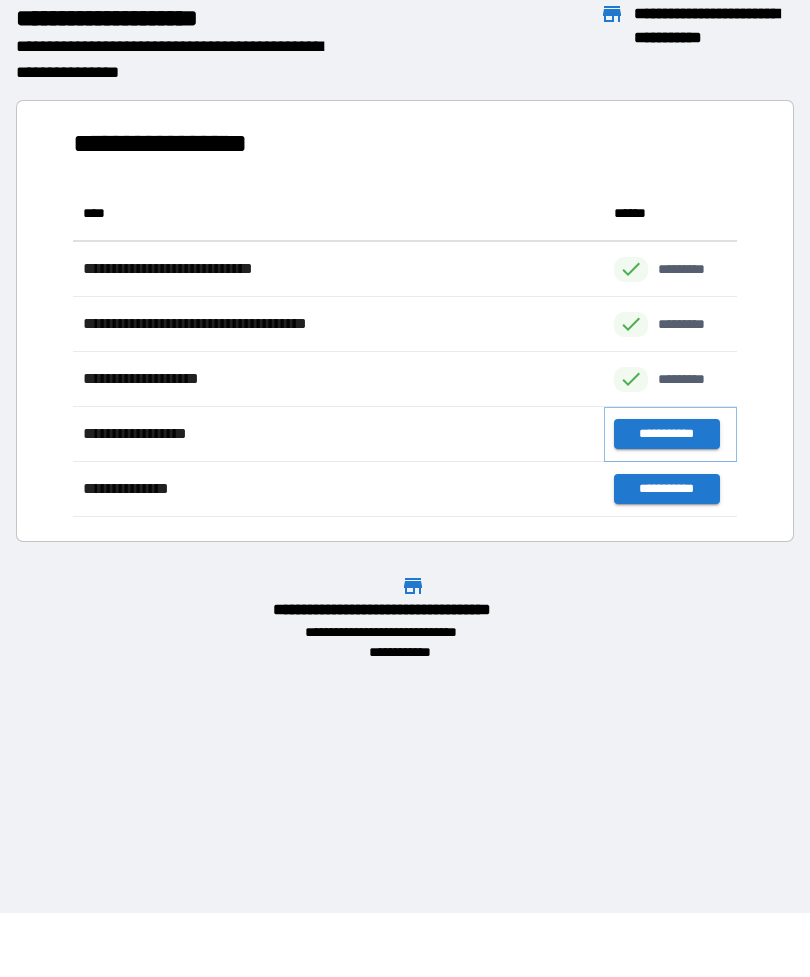 click on "**********" at bounding box center (666, 434) 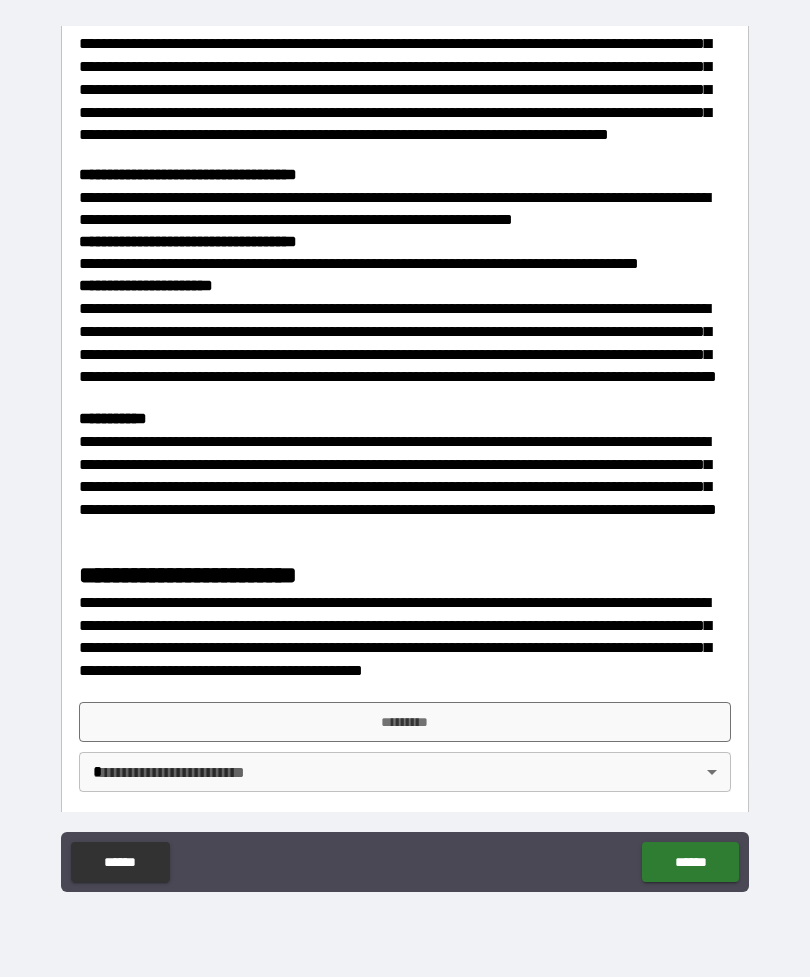 scroll, scrollTop: 1529, scrollLeft: 0, axis: vertical 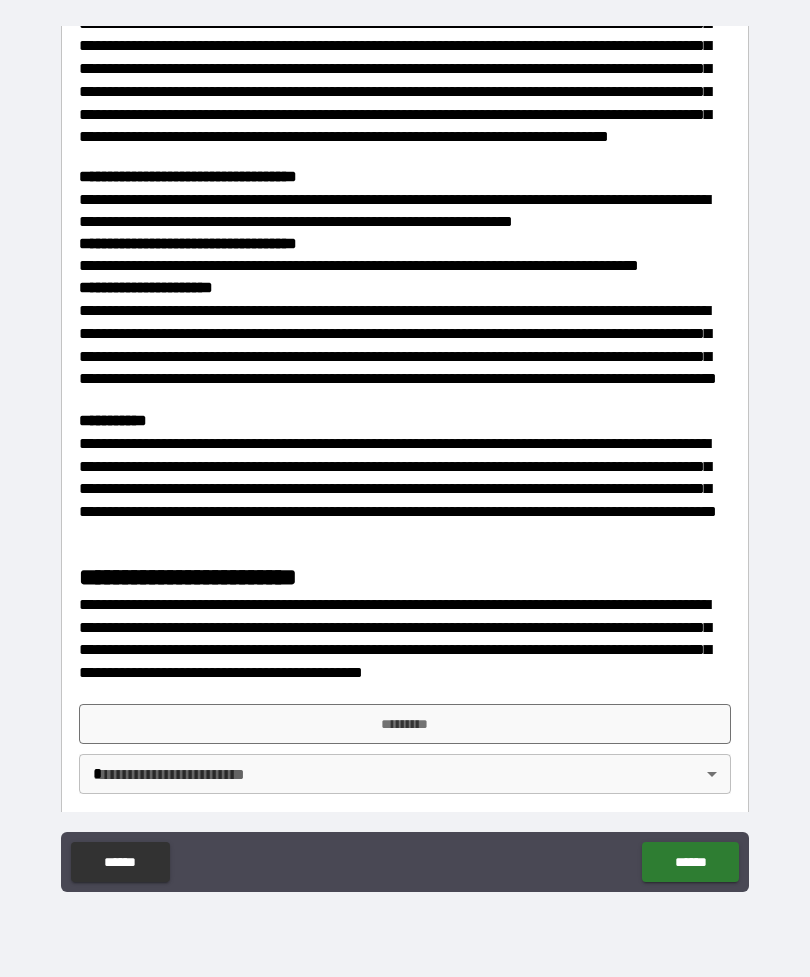 click on "*********" at bounding box center (405, 724) 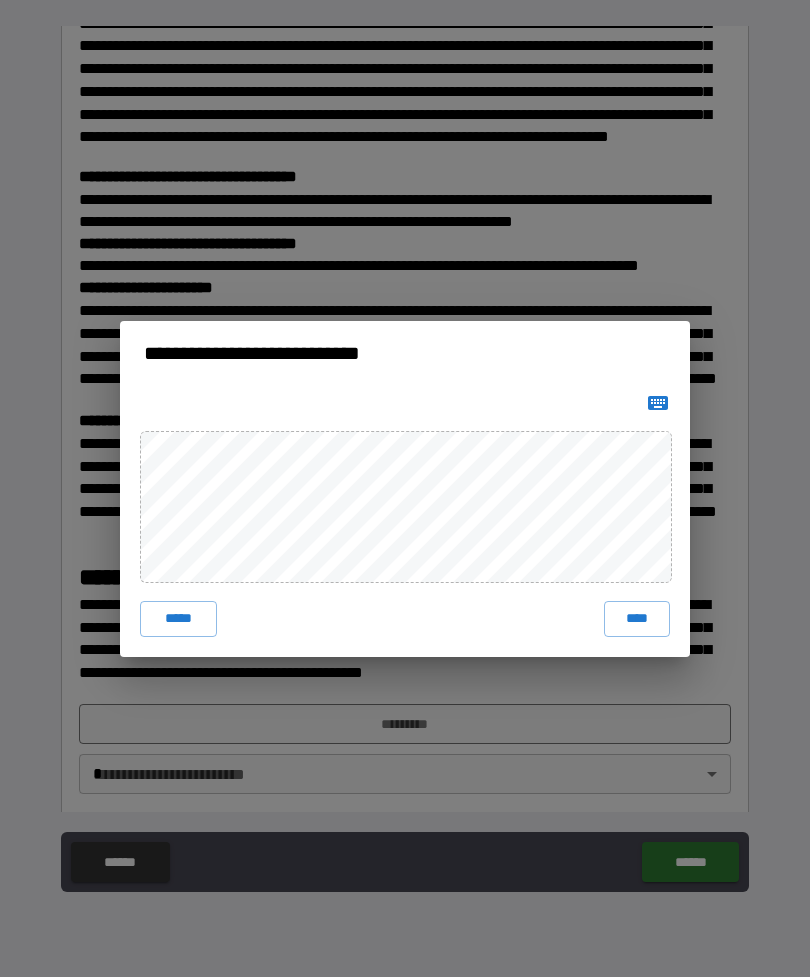 click on "****" at bounding box center (637, 619) 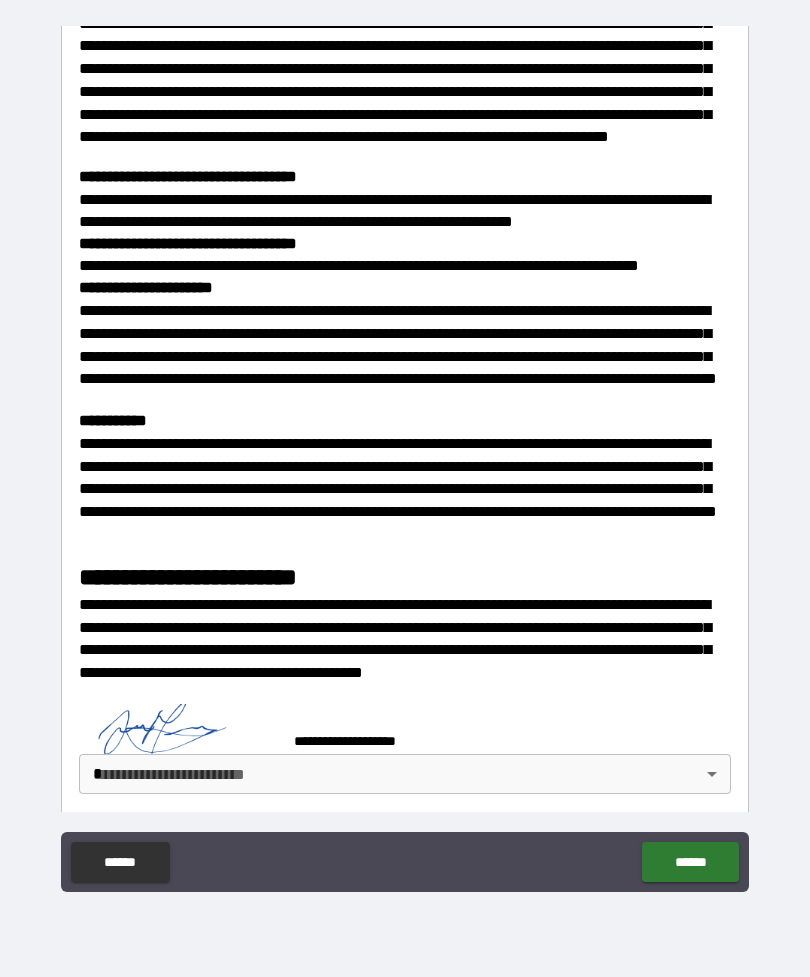 scroll, scrollTop: 1519, scrollLeft: 0, axis: vertical 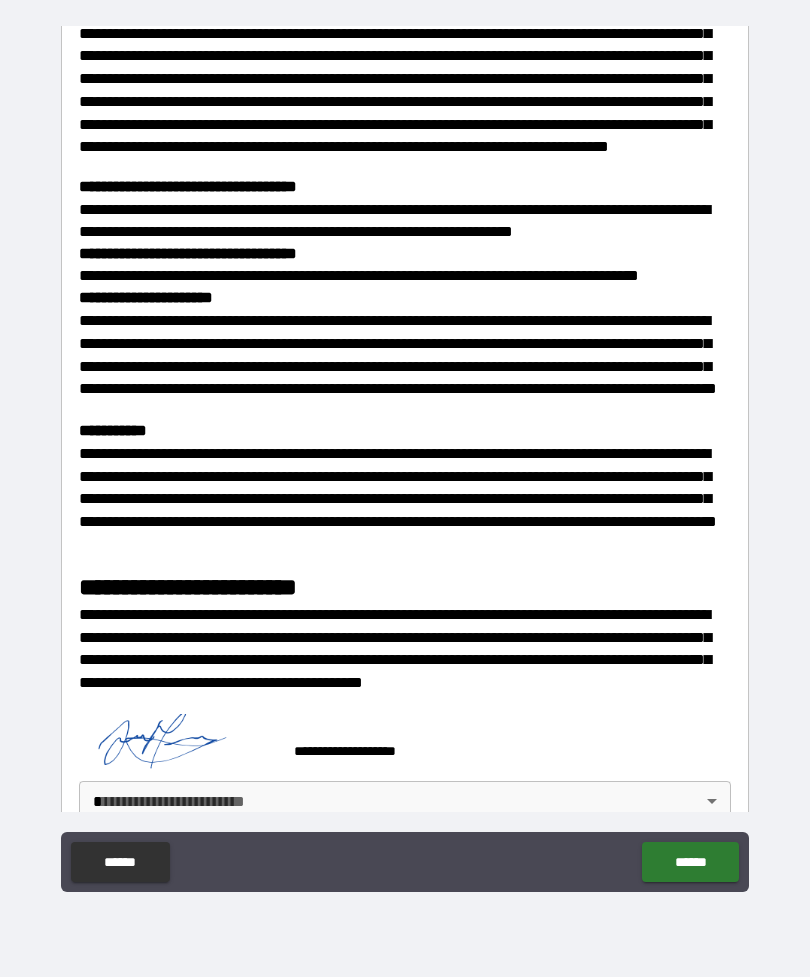 click on "[FIRST] [LAST] [STREET] [CITY], [STATE] [ZIP] [PHONE] [EMAIL]" at bounding box center (405, 456) 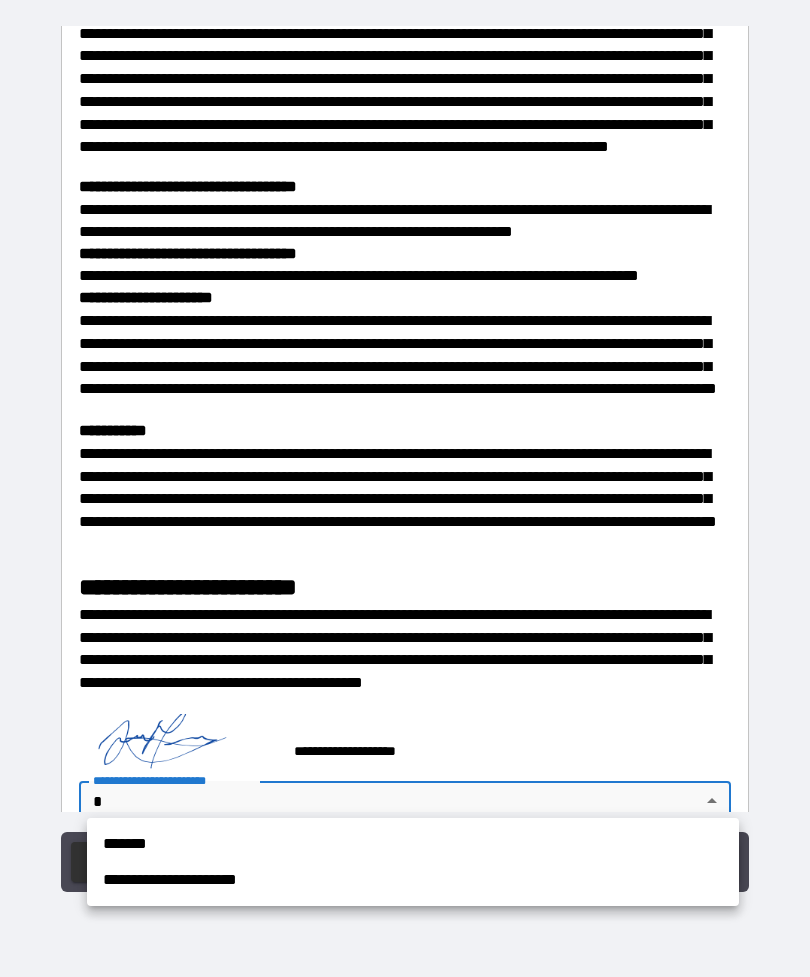 click on "**********" at bounding box center [413, 880] 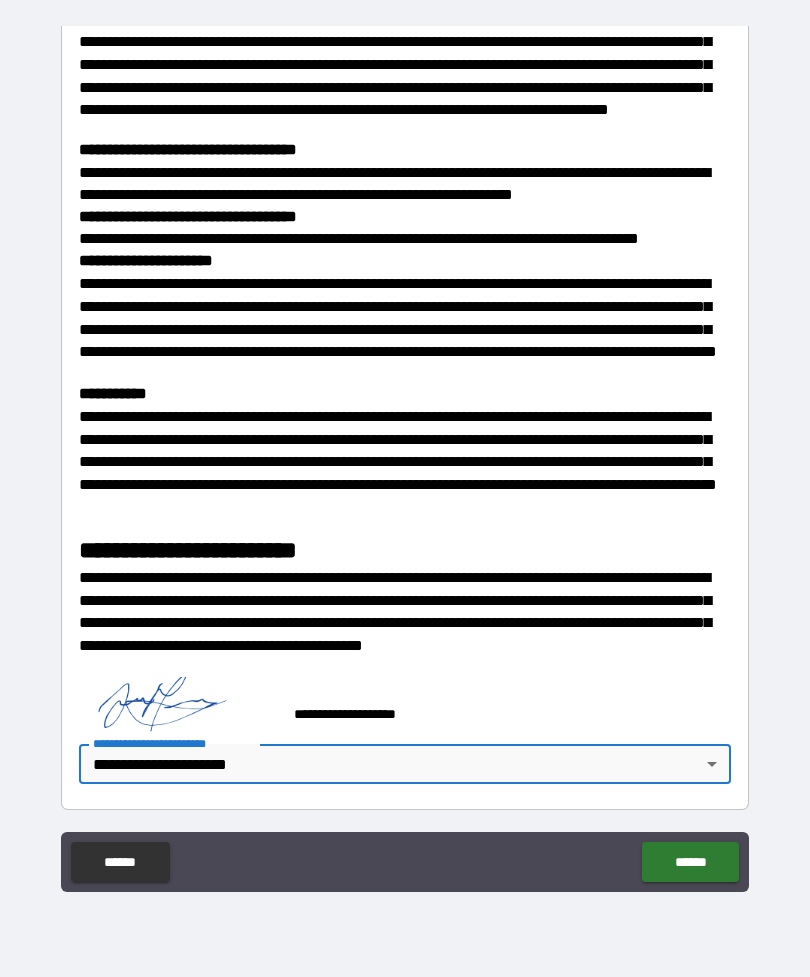 scroll, scrollTop: 1550, scrollLeft: 0, axis: vertical 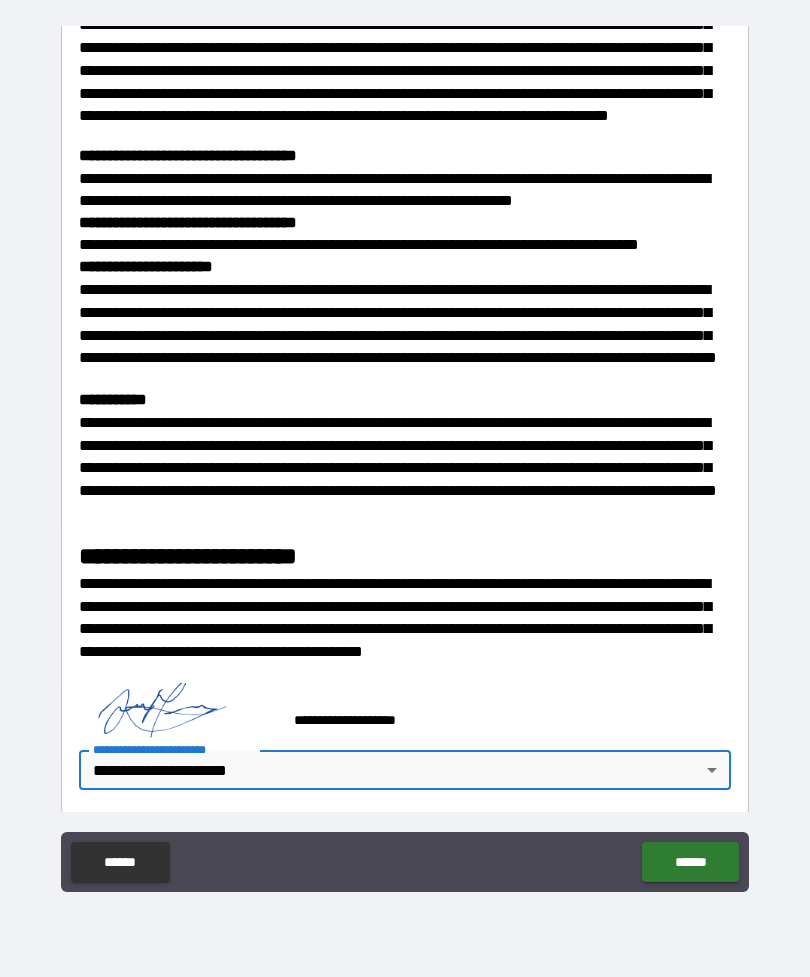 click on "******" at bounding box center [690, 862] 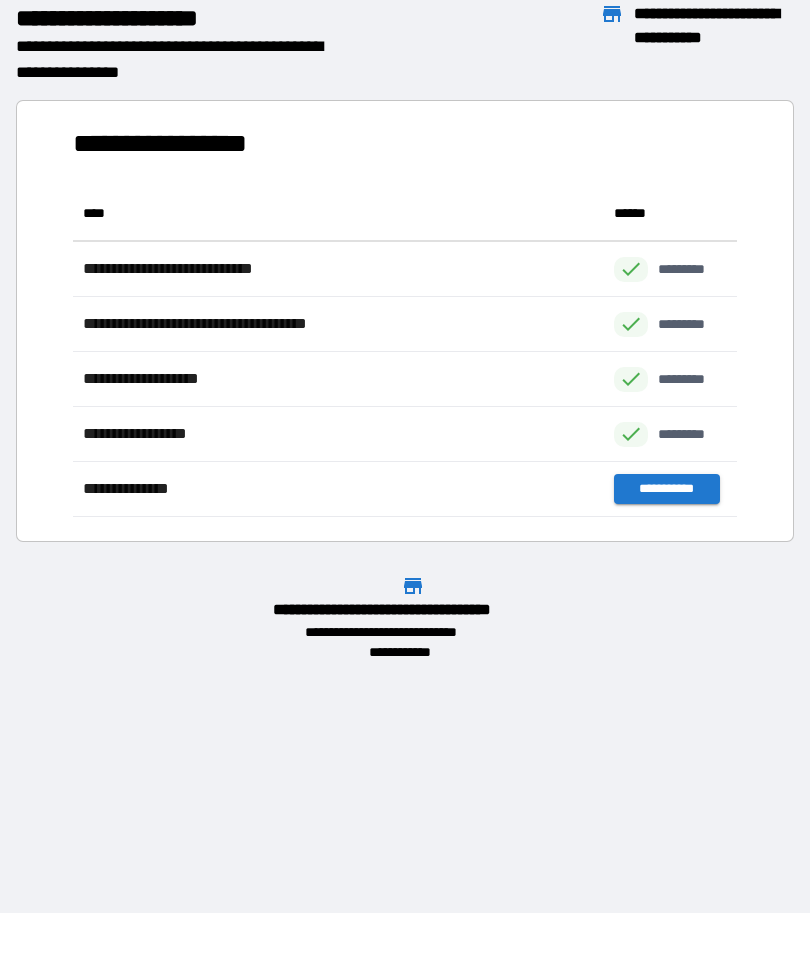 scroll, scrollTop: 331, scrollLeft: 664, axis: both 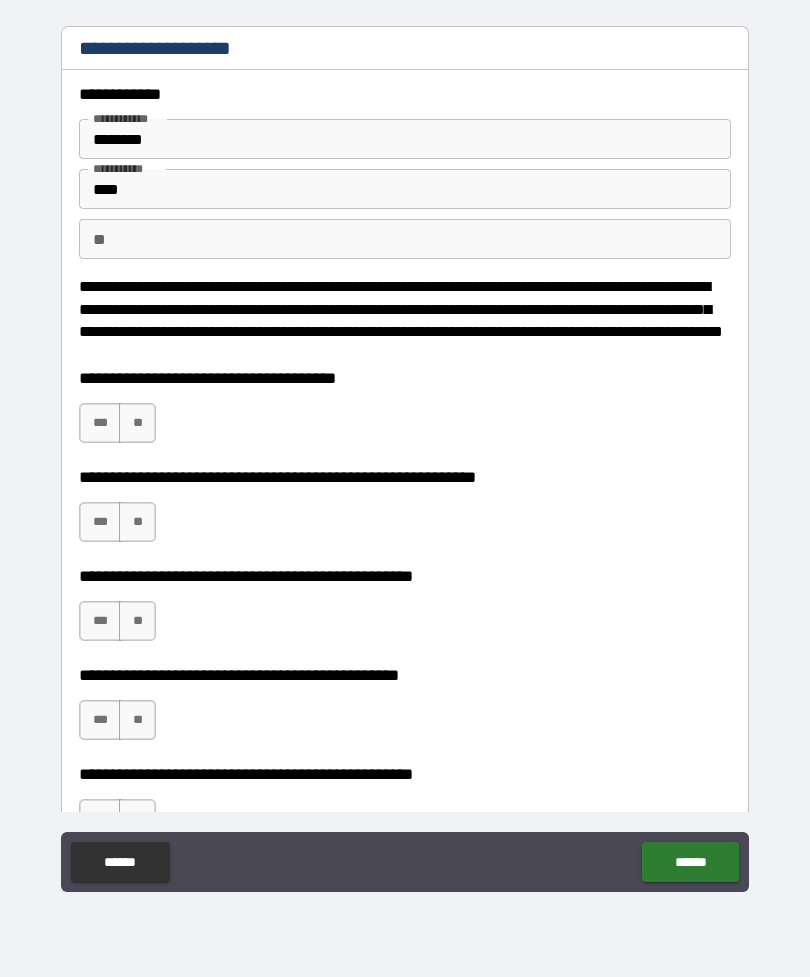 click on "**" at bounding box center (405, 239) 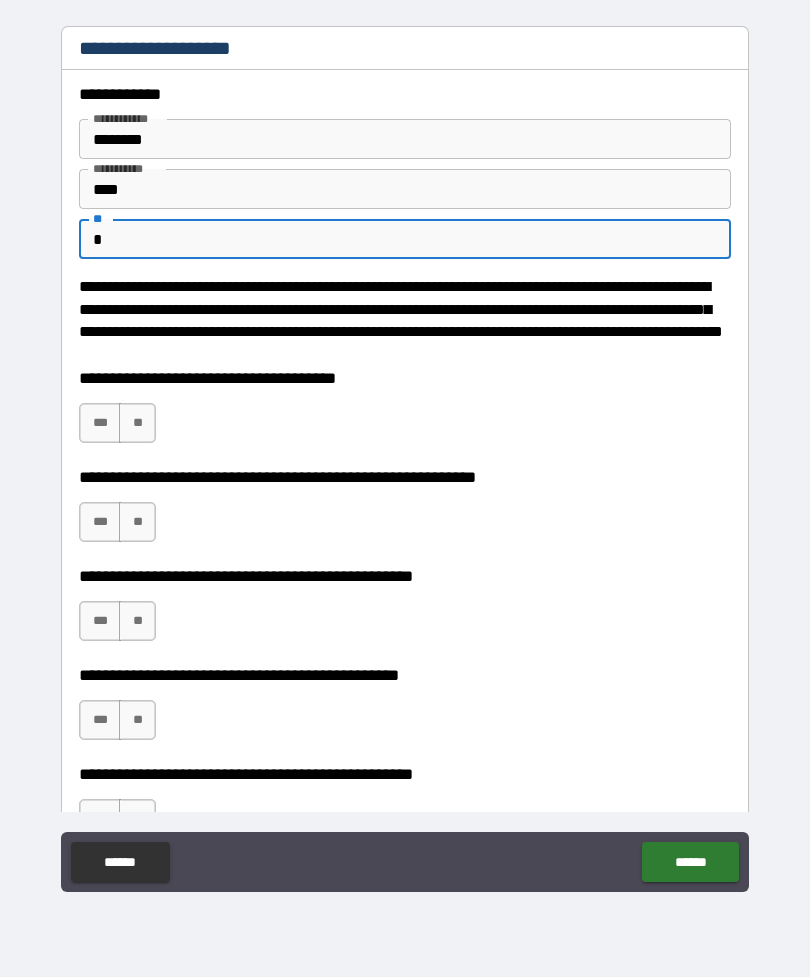 type on "*" 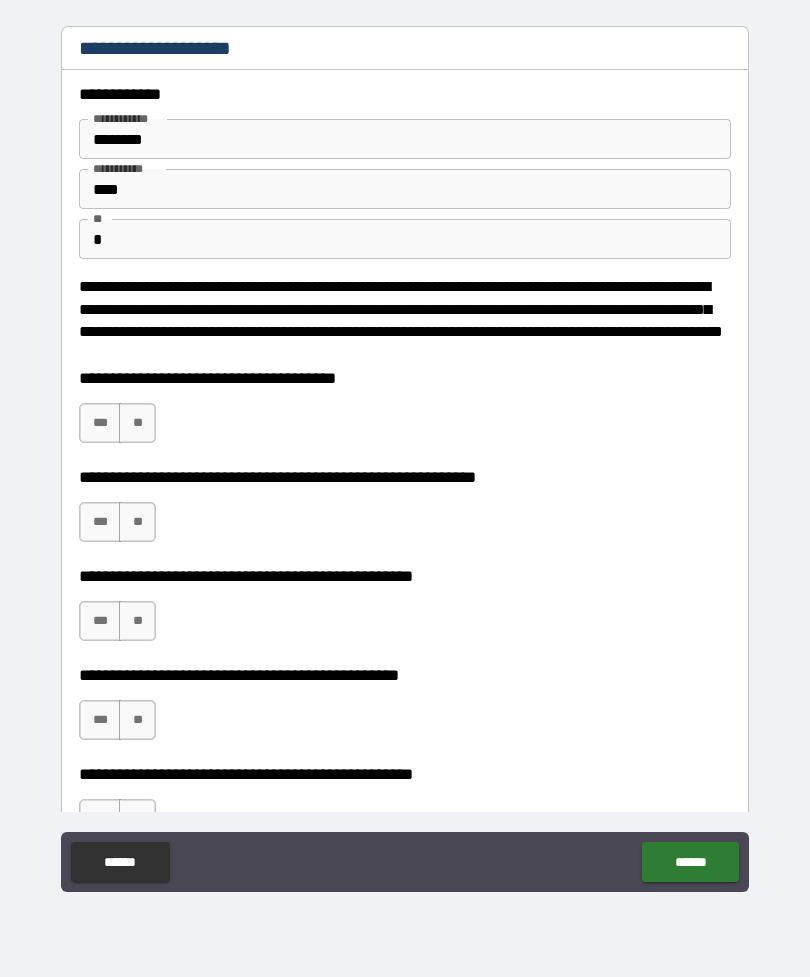 click on "***" at bounding box center (100, 423) 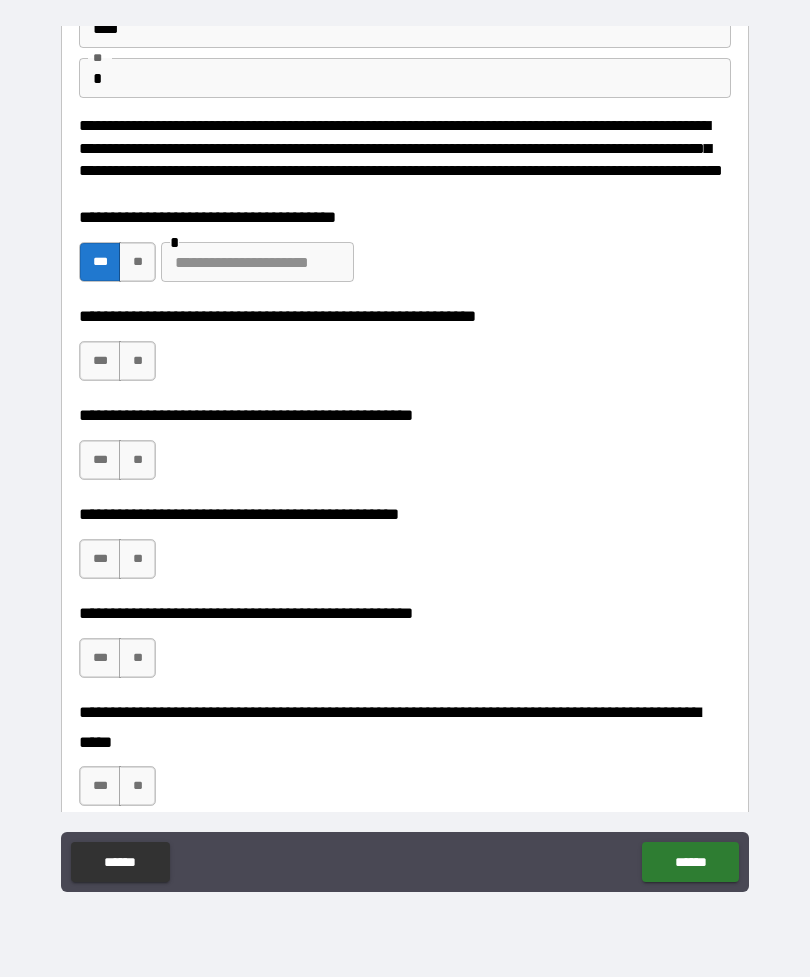 scroll, scrollTop: 162, scrollLeft: 0, axis: vertical 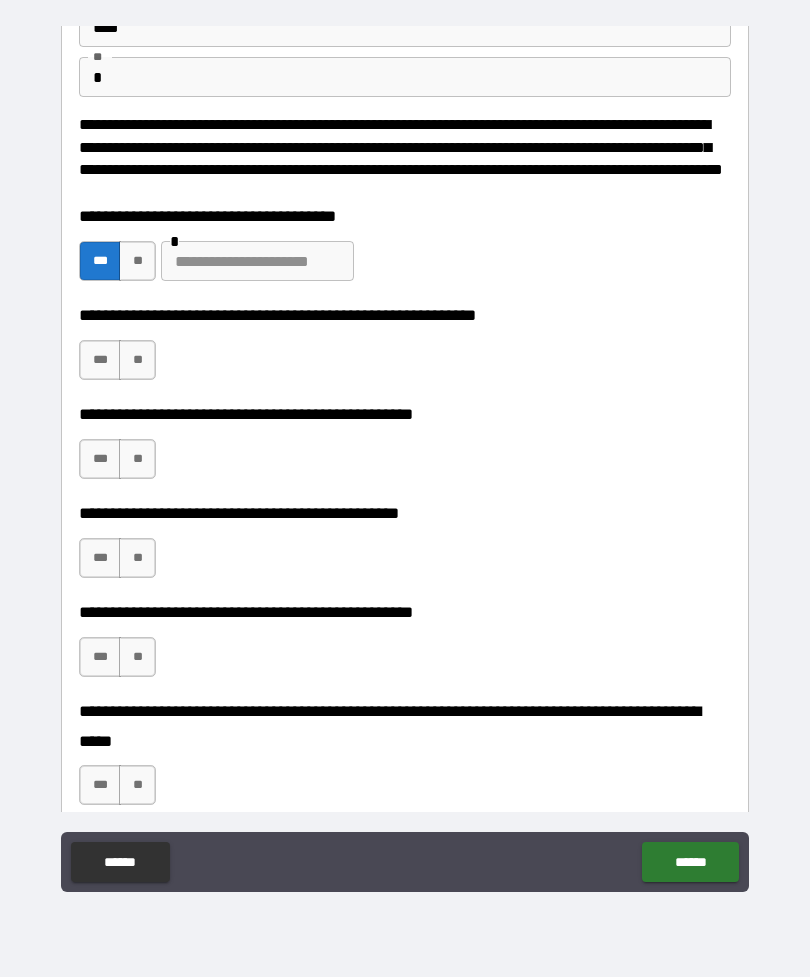 click on "**" at bounding box center [137, 261] 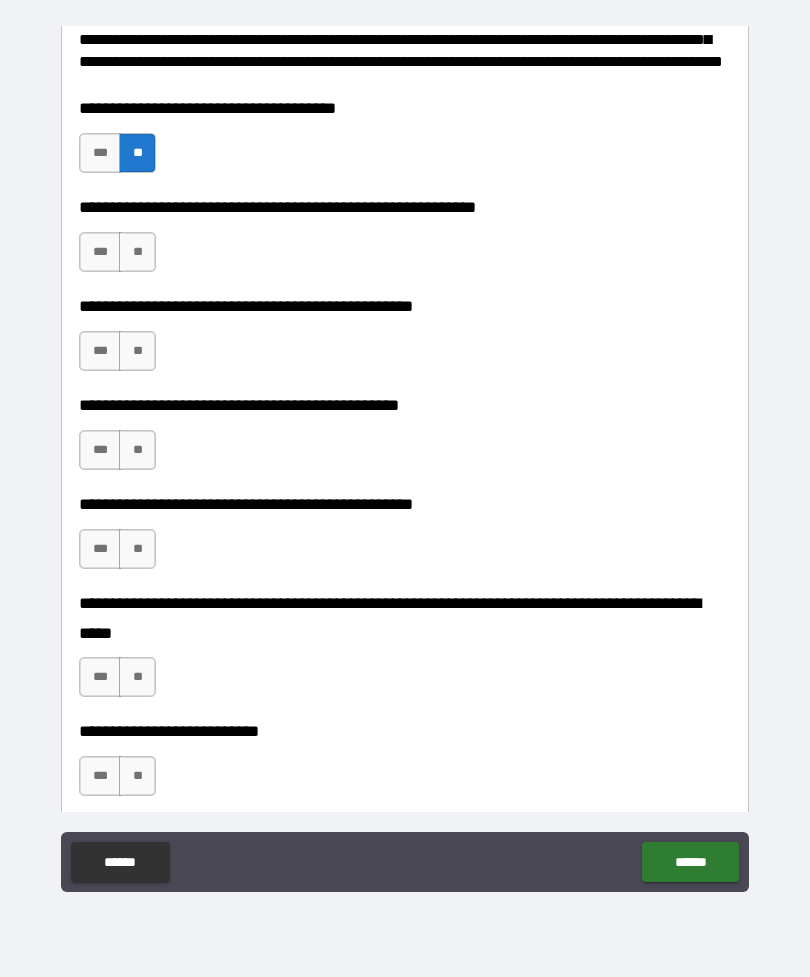 scroll, scrollTop: 272, scrollLeft: 0, axis: vertical 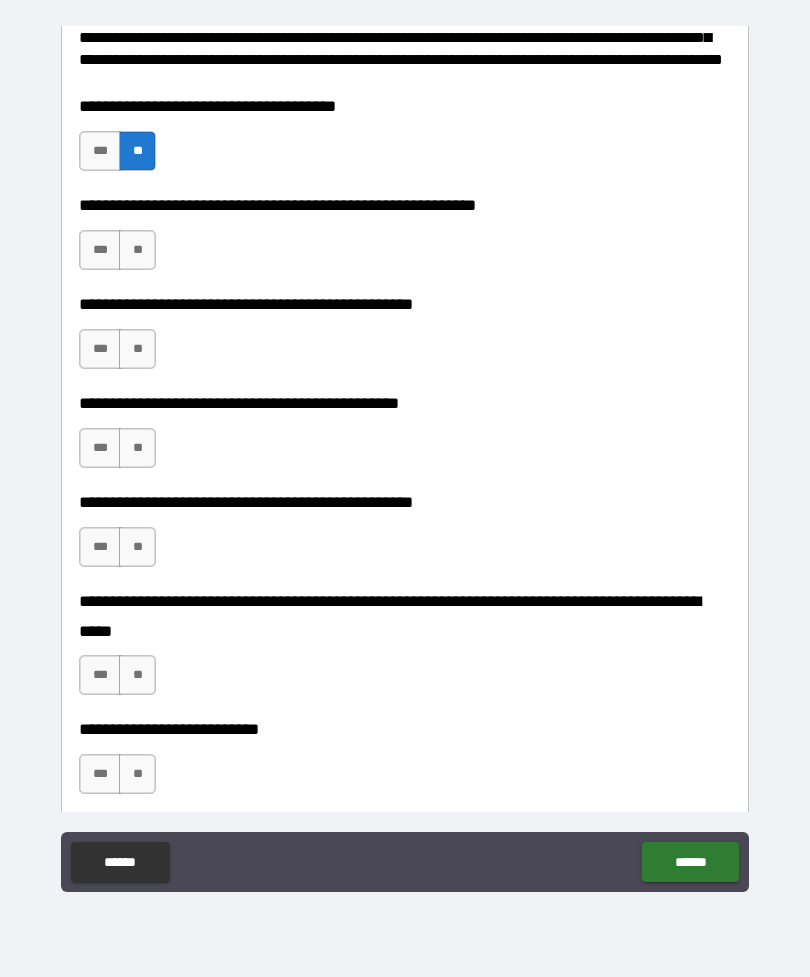 click on "***" at bounding box center [100, 250] 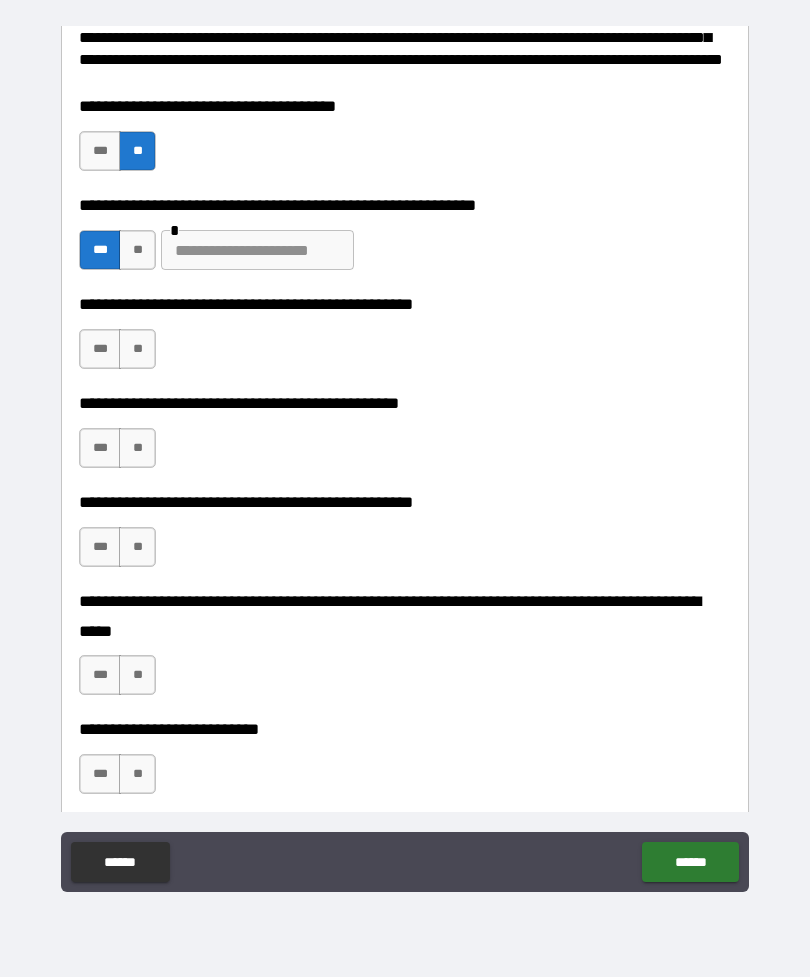 click at bounding box center (257, 250) 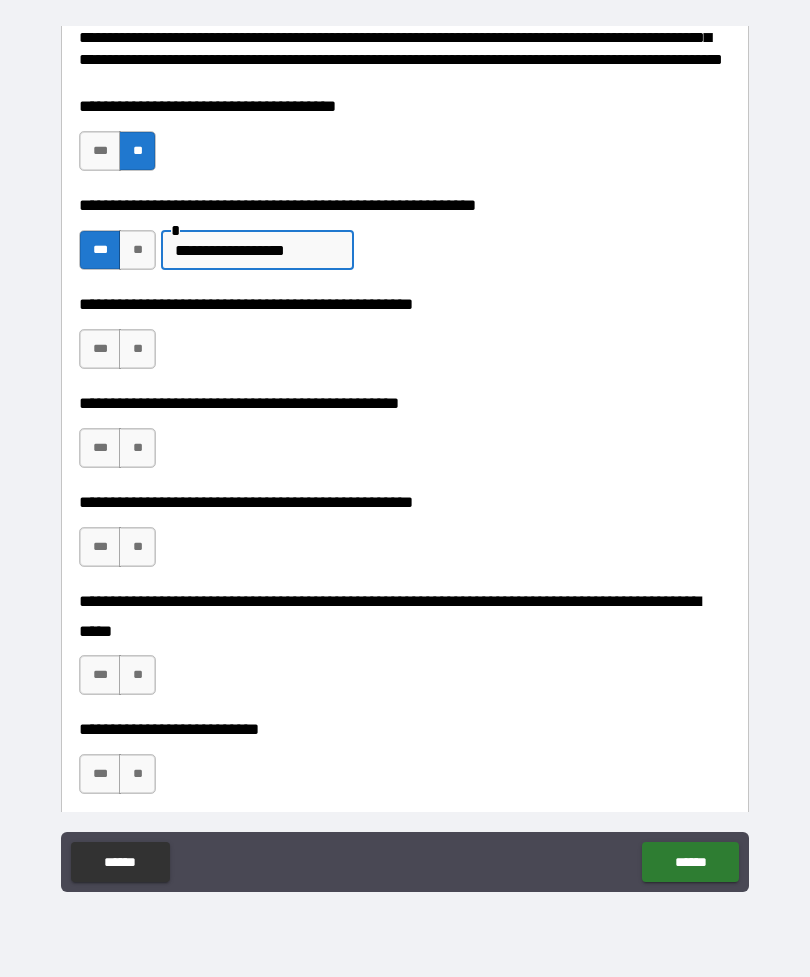 type on "**********" 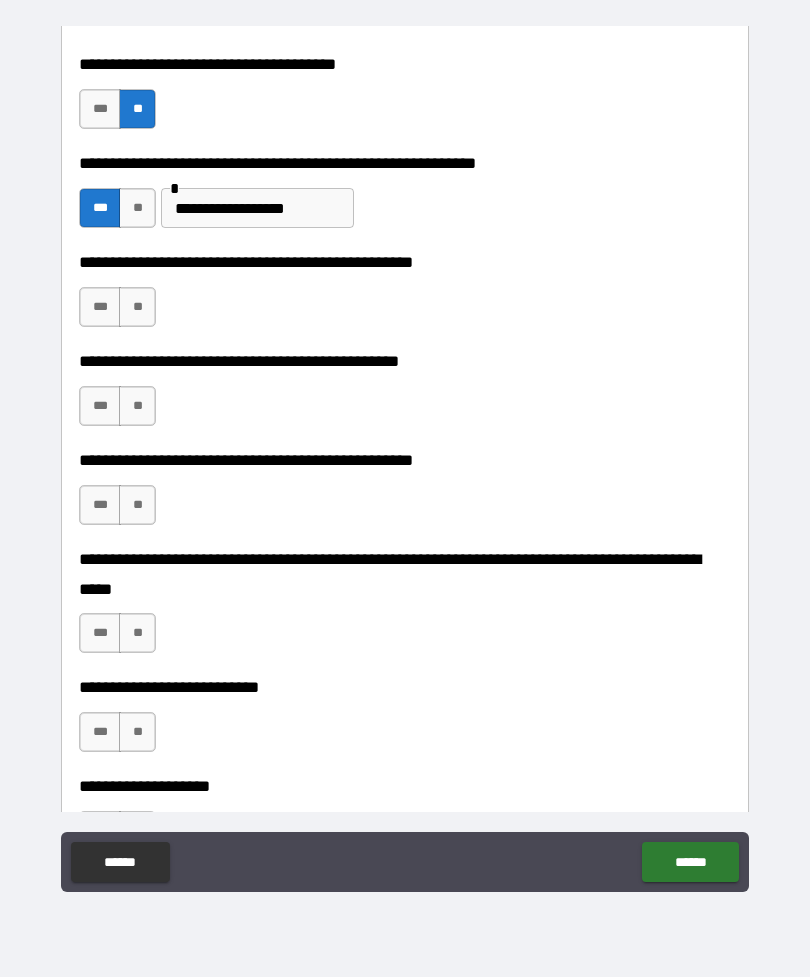 scroll, scrollTop: 338, scrollLeft: 0, axis: vertical 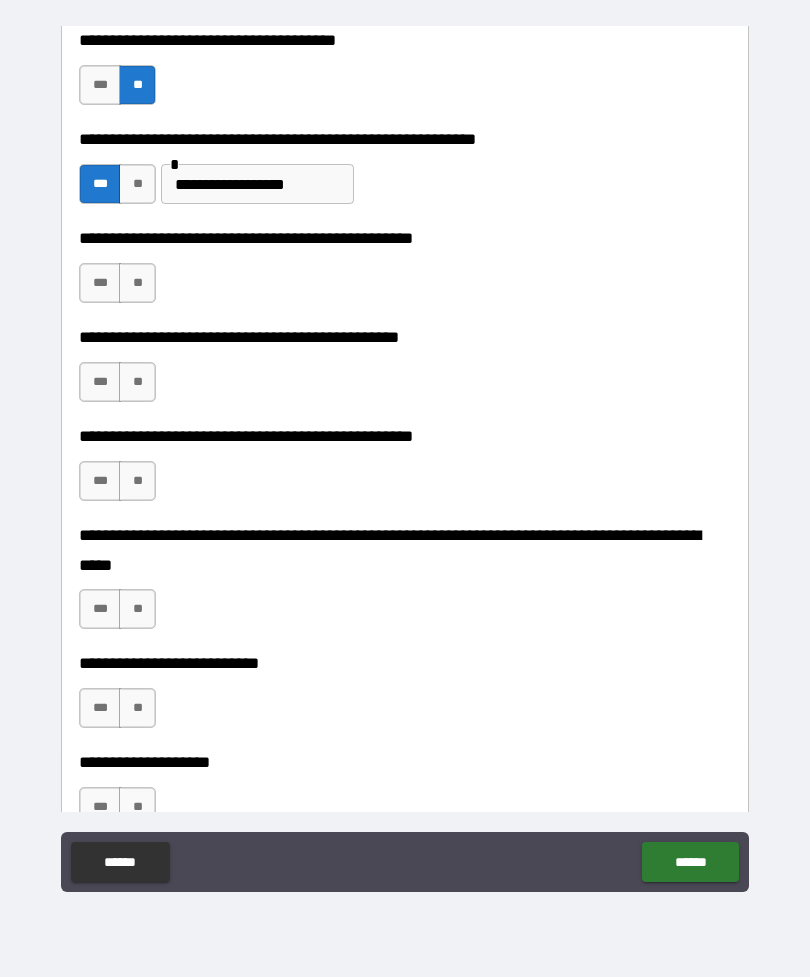click on "**" at bounding box center (137, 283) 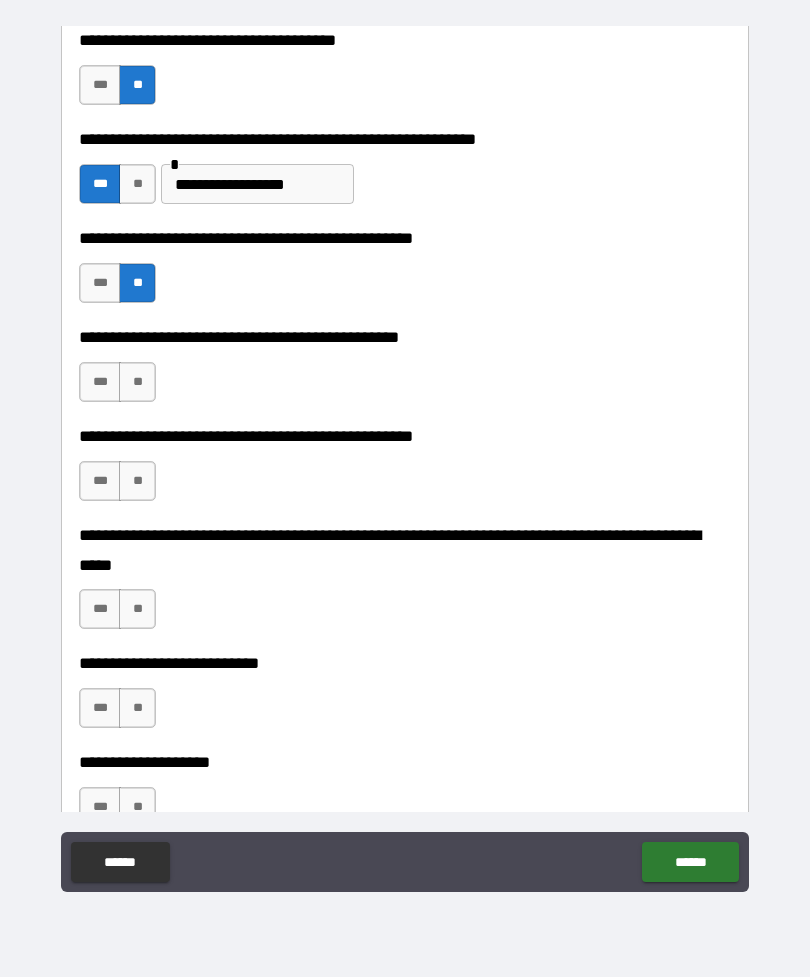 click on "**" at bounding box center (137, 382) 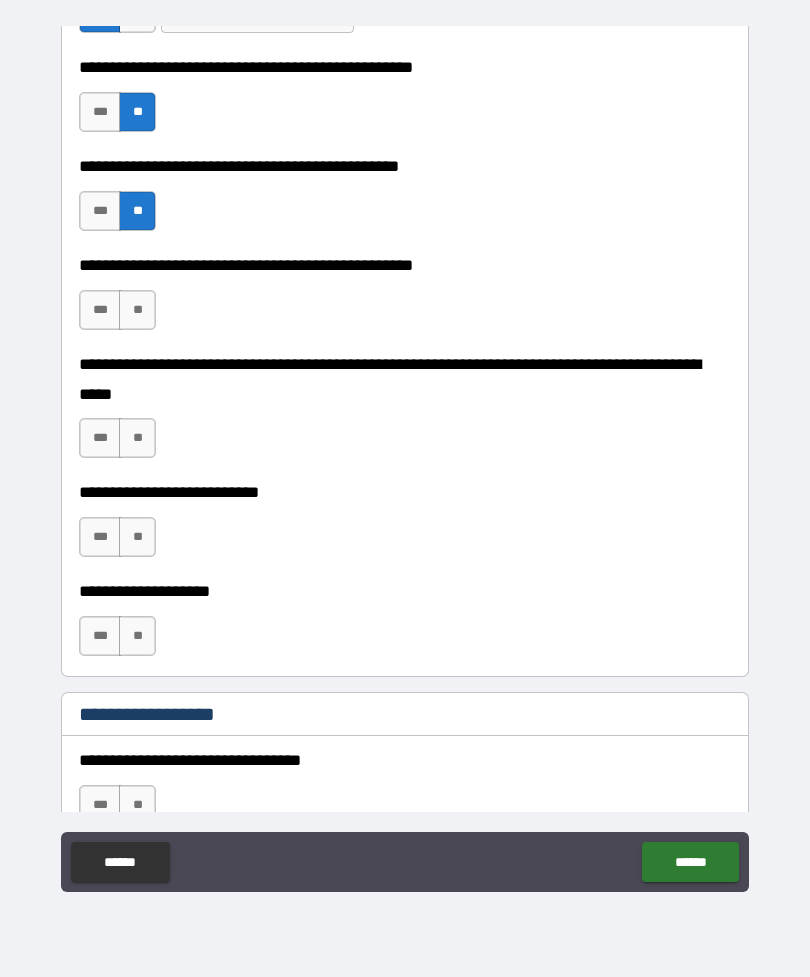 scroll, scrollTop: 520, scrollLeft: 0, axis: vertical 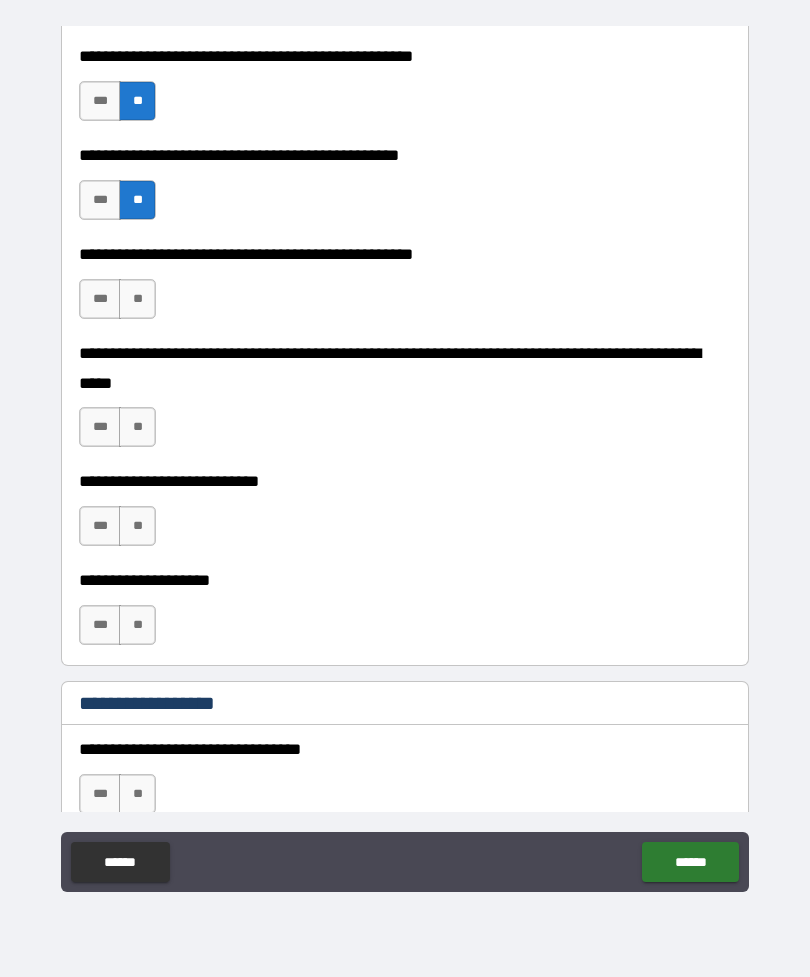 click on "**" at bounding box center [137, 299] 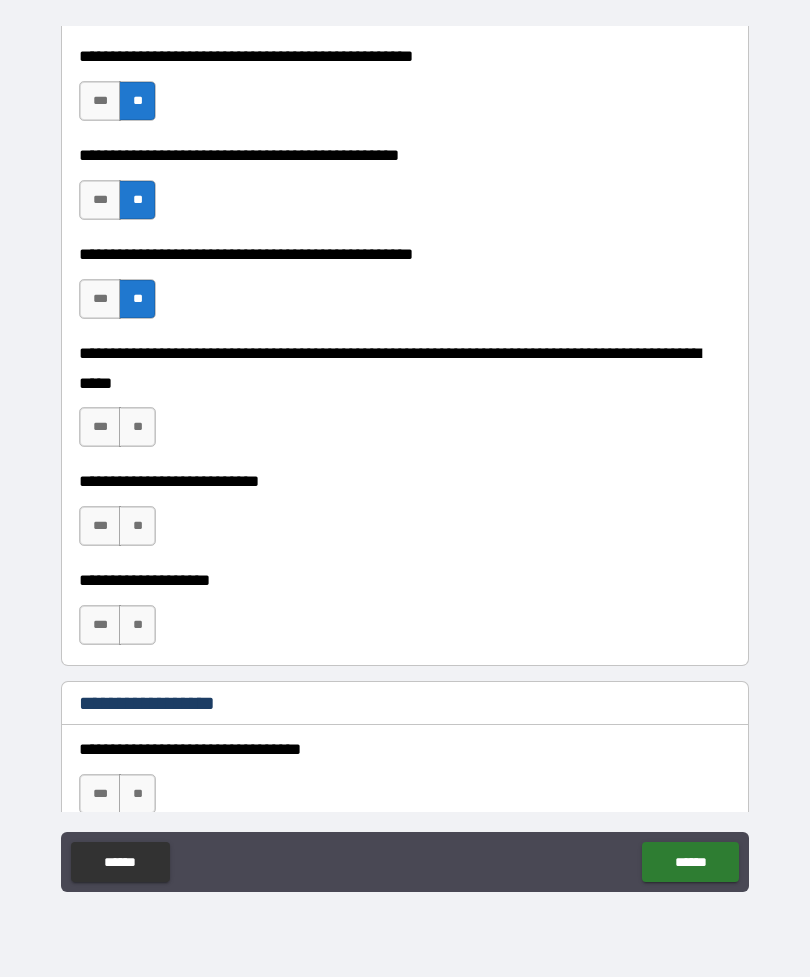 click on "**" at bounding box center (137, 427) 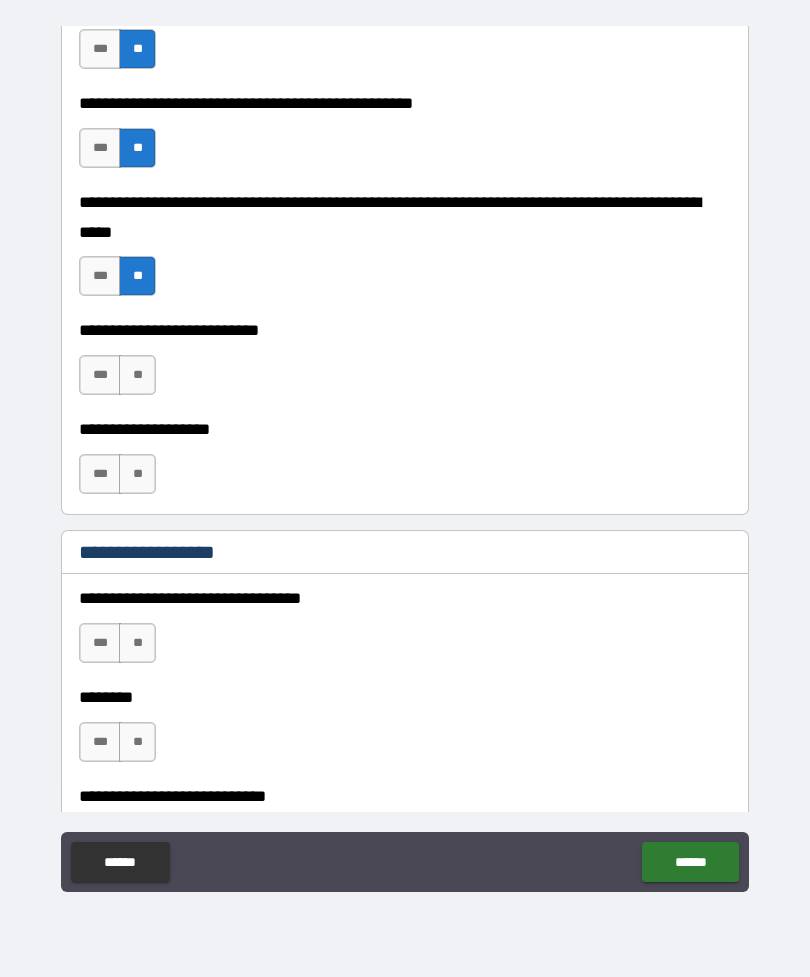 scroll, scrollTop: 682, scrollLeft: 0, axis: vertical 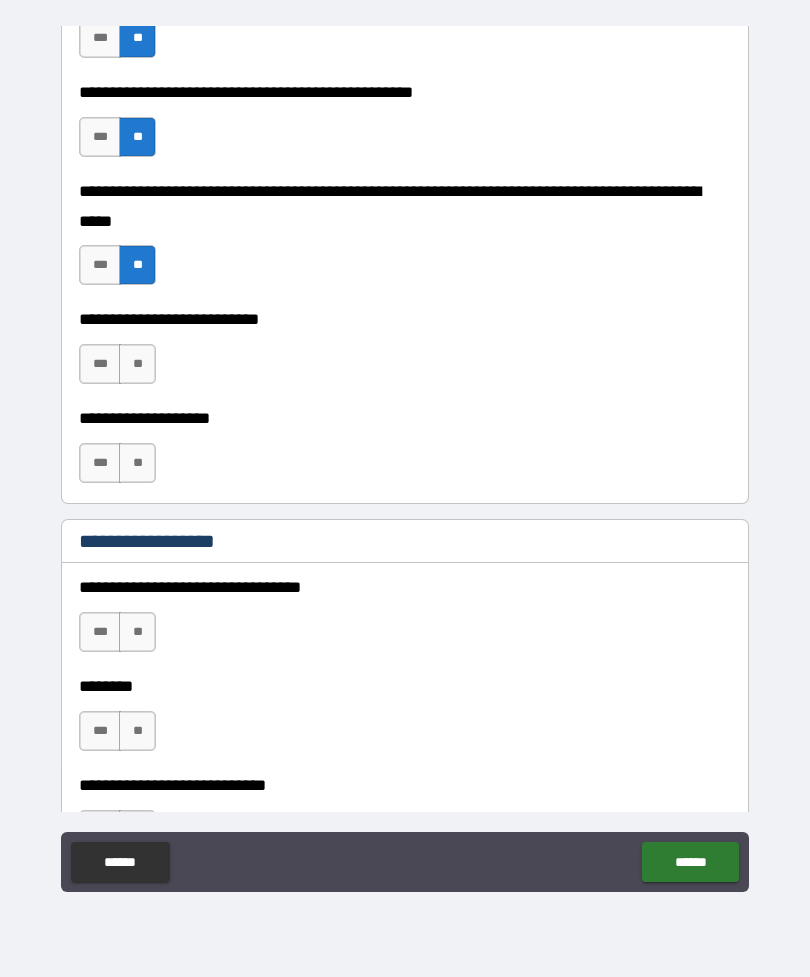 click on "**" at bounding box center [137, 364] 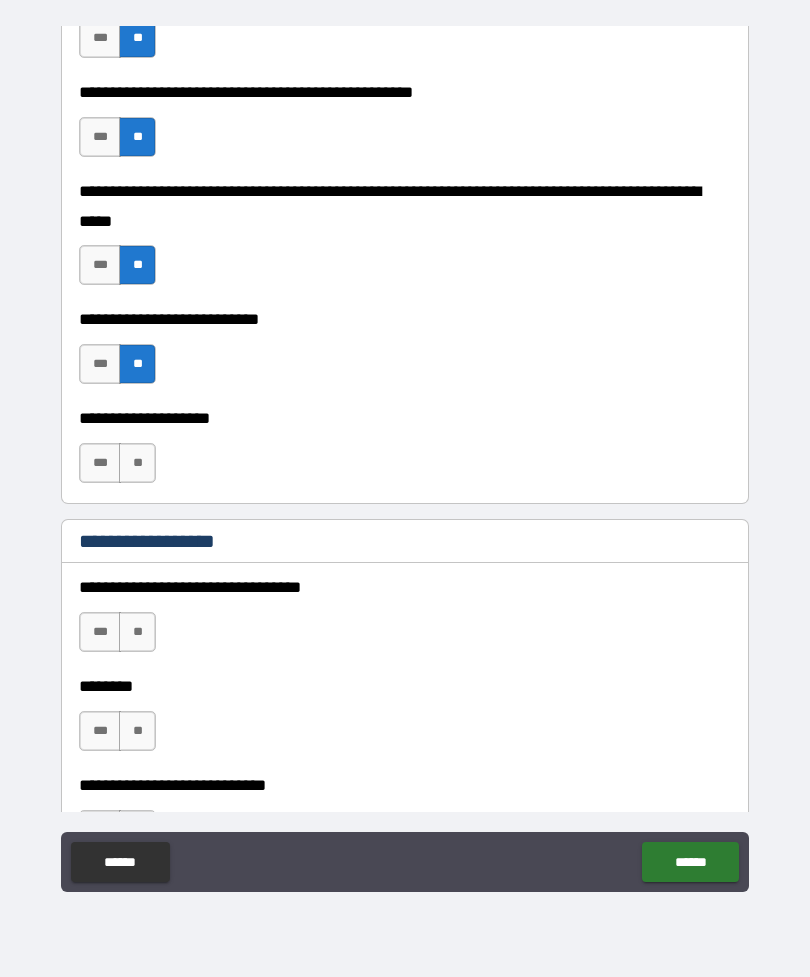 click on "**" at bounding box center [137, 463] 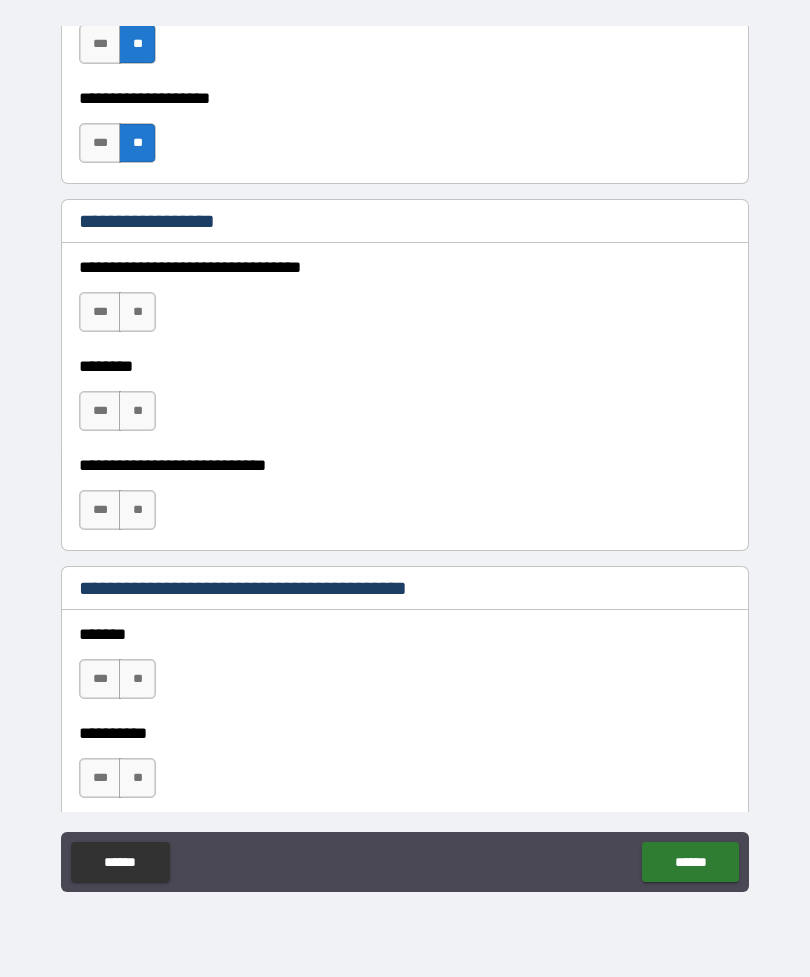 scroll, scrollTop: 1005, scrollLeft: 0, axis: vertical 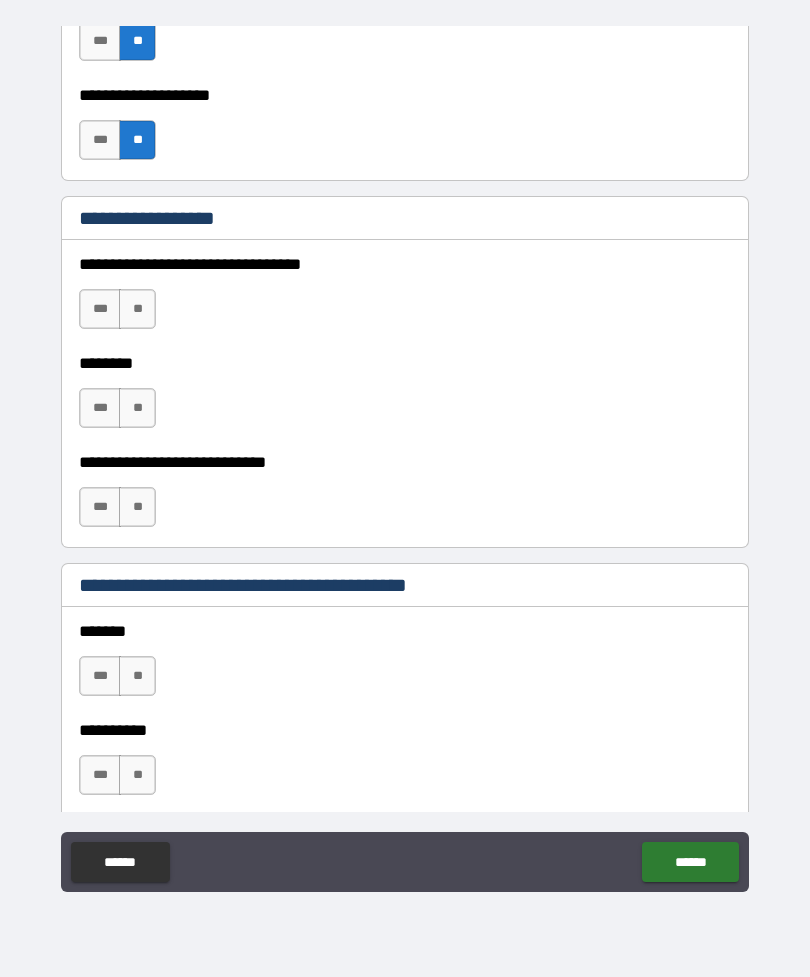 click on "**" at bounding box center (137, 309) 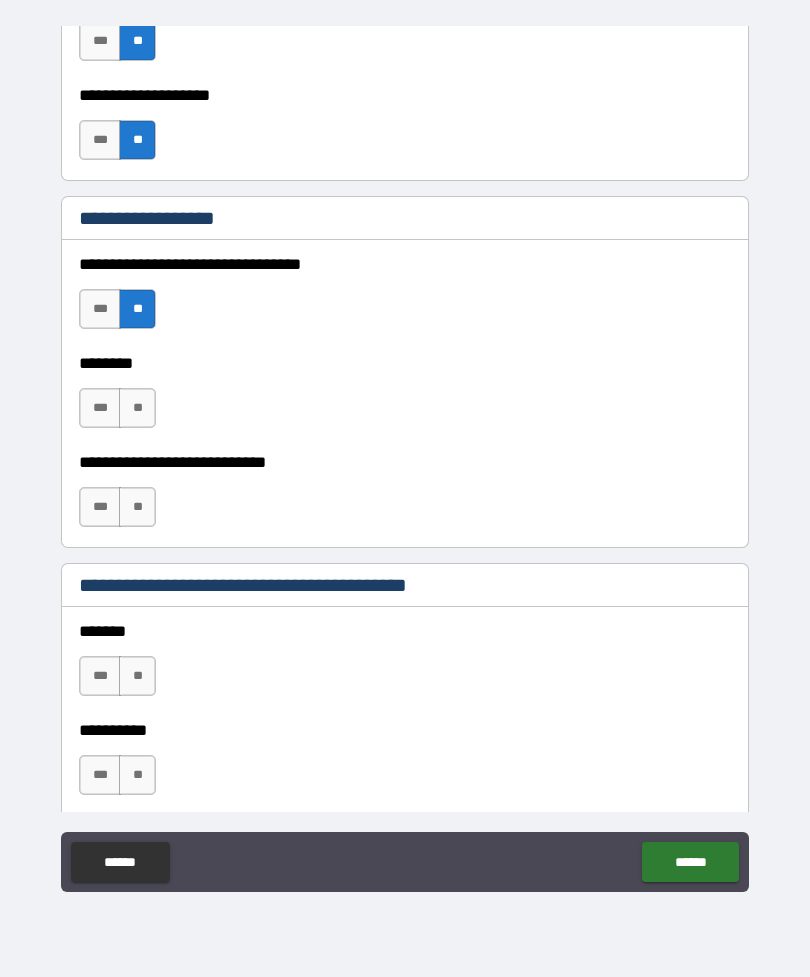 click on "**" at bounding box center [137, 309] 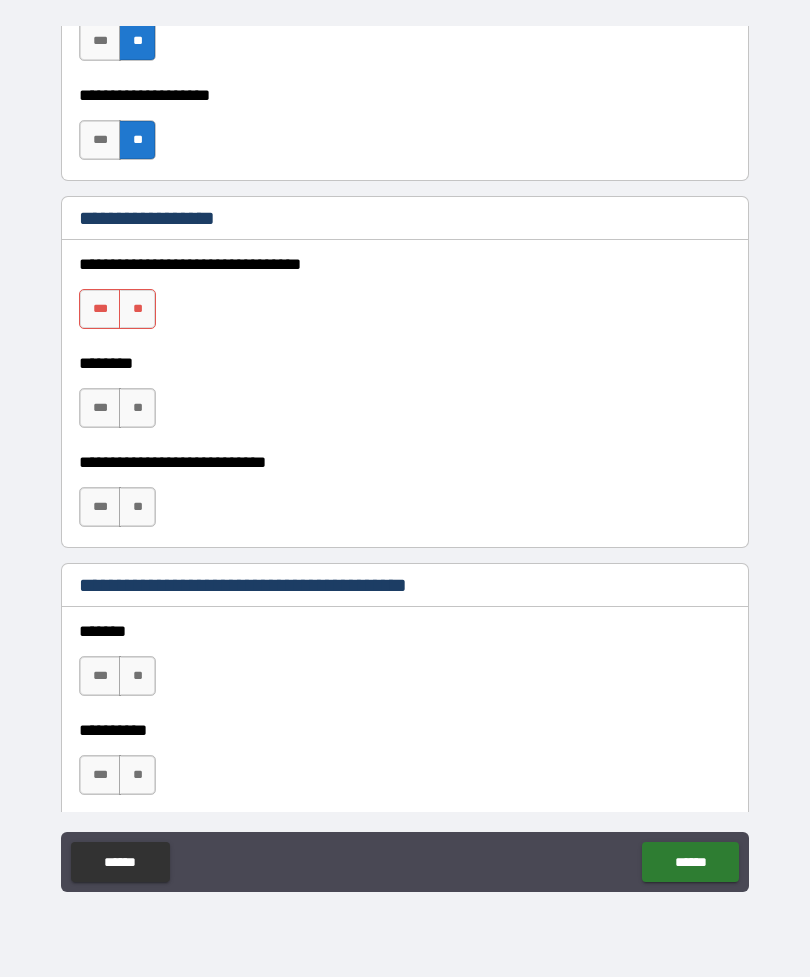 click on "**" at bounding box center (137, 309) 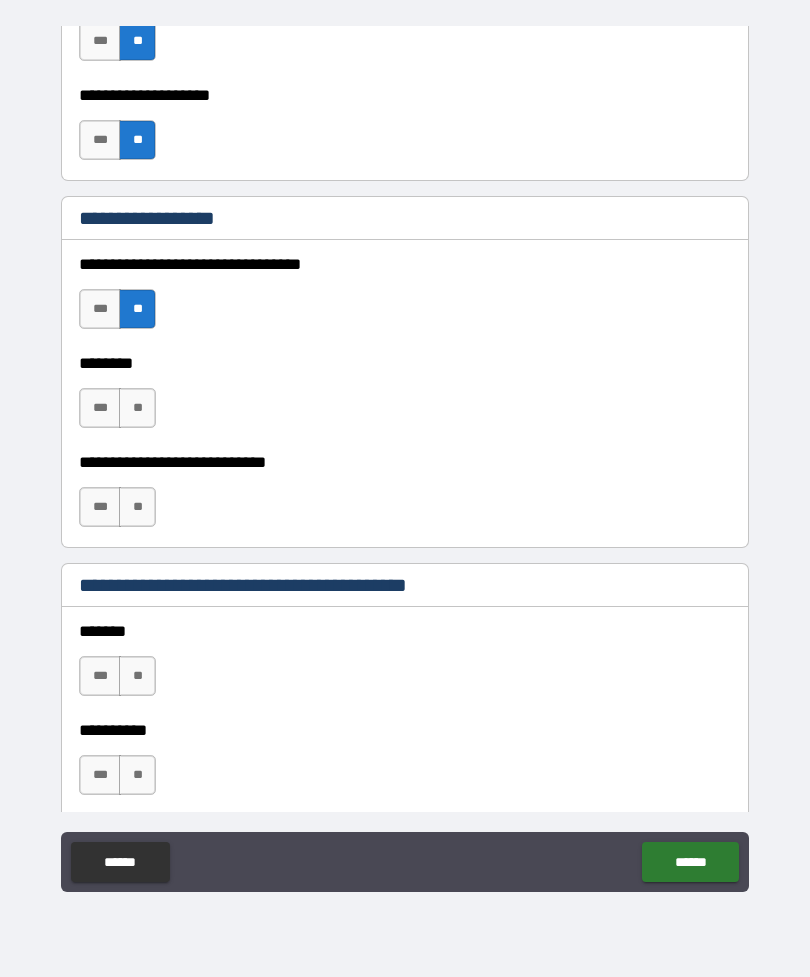 click on "**" at bounding box center (137, 408) 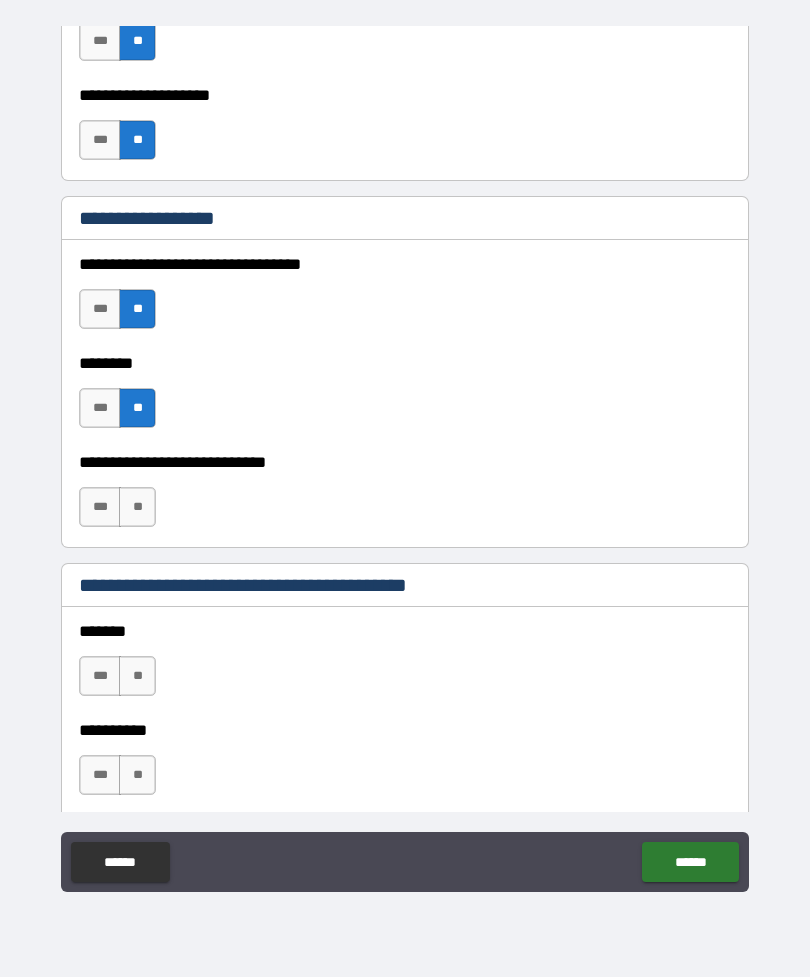 click on "**" at bounding box center [137, 507] 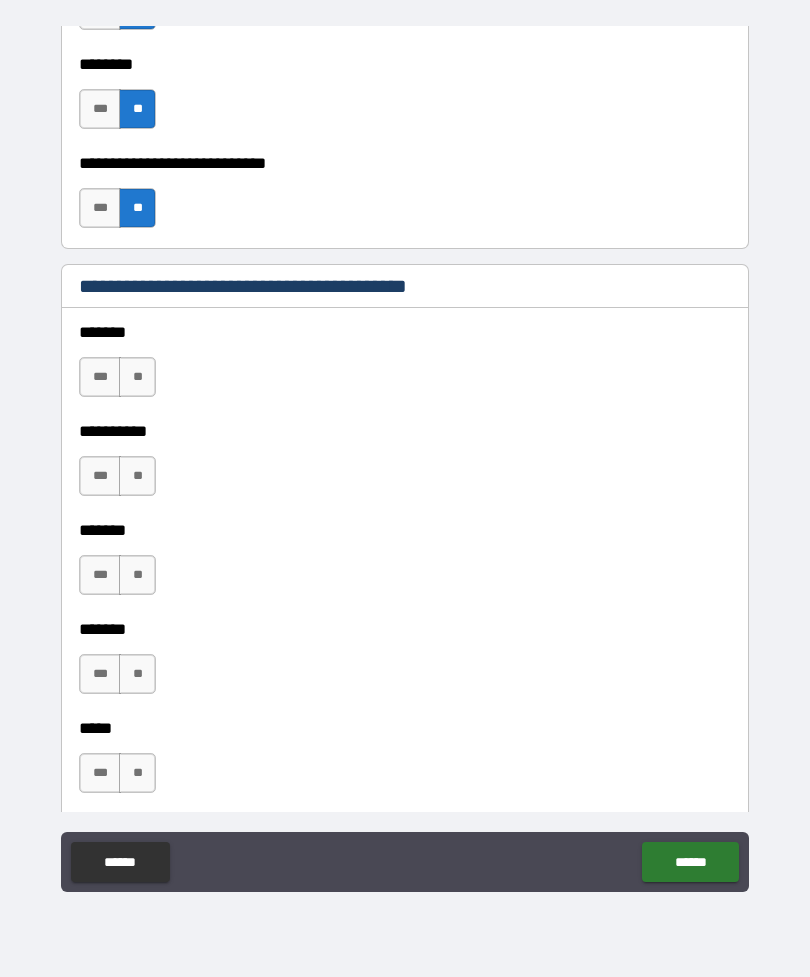 scroll, scrollTop: 1309, scrollLeft: 0, axis: vertical 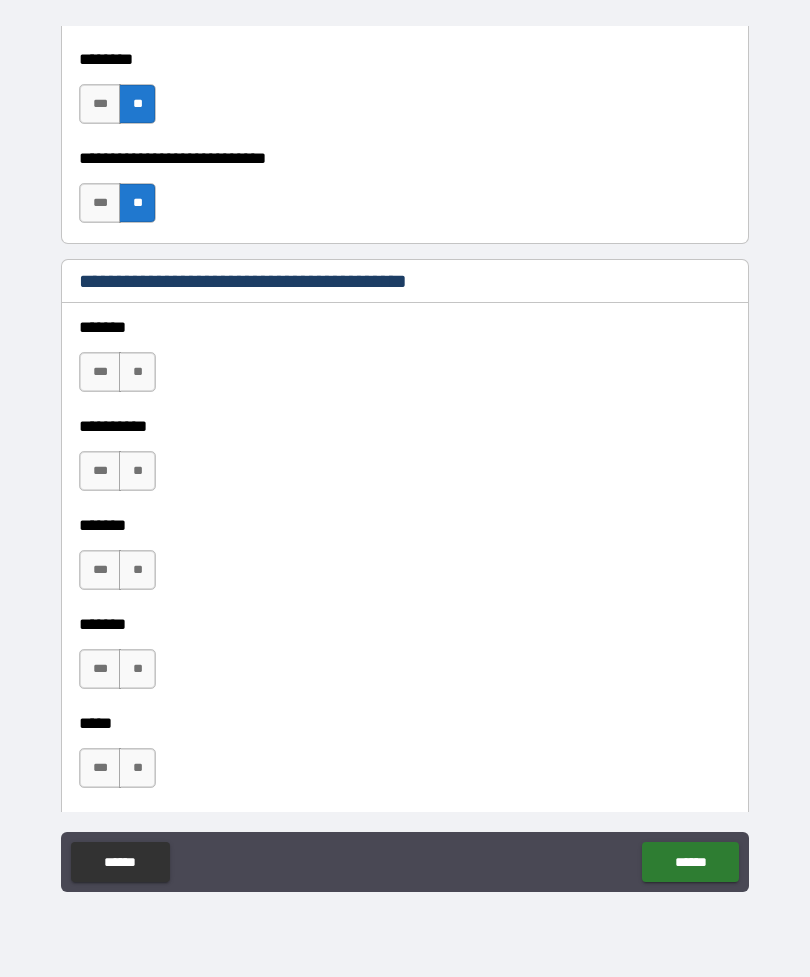 click on "**" at bounding box center [137, 372] 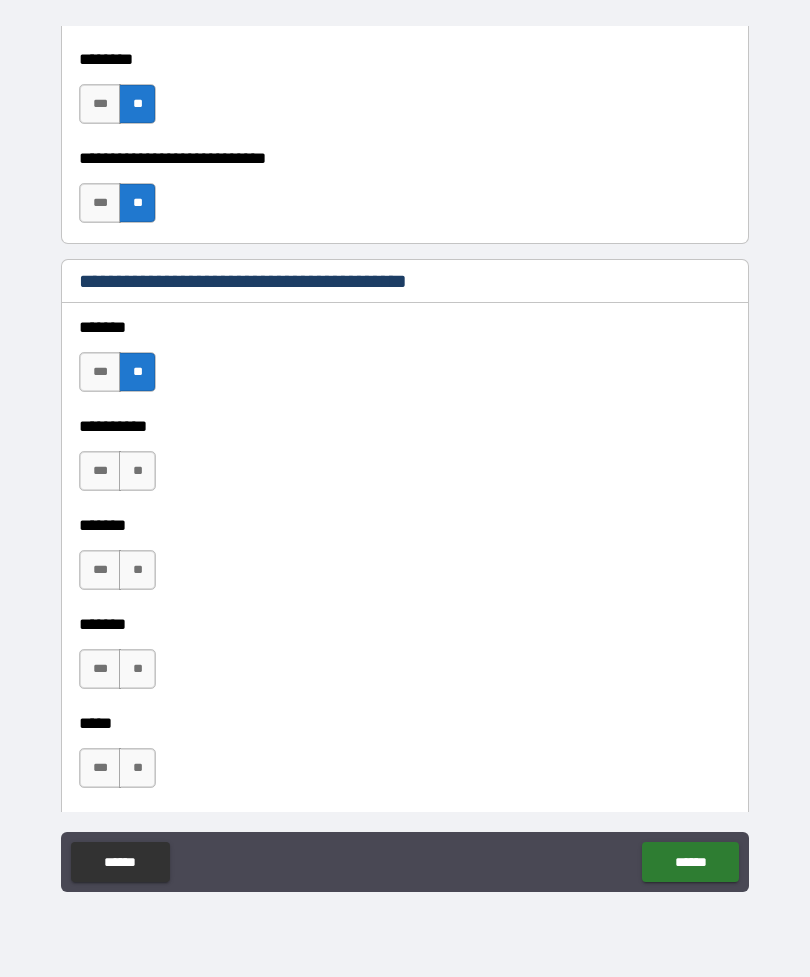 click on "**" at bounding box center [137, 471] 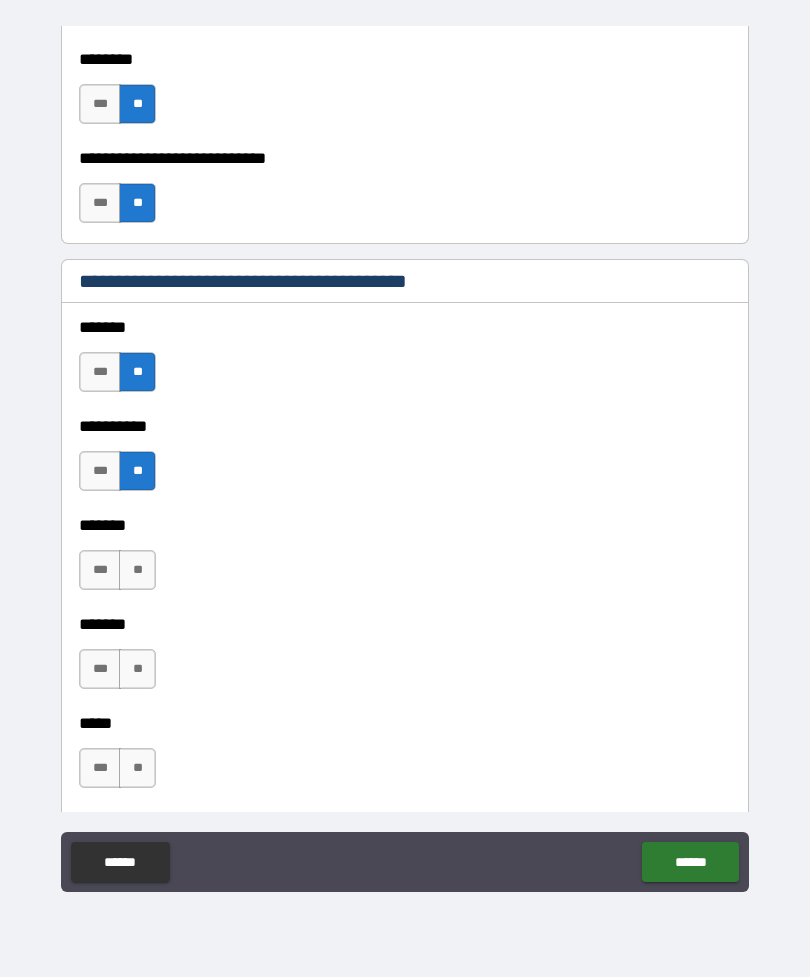 click on "**" at bounding box center [137, 570] 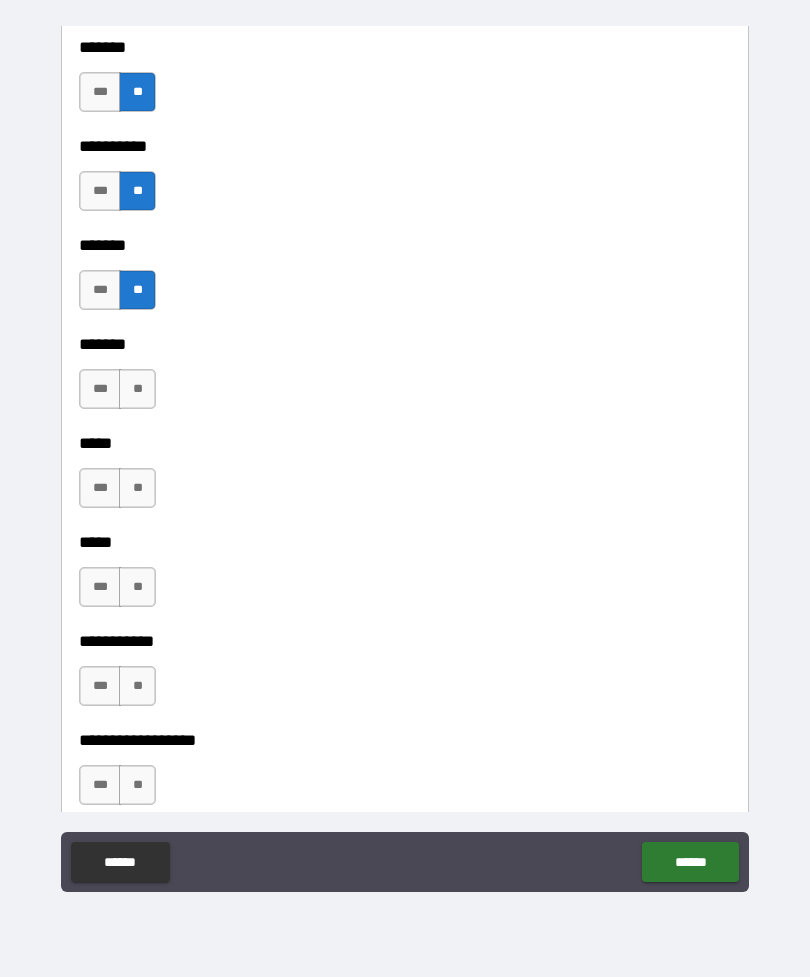 scroll, scrollTop: 1590, scrollLeft: 0, axis: vertical 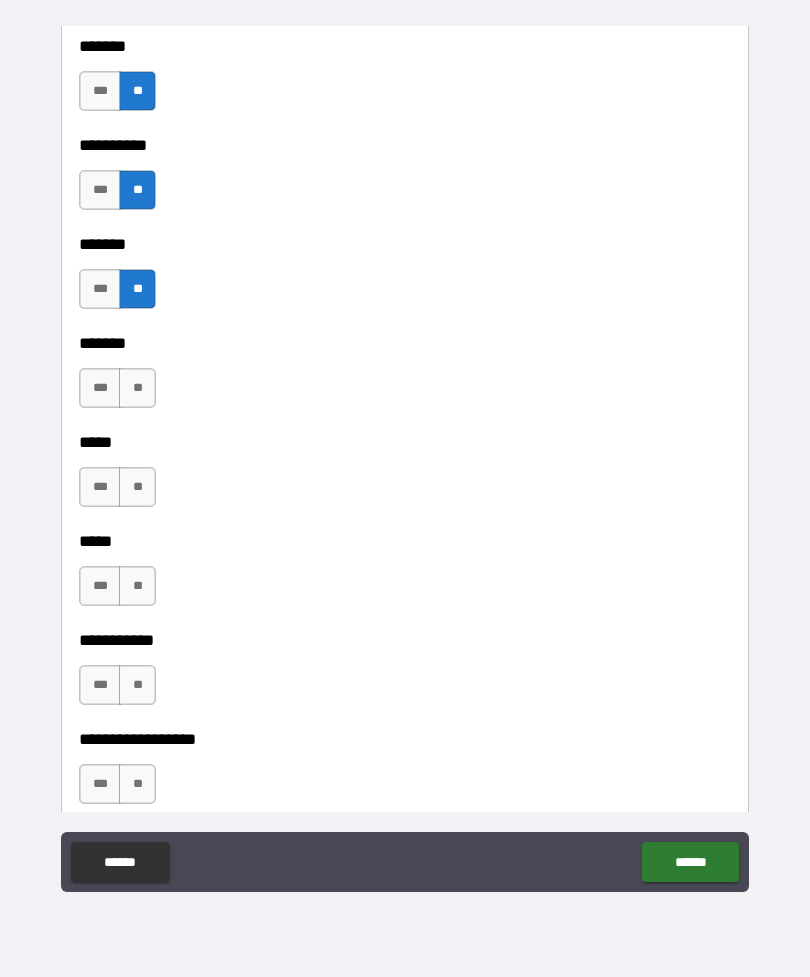 click on "**" at bounding box center [137, 388] 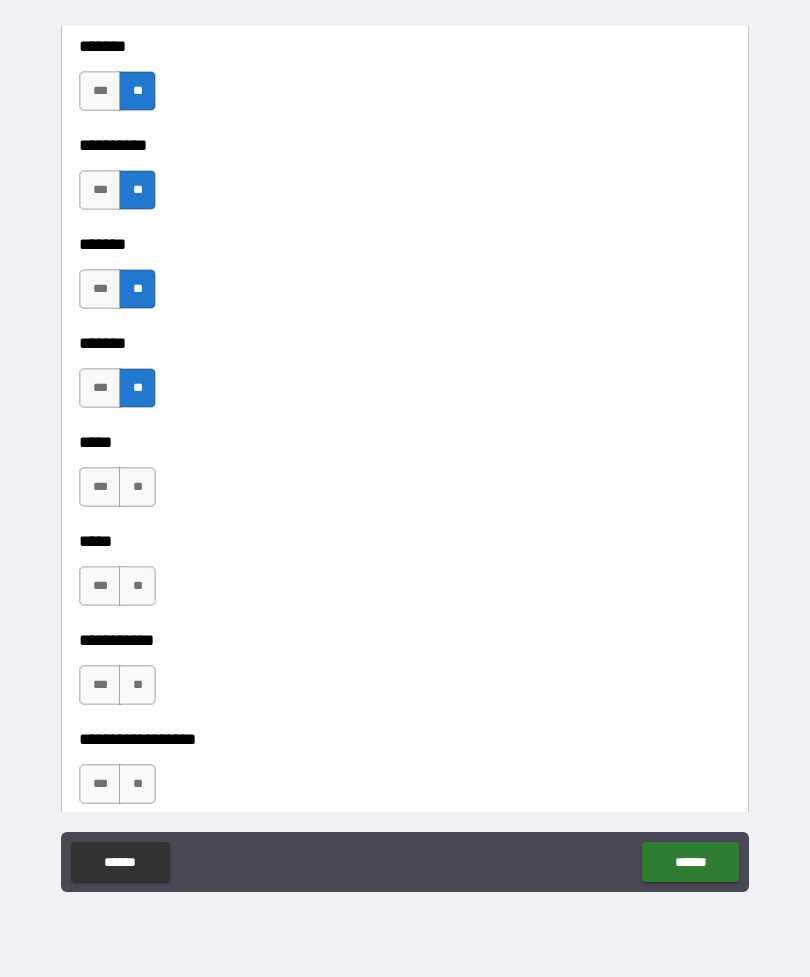 click on "**" at bounding box center [137, 487] 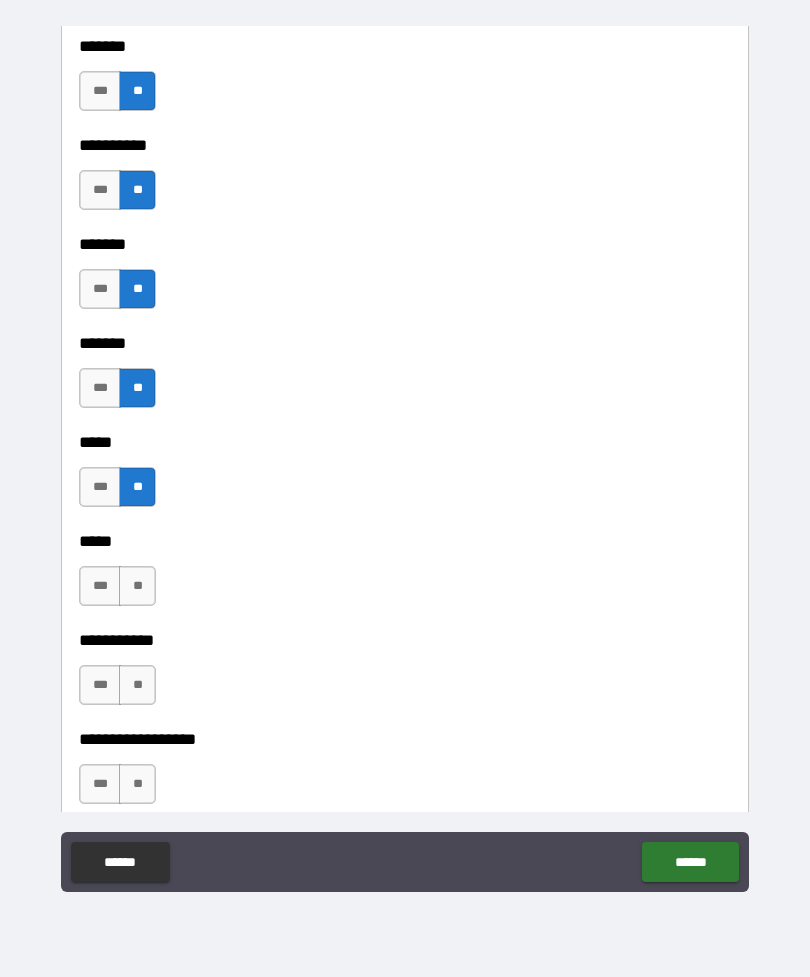click on "**" at bounding box center [137, 586] 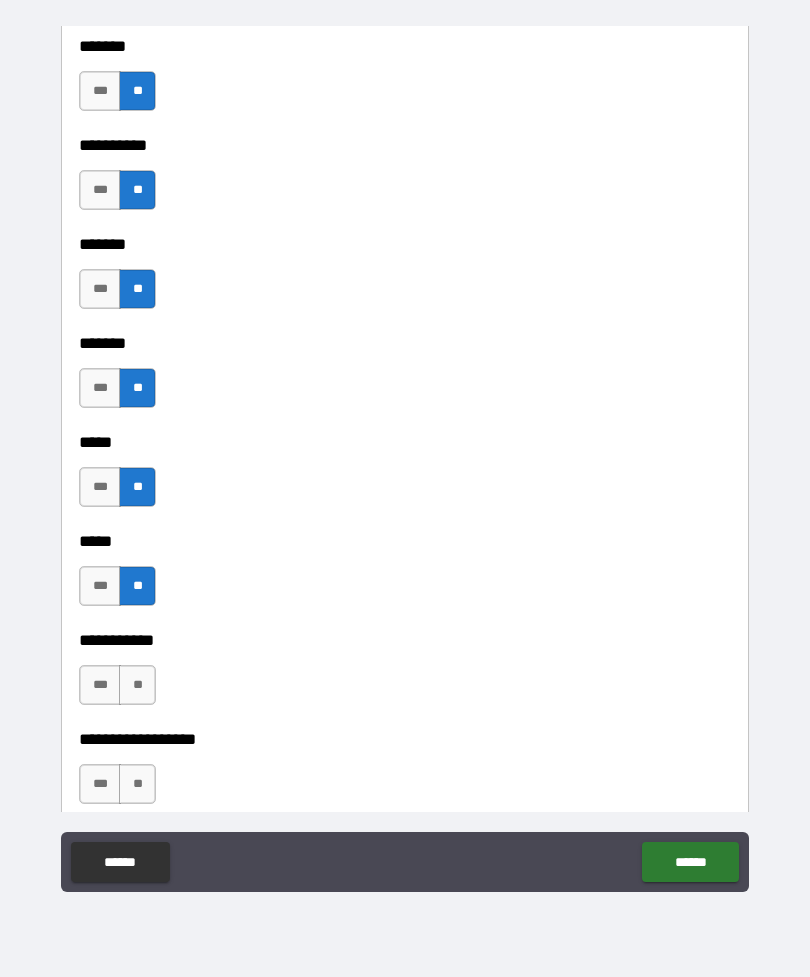 click on "**" at bounding box center [137, 685] 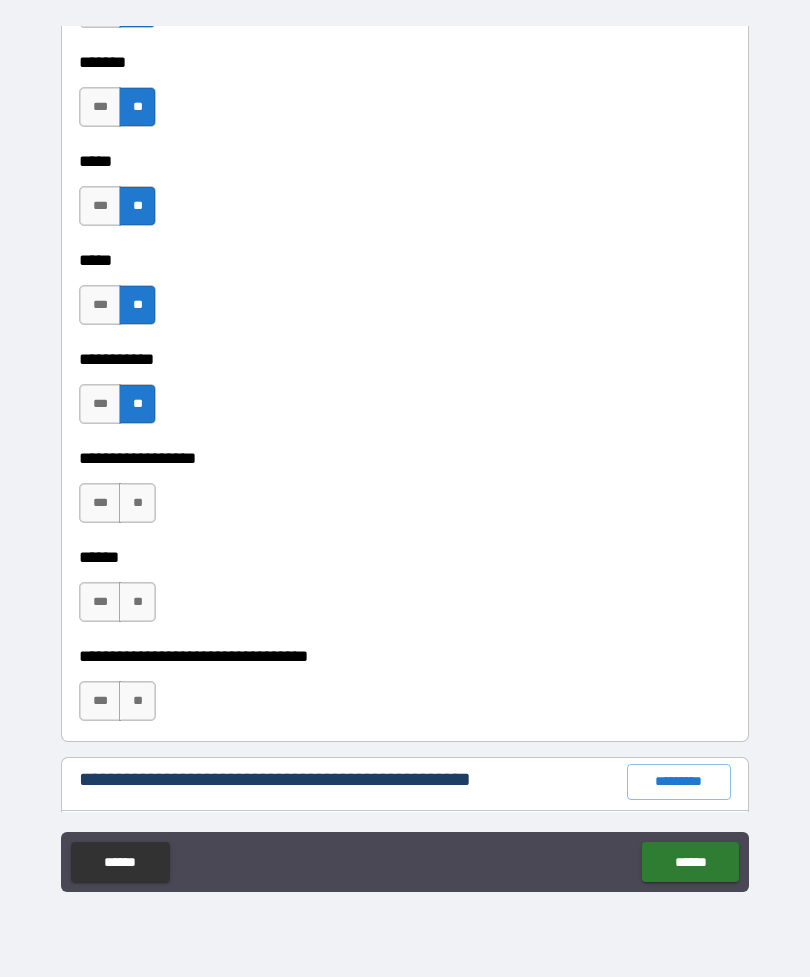 scroll, scrollTop: 1871, scrollLeft: 0, axis: vertical 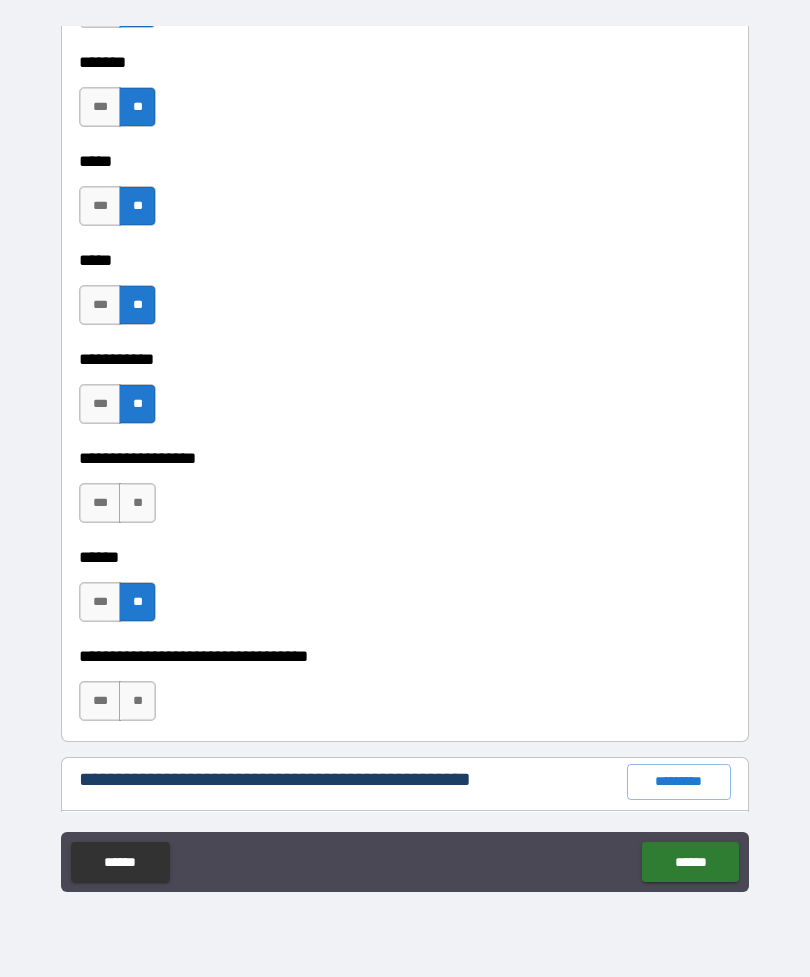 click on "**" at bounding box center [137, 503] 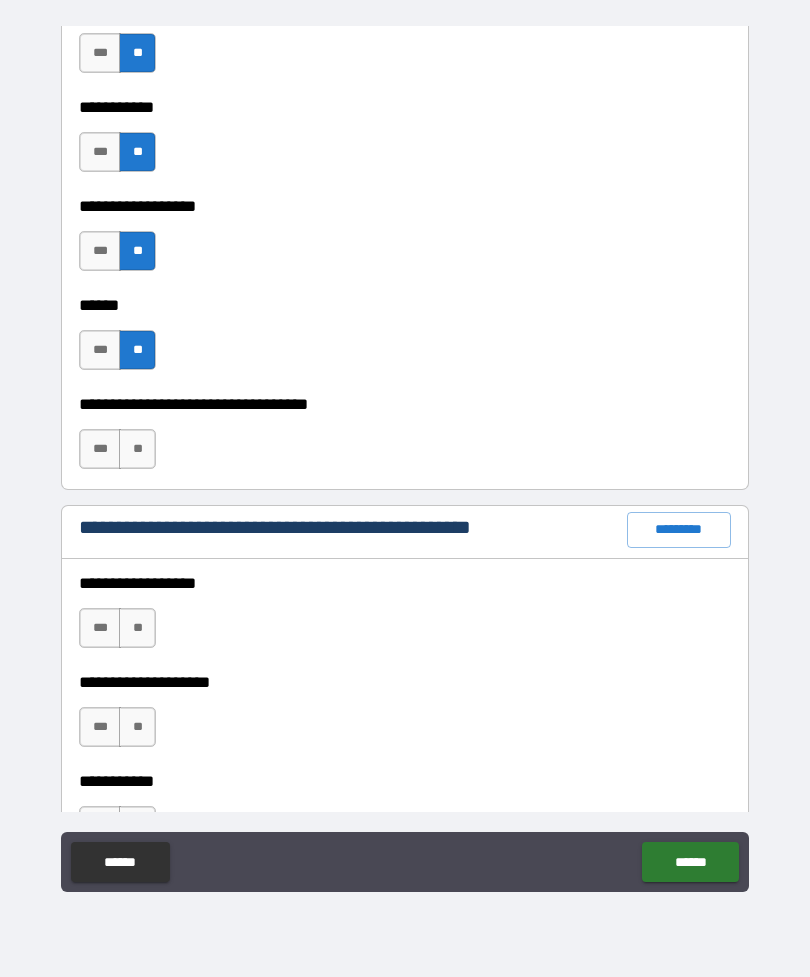 click on "**" at bounding box center (137, 449) 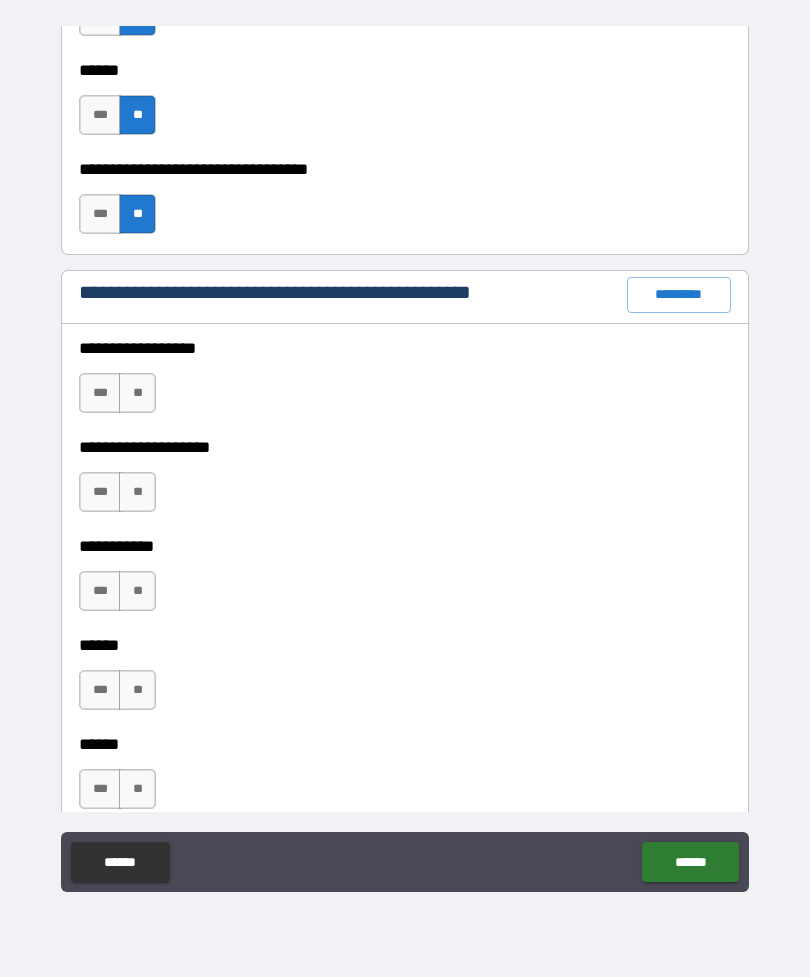 scroll, scrollTop: 2365, scrollLeft: 0, axis: vertical 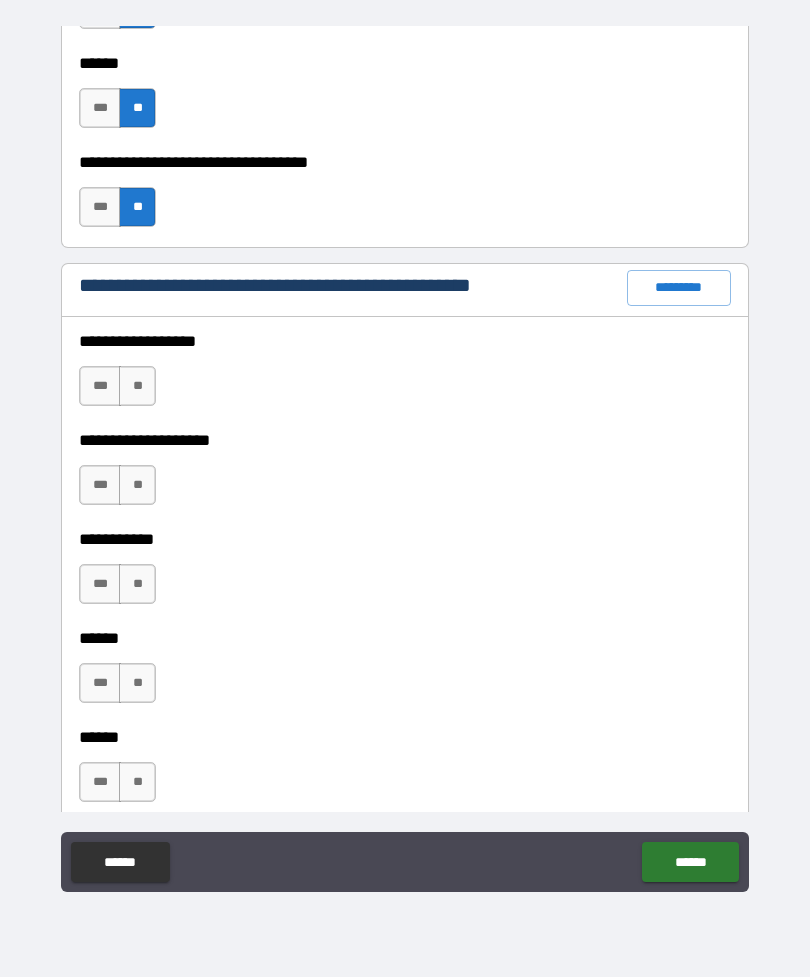 click on "**" at bounding box center [137, 386] 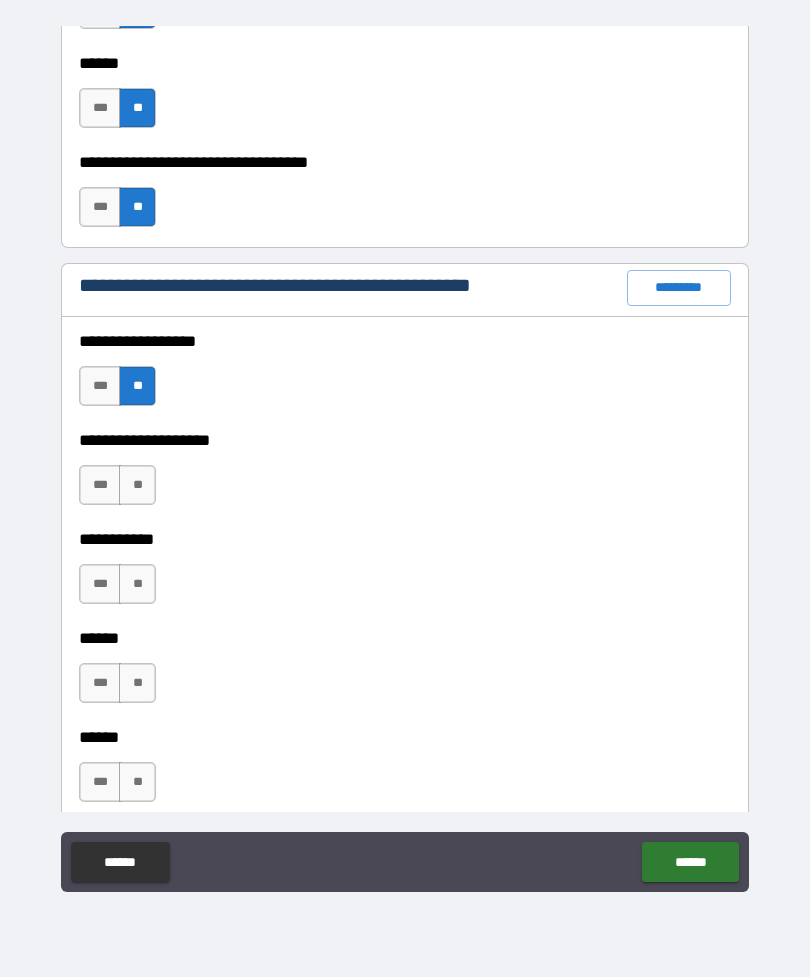 click on "**" at bounding box center (137, 485) 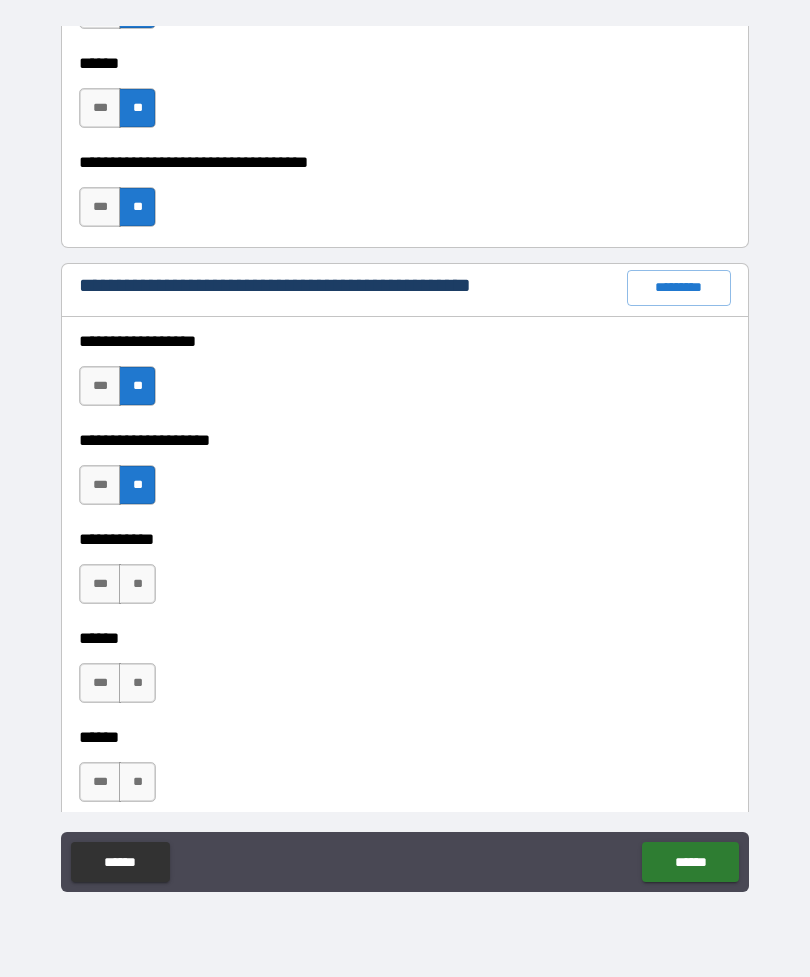click on "**" at bounding box center (137, 584) 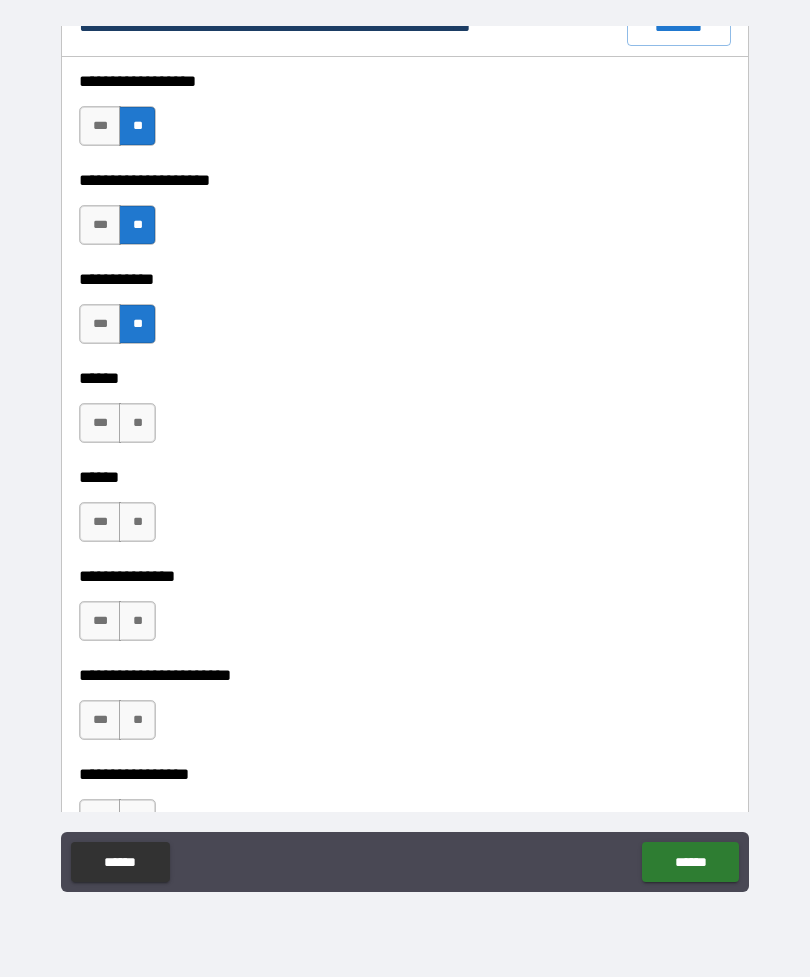 scroll, scrollTop: 2635, scrollLeft: 0, axis: vertical 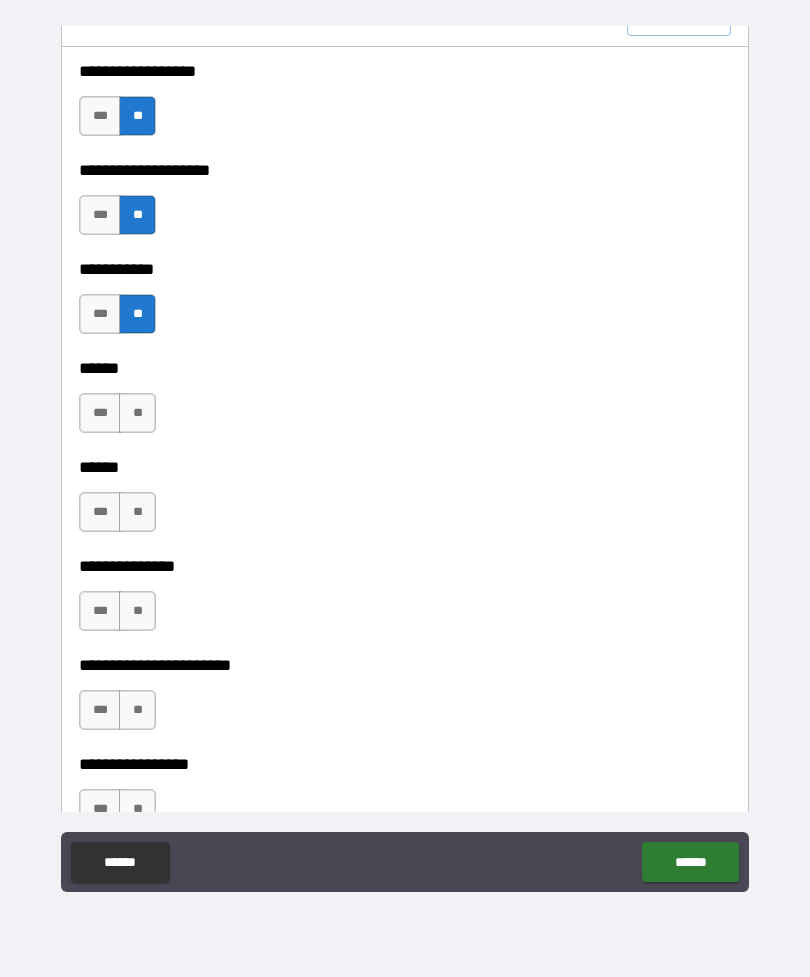 click on "**" at bounding box center (137, 413) 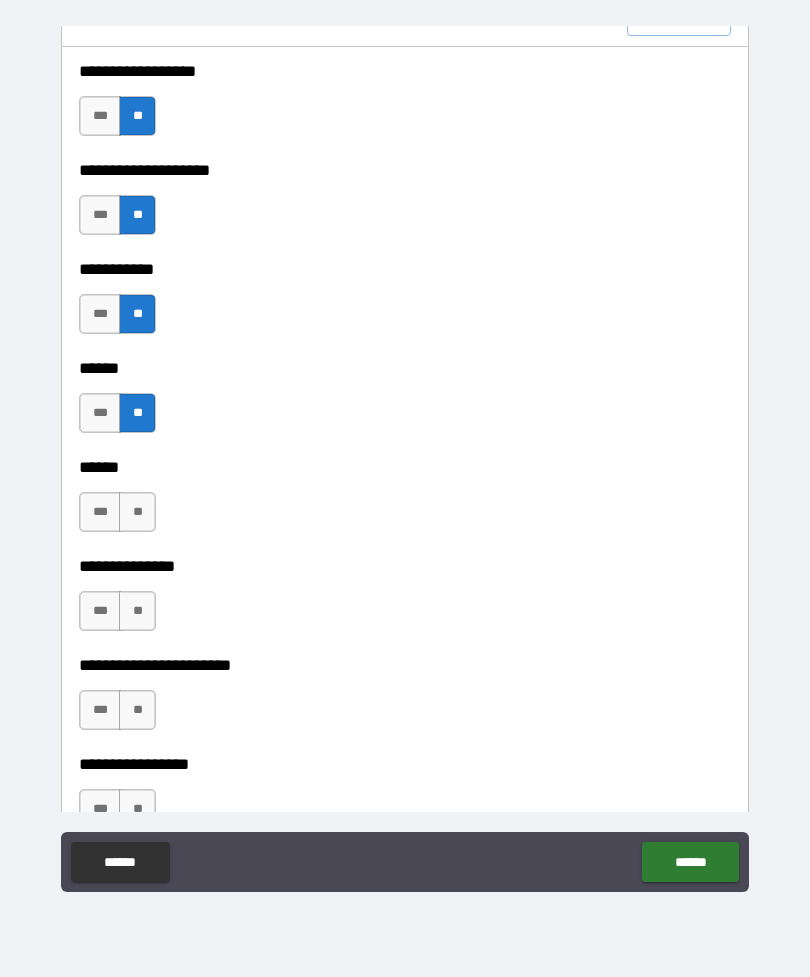 click on "**" at bounding box center (137, 413) 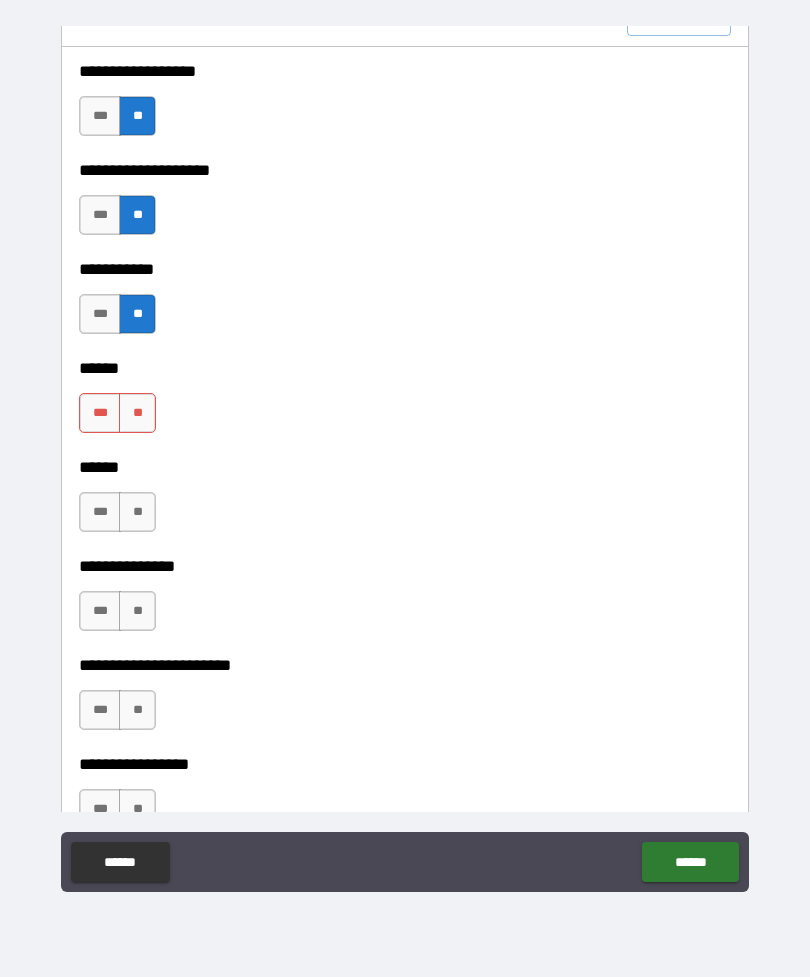 click on "**" at bounding box center (137, 413) 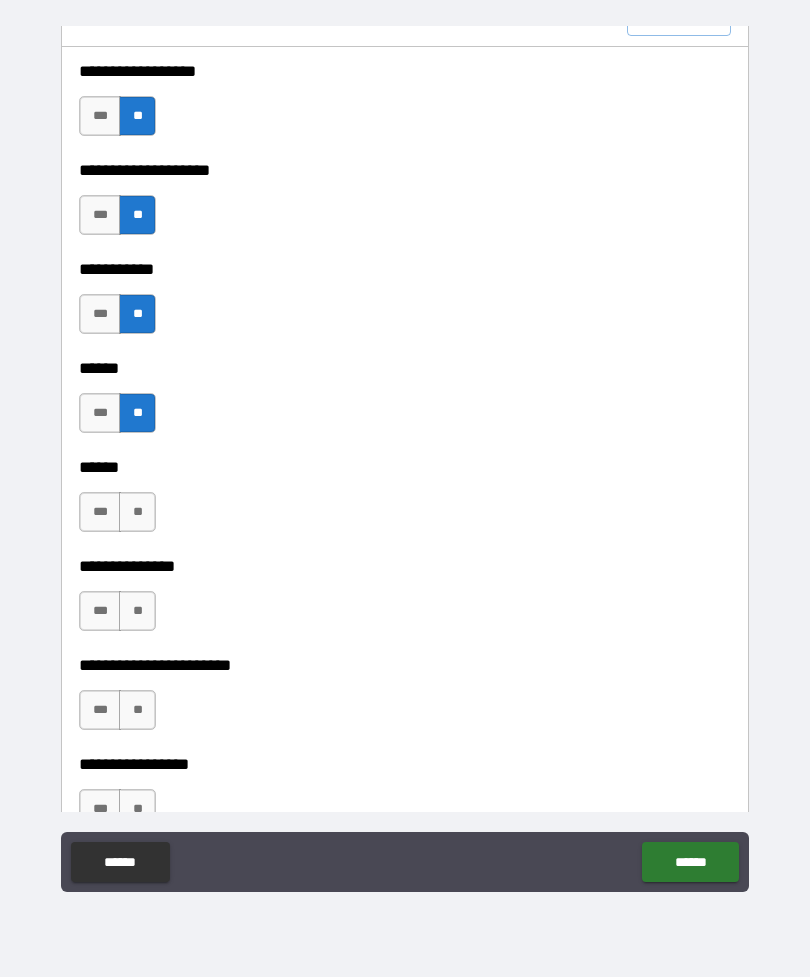 click on "**" at bounding box center [137, 512] 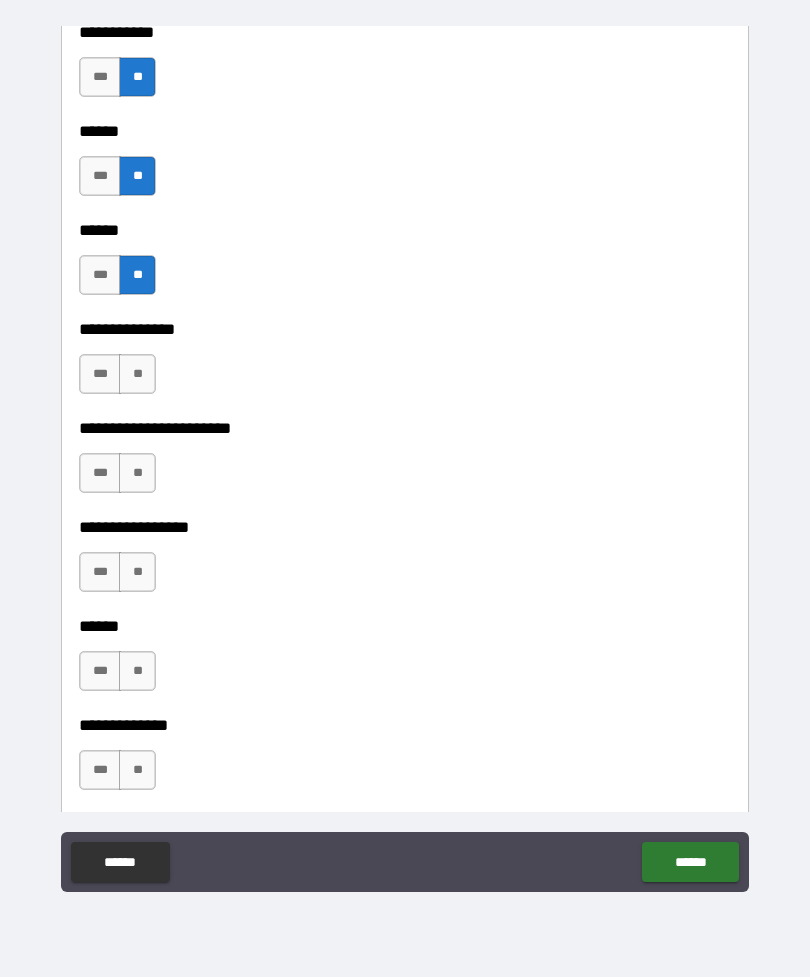 scroll, scrollTop: 2876, scrollLeft: 0, axis: vertical 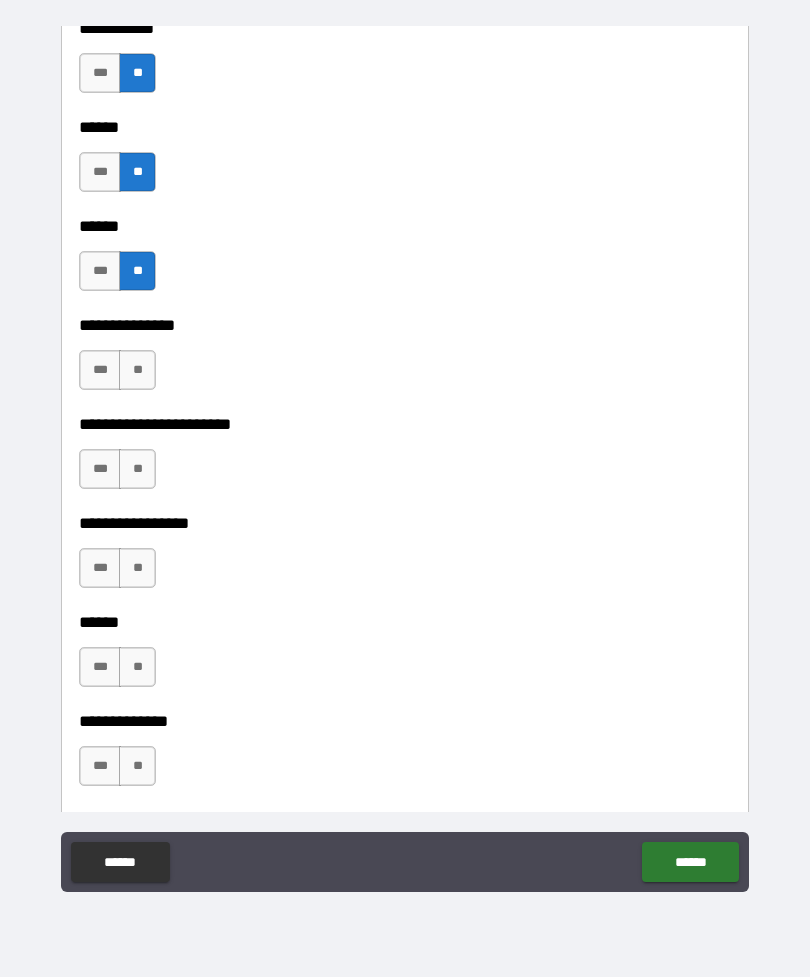 click on "**" at bounding box center [137, 370] 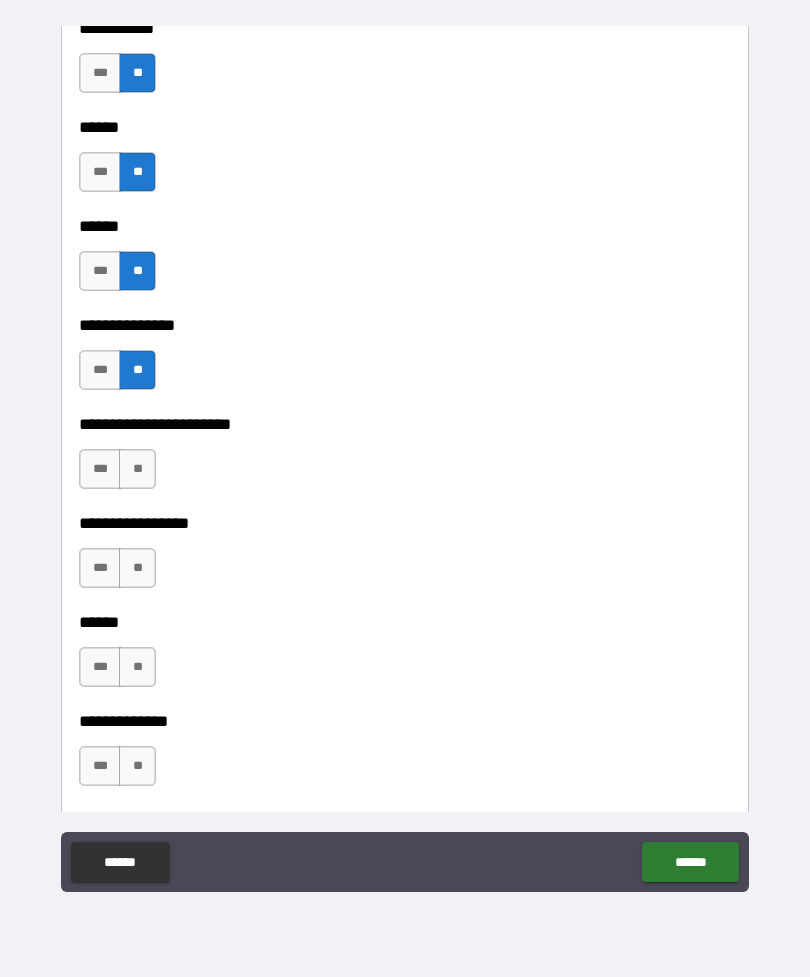 click on "**" at bounding box center (137, 469) 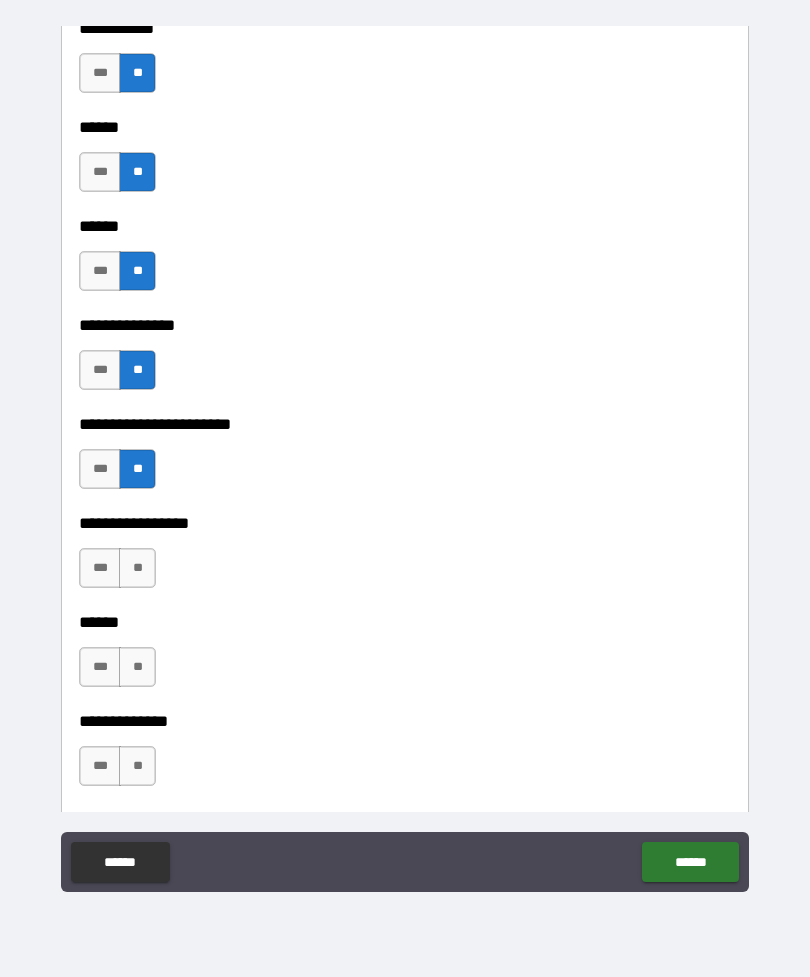 click on "**" at bounding box center (137, 568) 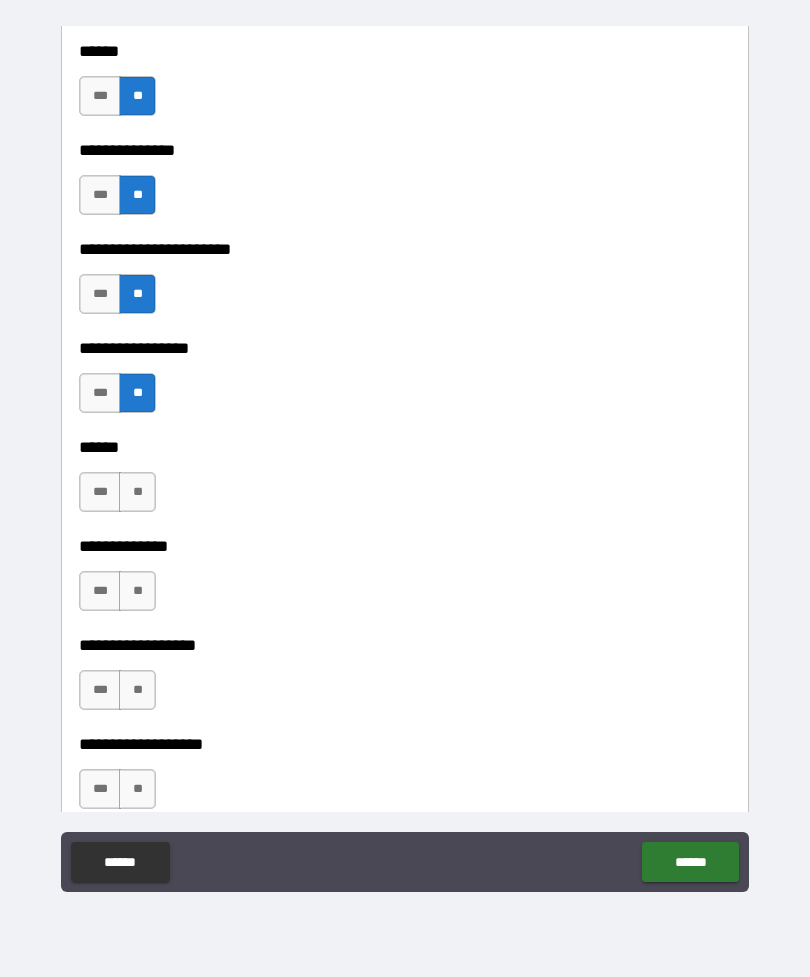 scroll, scrollTop: 3118, scrollLeft: 0, axis: vertical 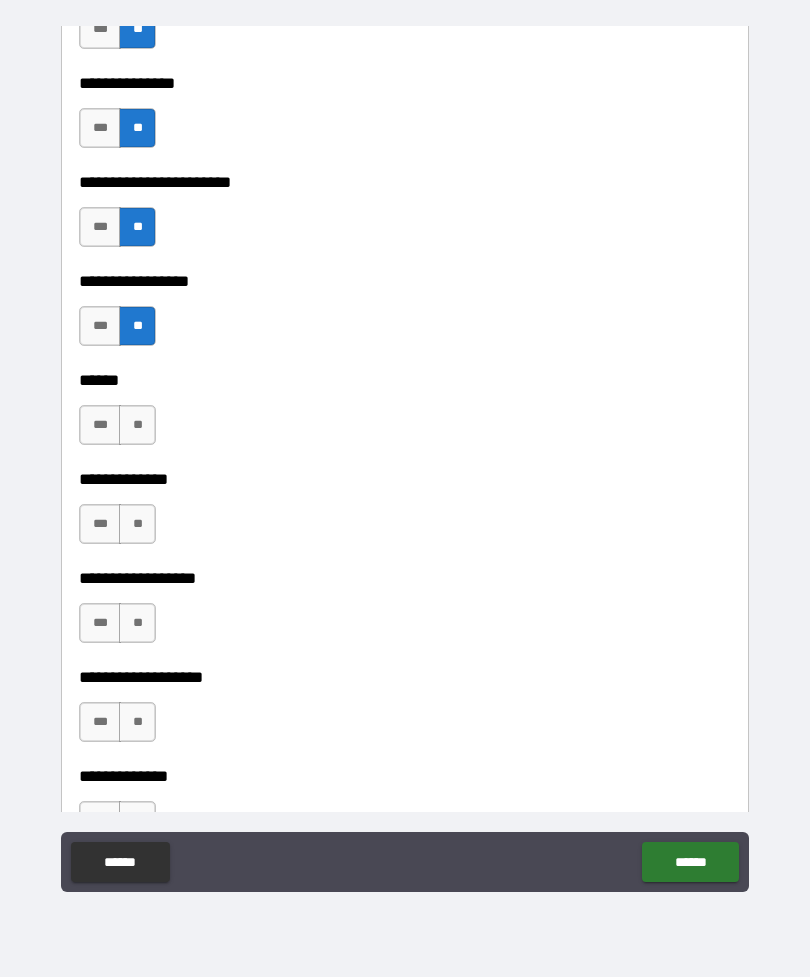 click on "**" at bounding box center (137, 425) 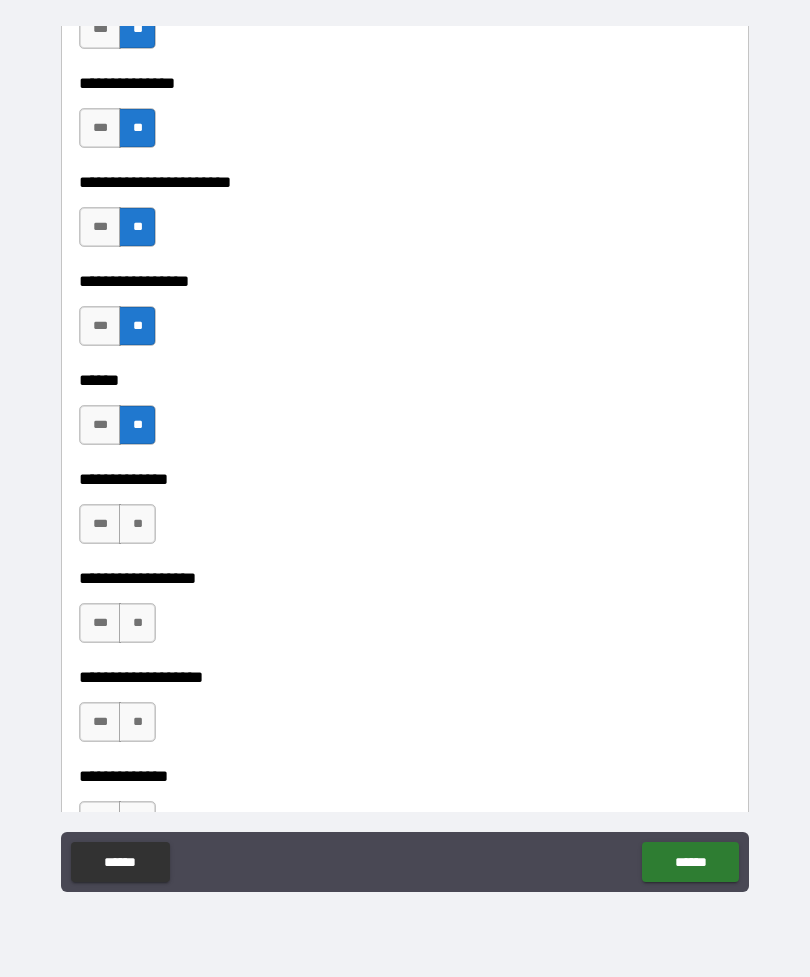 click on "**" at bounding box center (137, 524) 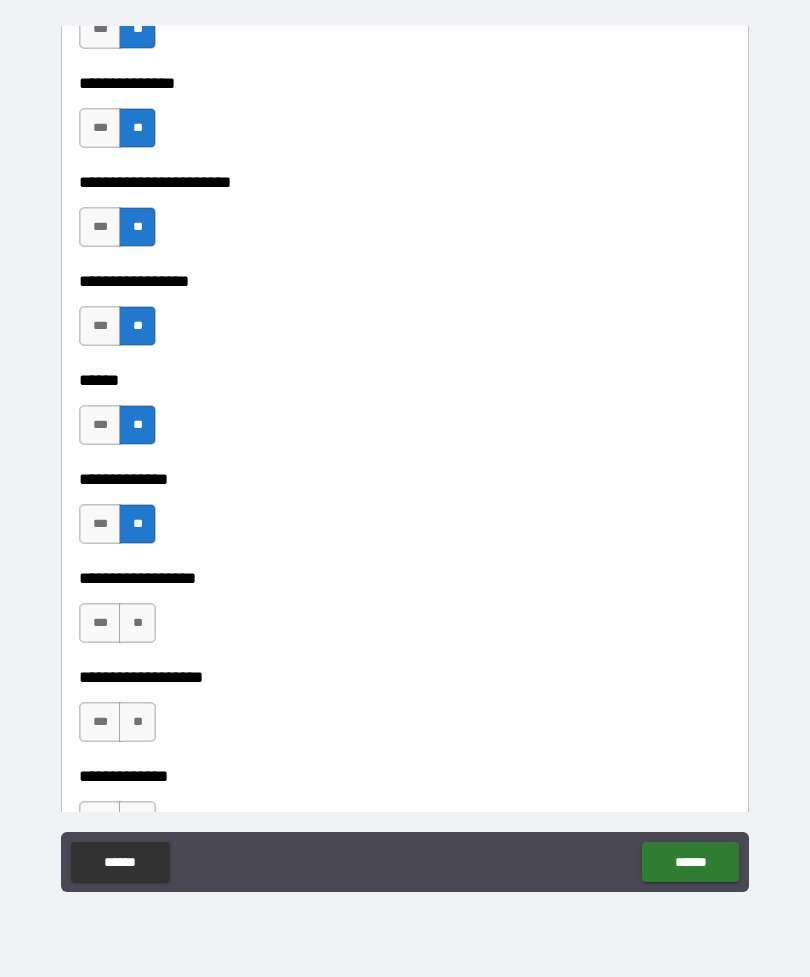 click on "**" at bounding box center [137, 623] 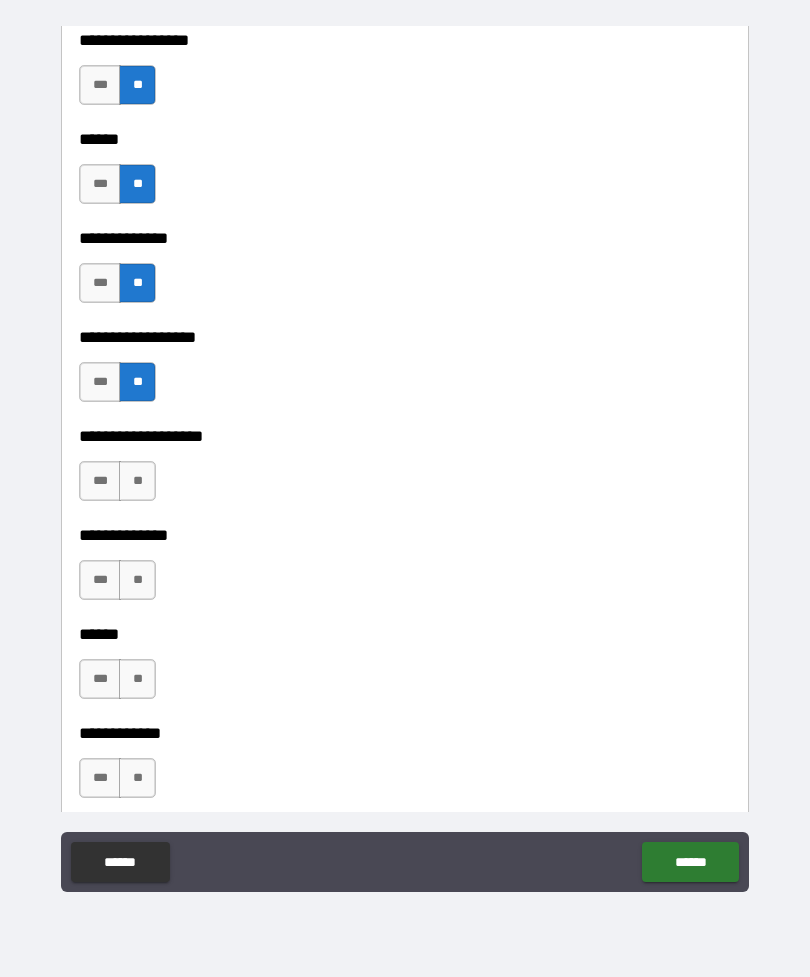 scroll, scrollTop: 3381, scrollLeft: 0, axis: vertical 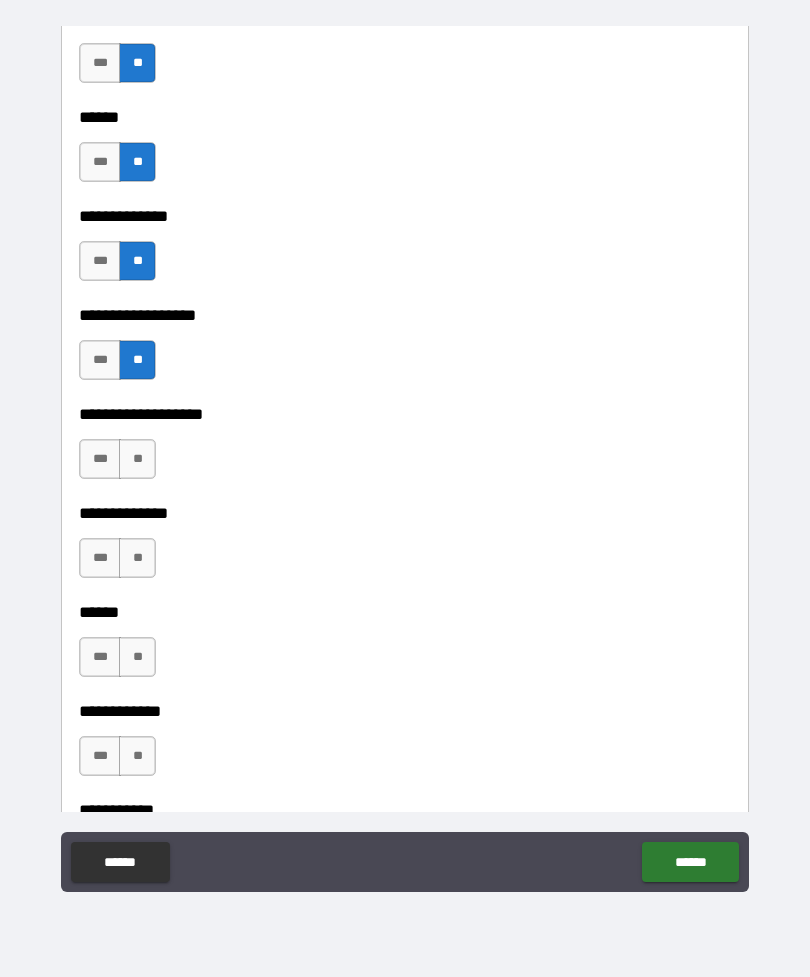 click on "*** **" at bounding box center (120, 464) 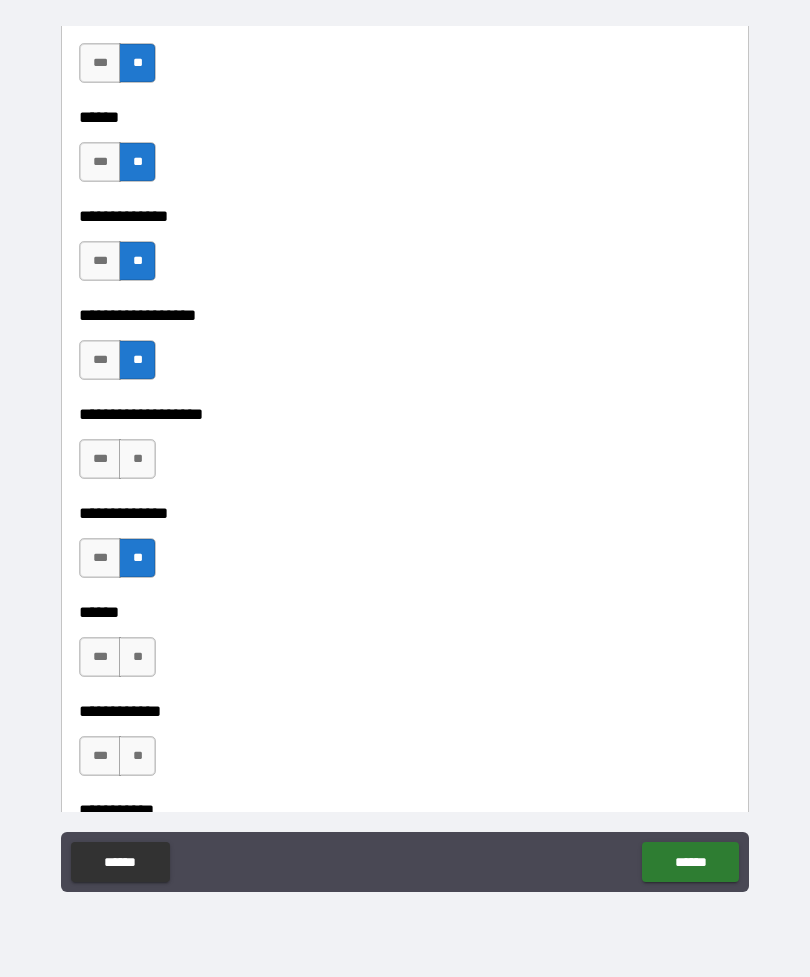 click on "**" at bounding box center [137, 459] 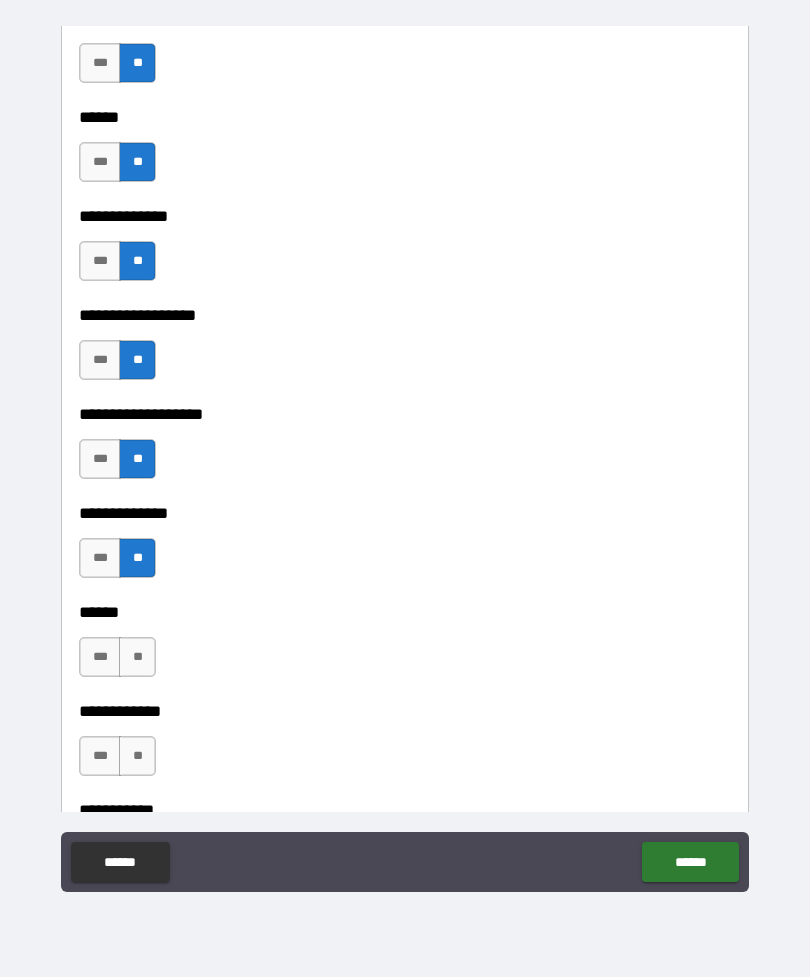 scroll, scrollTop: 3639, scrollLeft: 0, axis: vertical 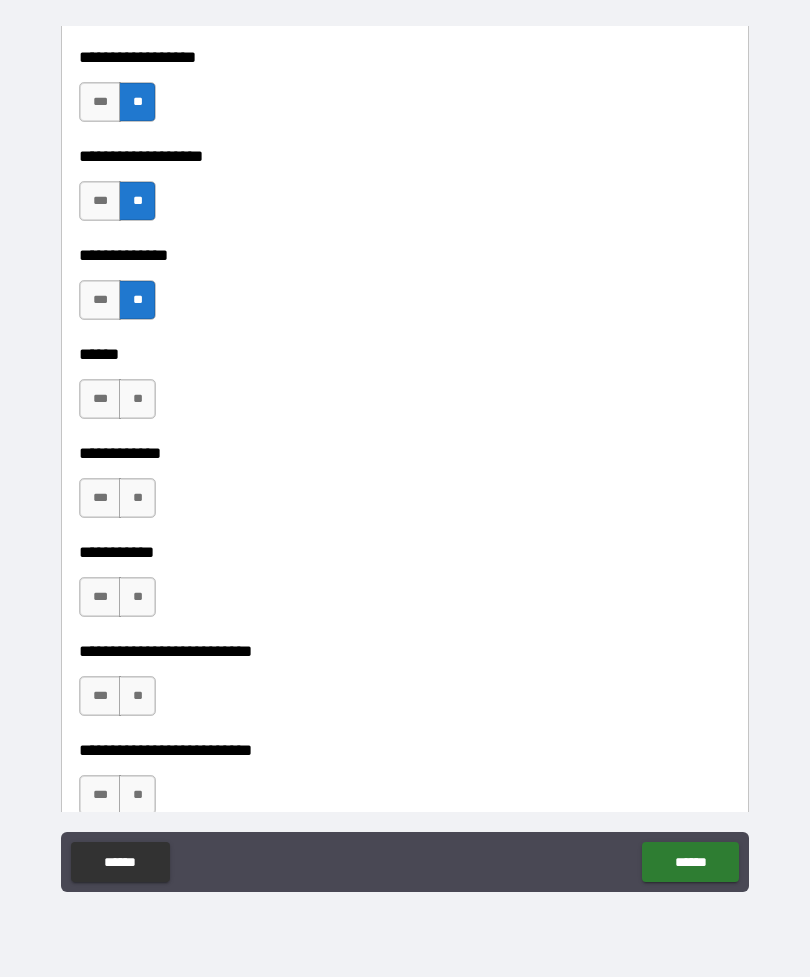 click on "**" at bounding box center (137, 399) 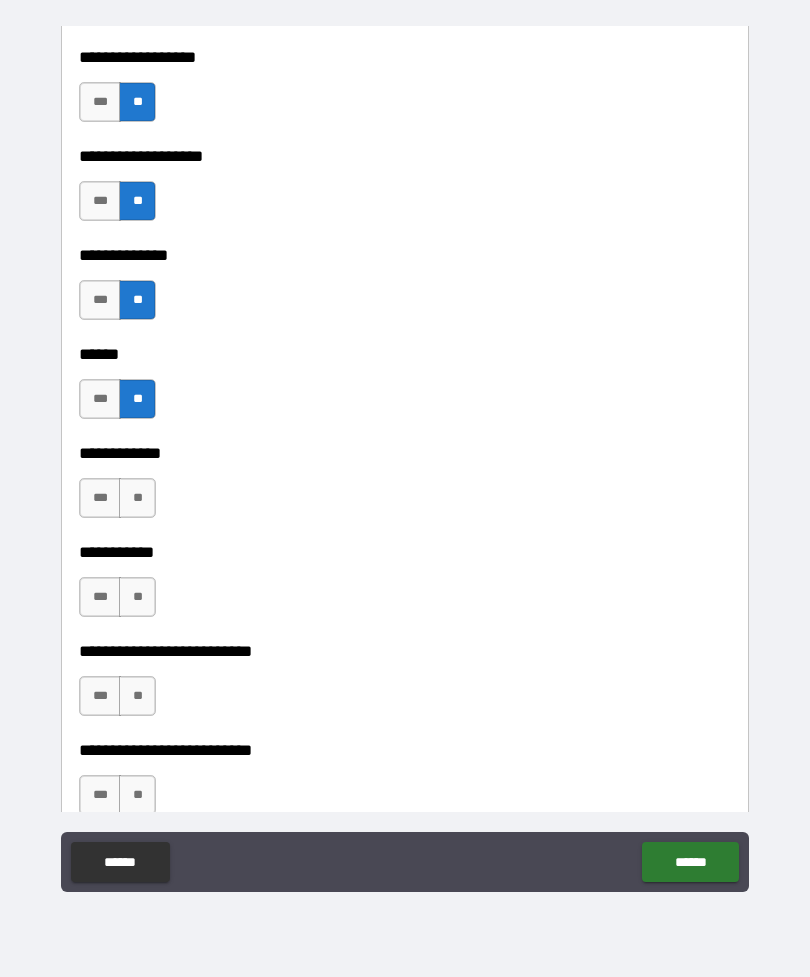 click on "**" at bounding box center [137, 498] 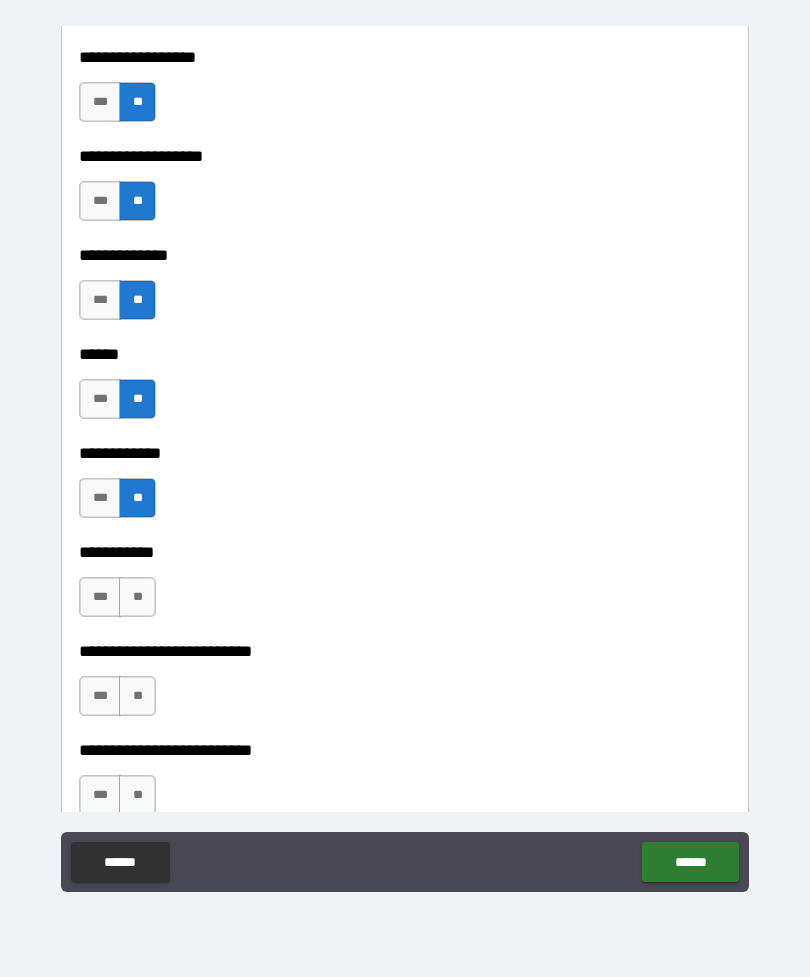 click on "**" at bounding box center [137, 597] 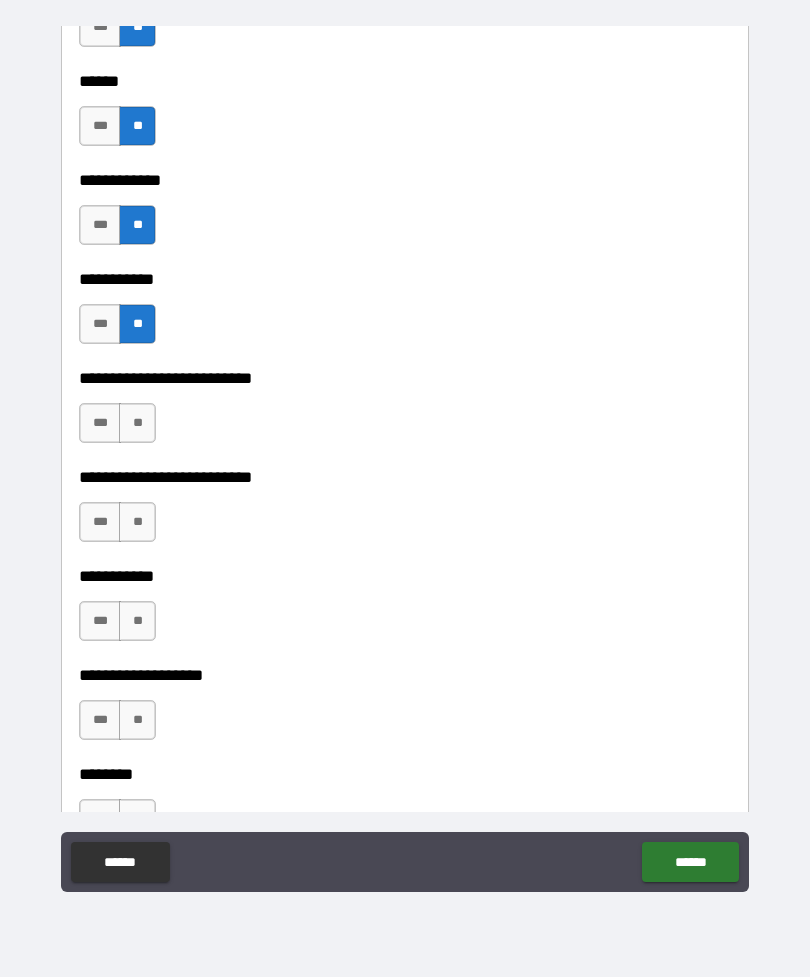 scroll, scrollTop: 3918, scrollLeft: 0, axis: vertical 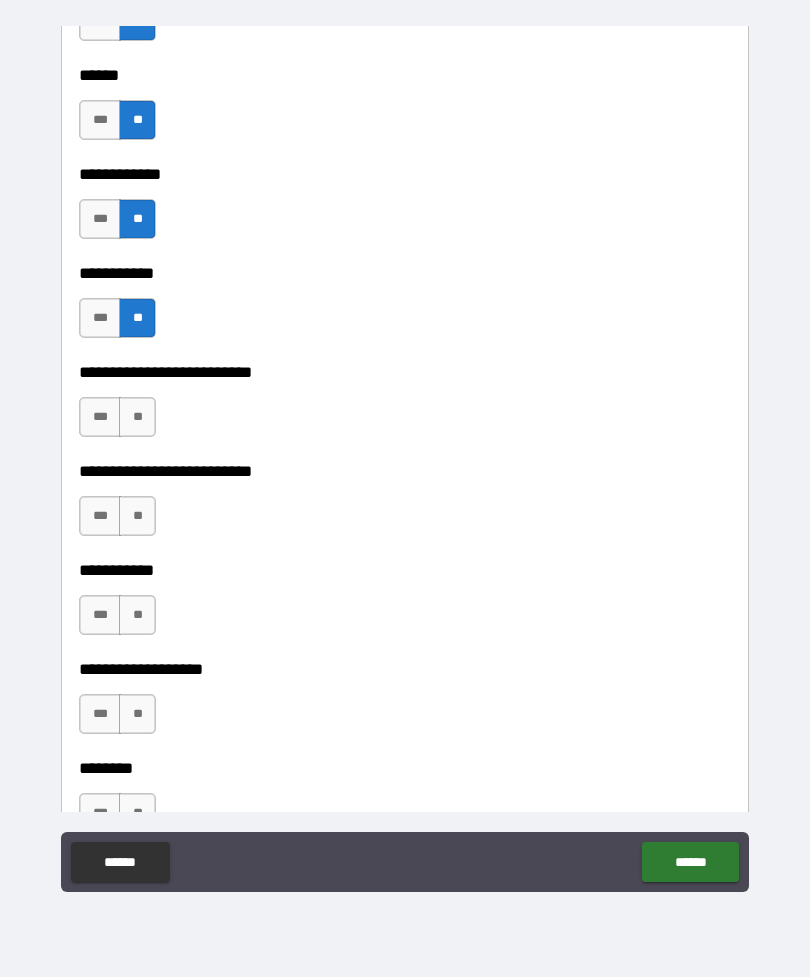 click on "**" at bounding box center [137, 417] 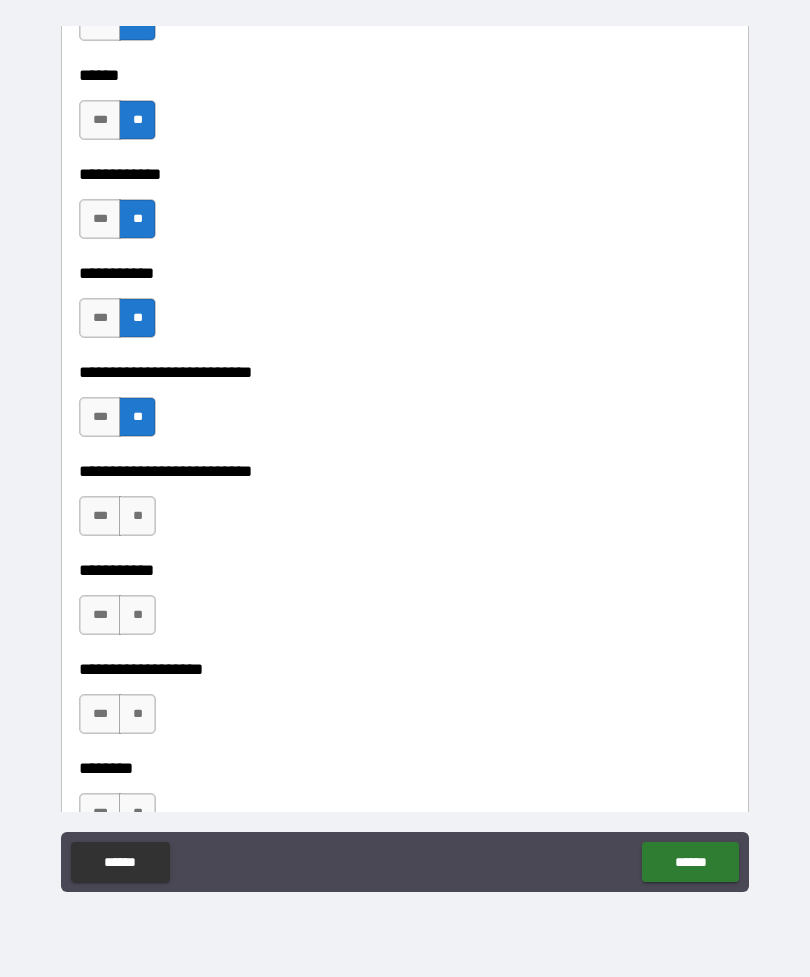 click on "**" at bounding box center [137, 516] 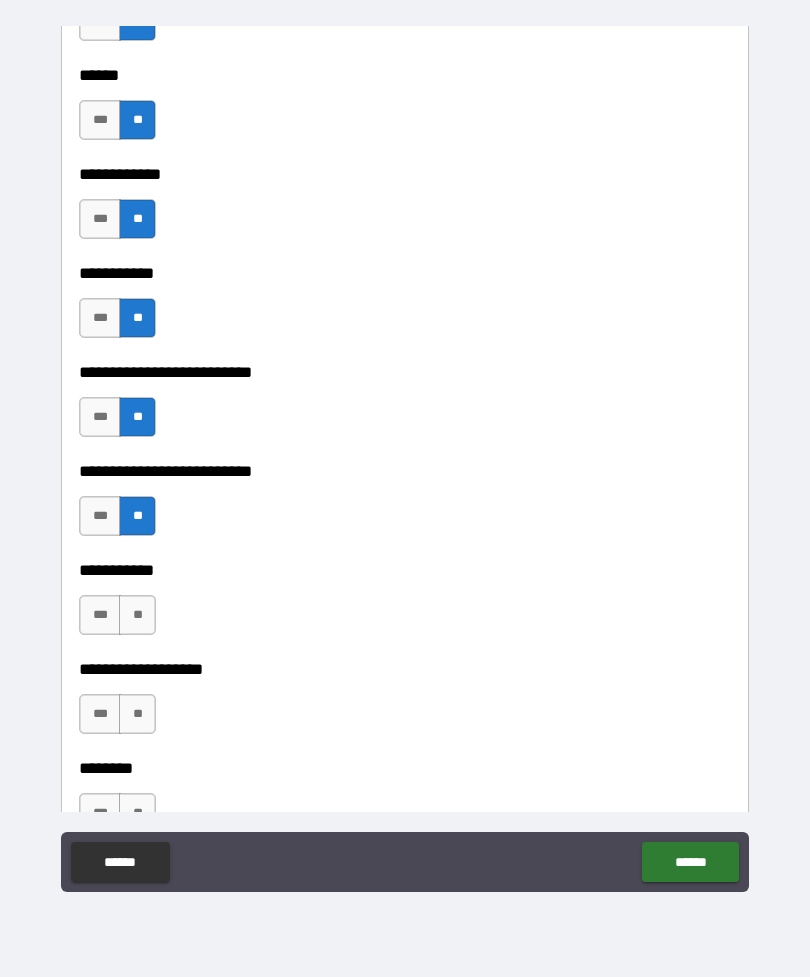 click on "**" at bounding box center (137, 615) 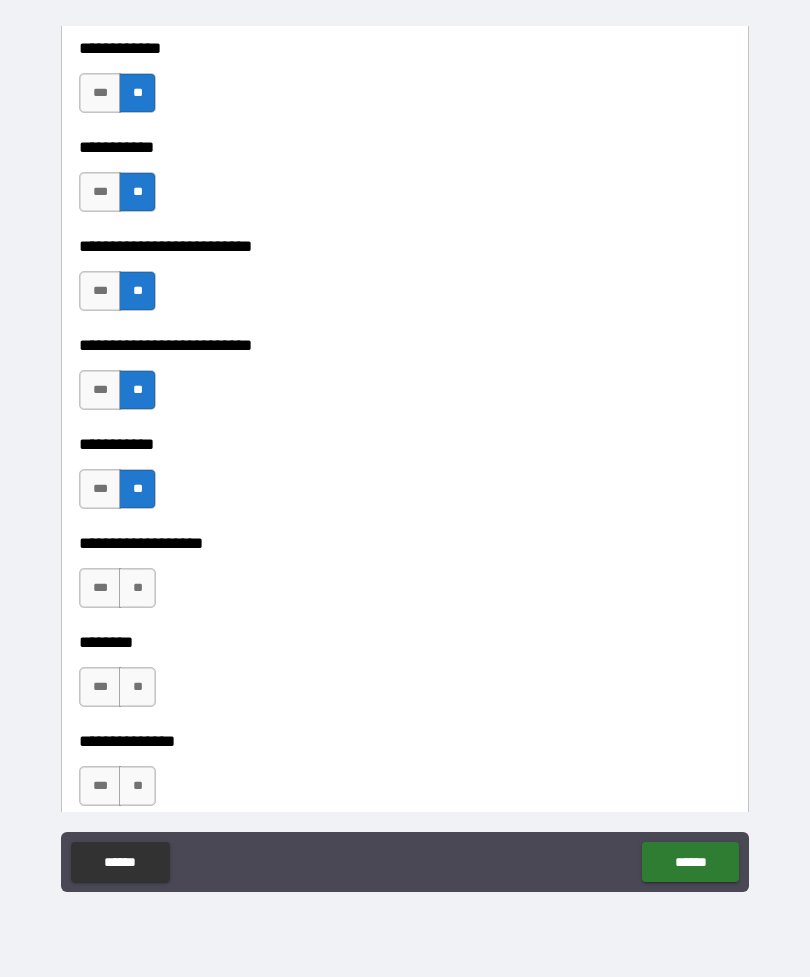 scroll, scrollTop: 4203, scrollLeft: 0, axis: vertical 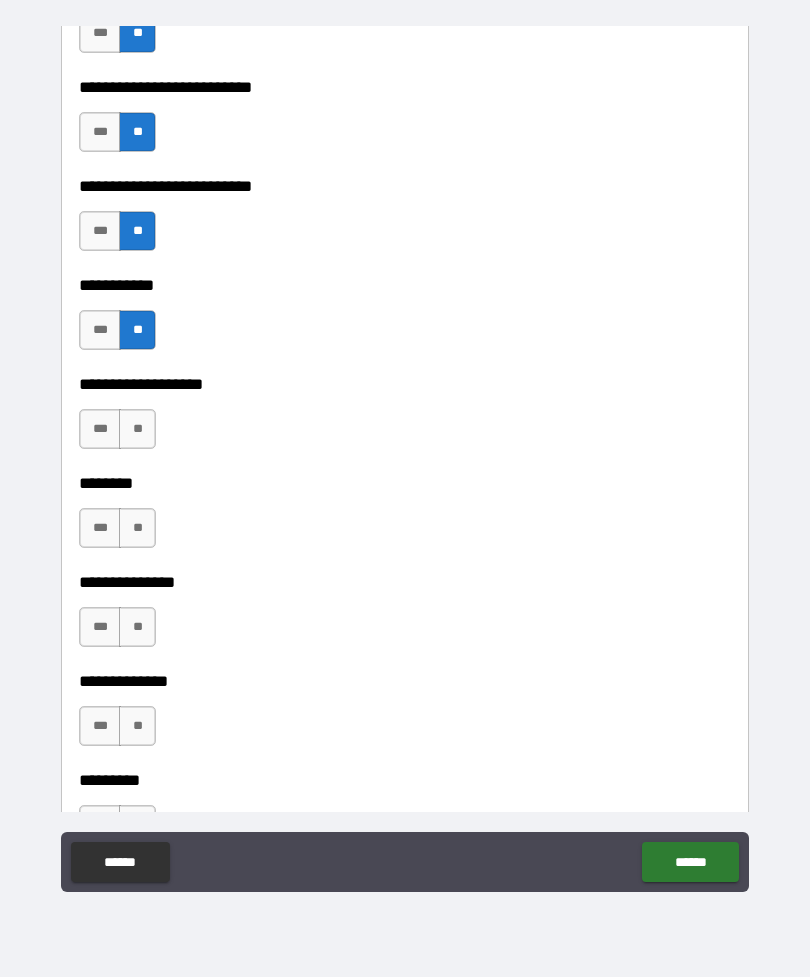 click on "**" at bounding box center (137, 429) 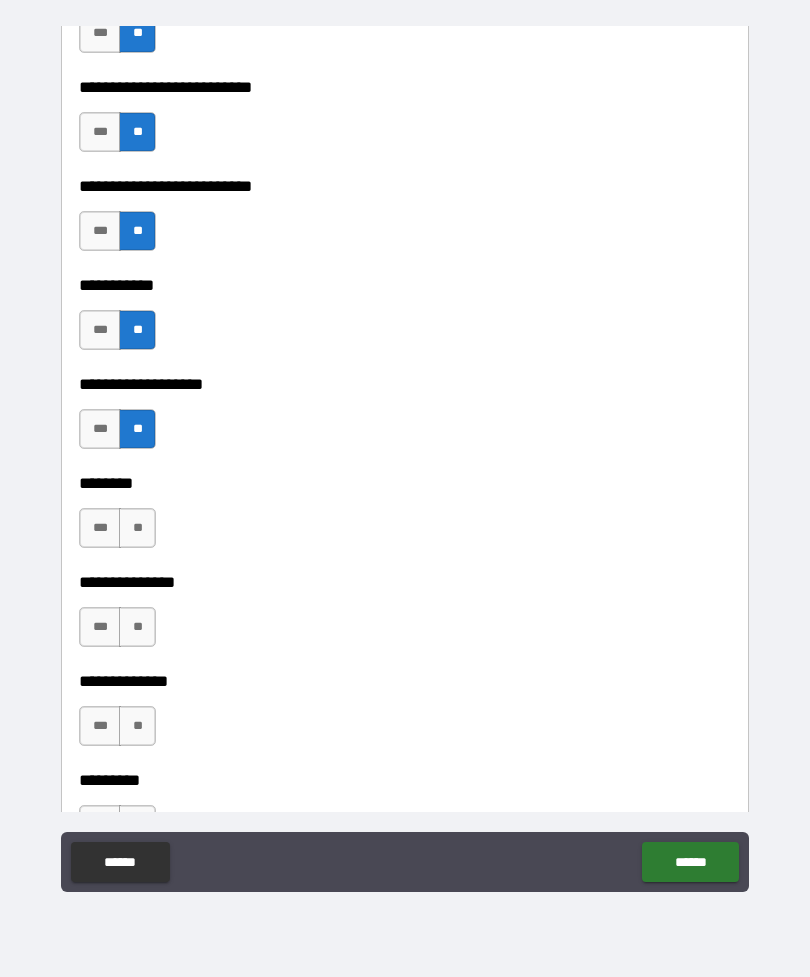 click on "**" at bounding box center [137, 528] 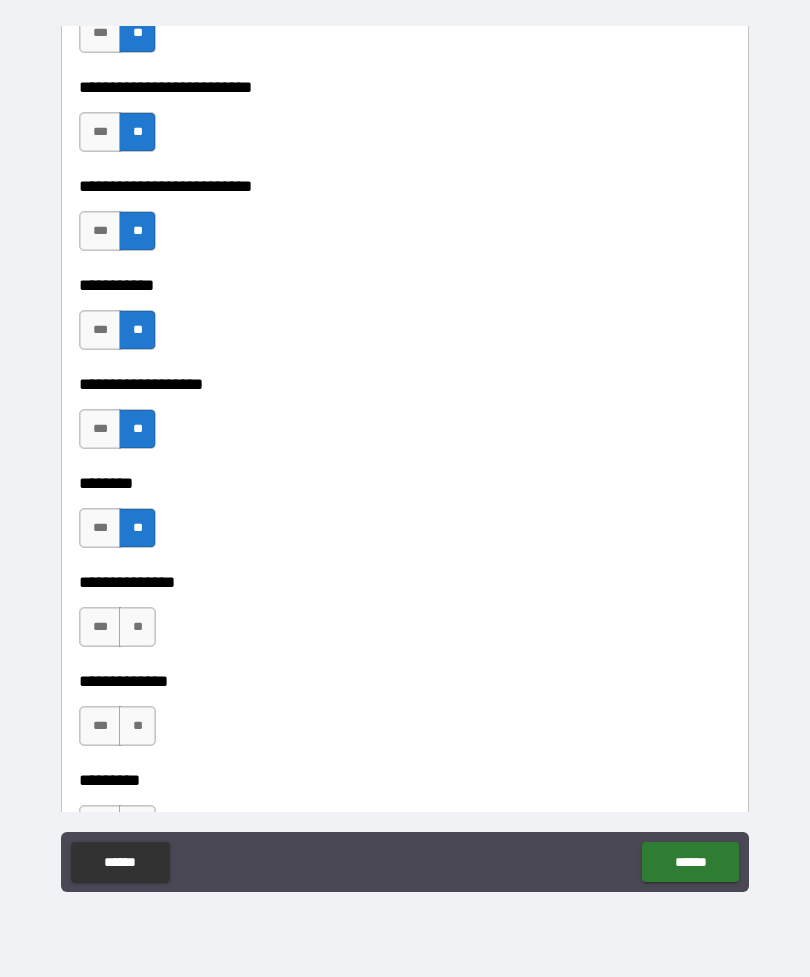 click on "**" at bounding box center (137, 627) 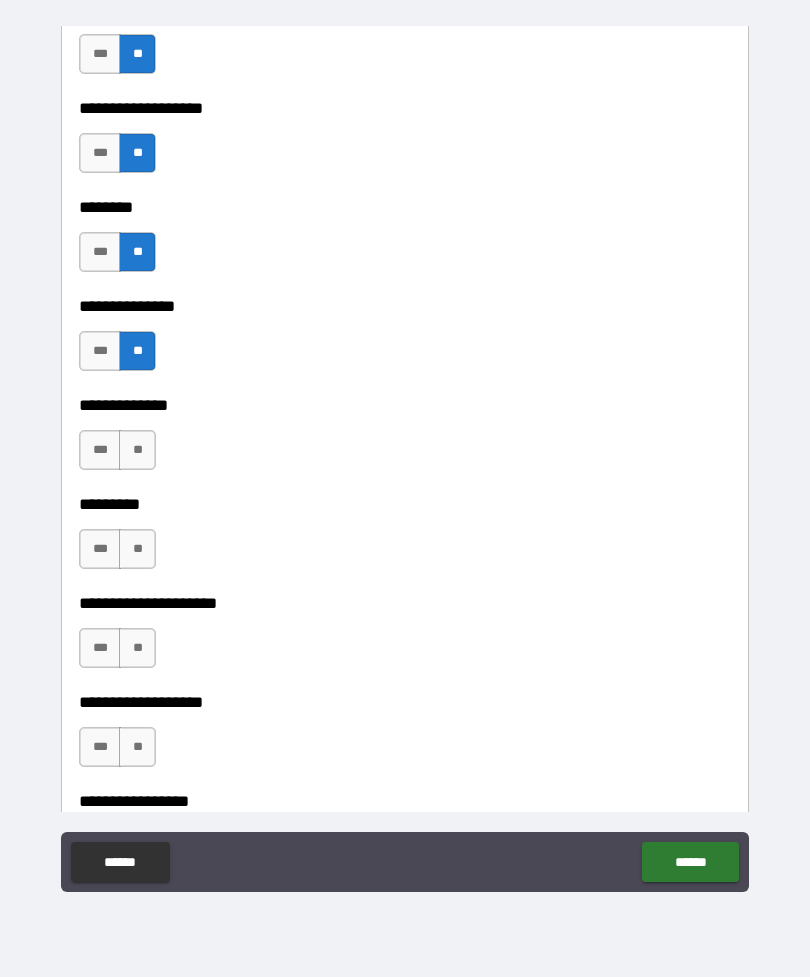 click on "**" at bounding box center [137, 450] 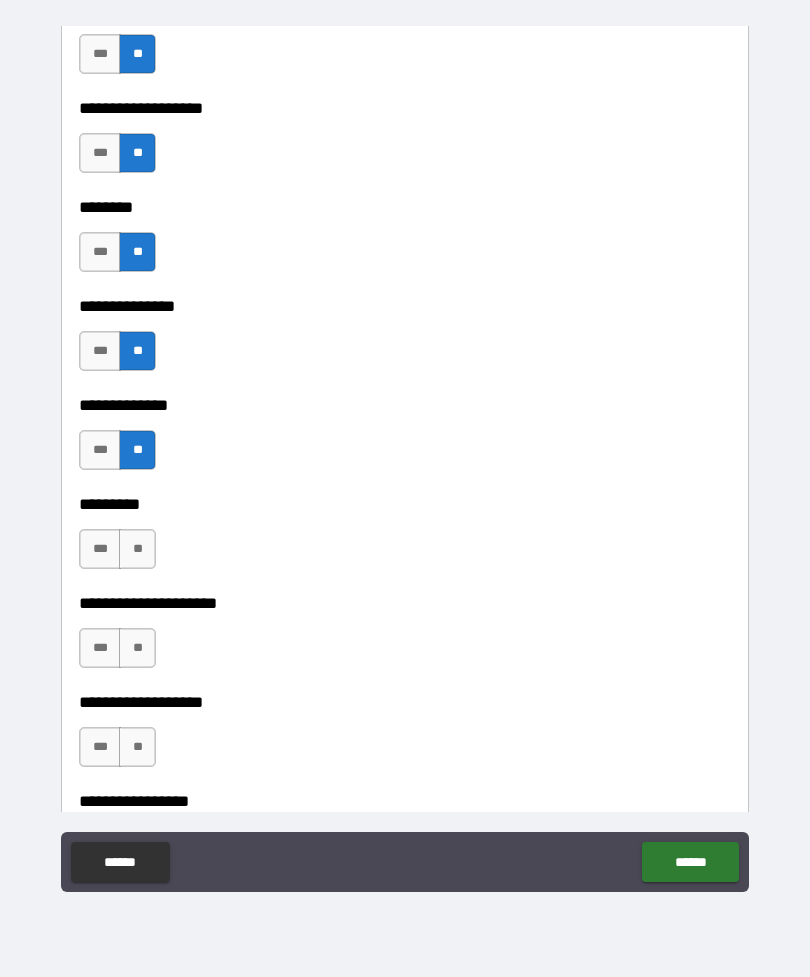 click on "**" at bounding box center [137, 549] 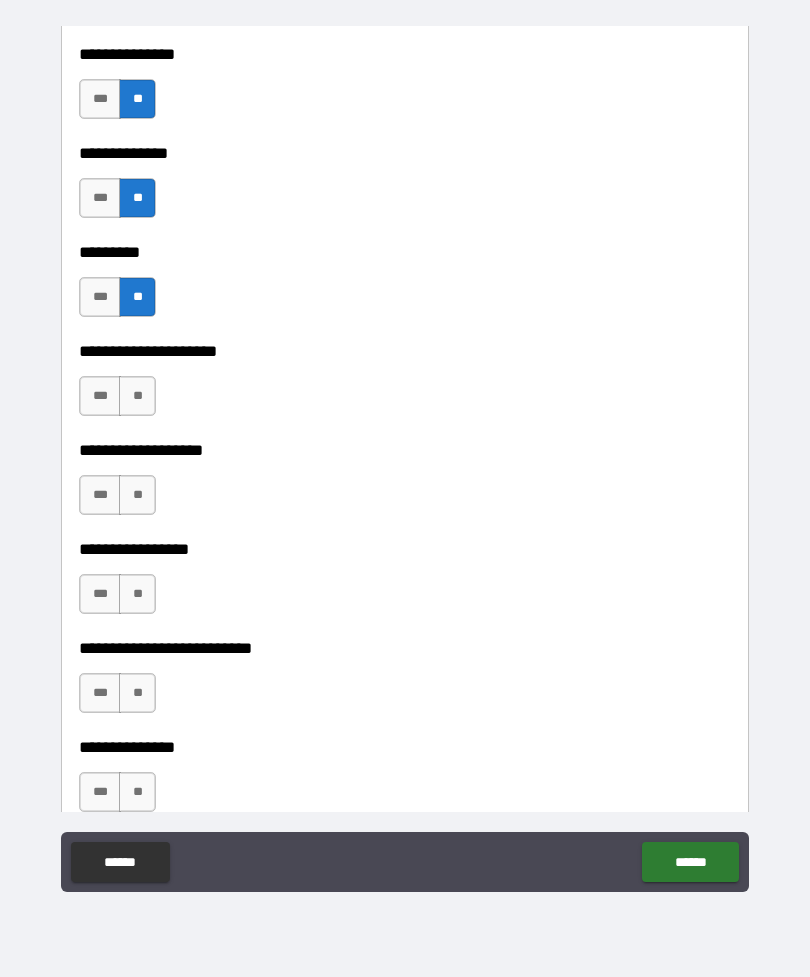 scroll, scrollTop: 4743, scrollLeft: 0, axis: vertical 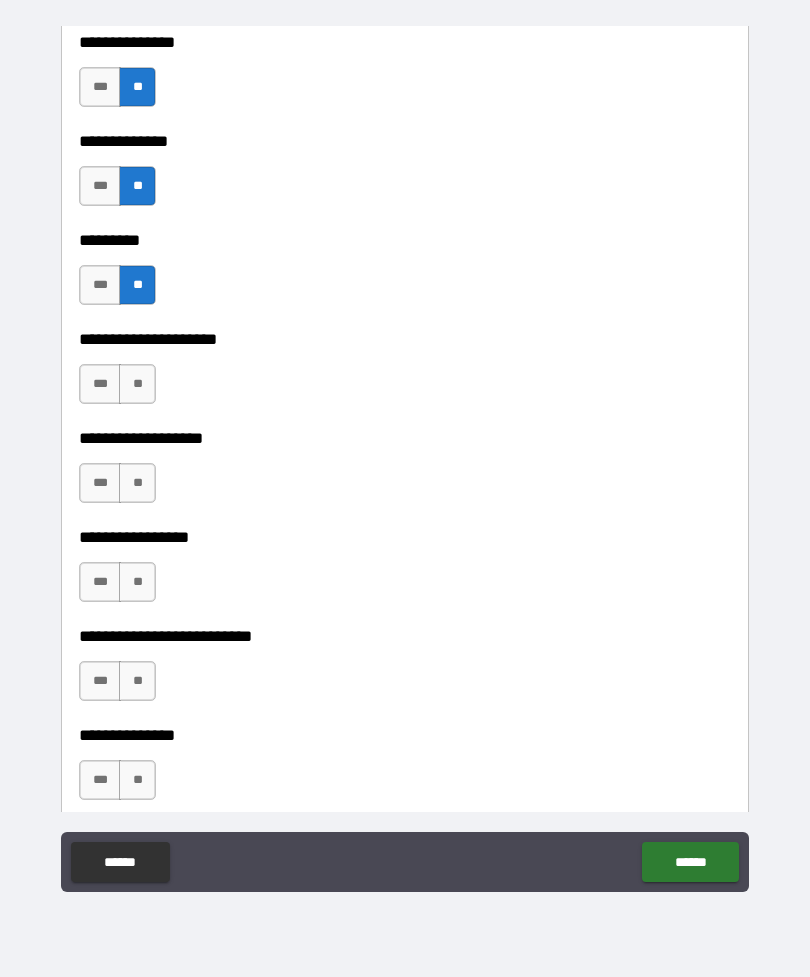 click on "**" at bounding box center [137, 384] 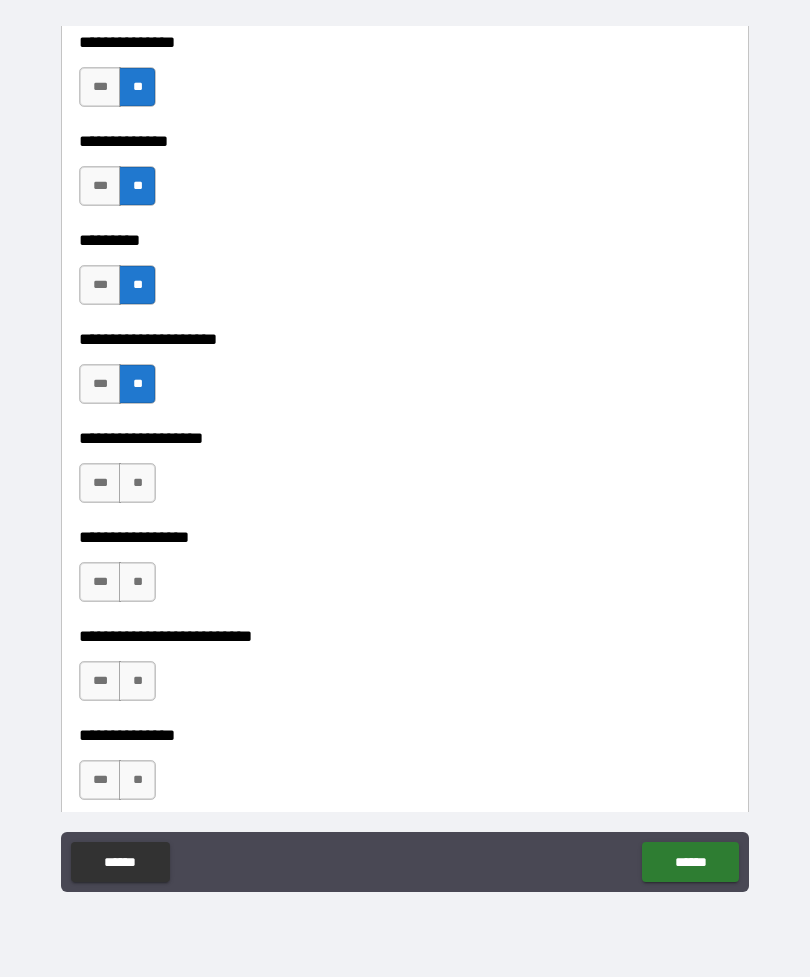 click on "**" at bounding box center (137, 483) 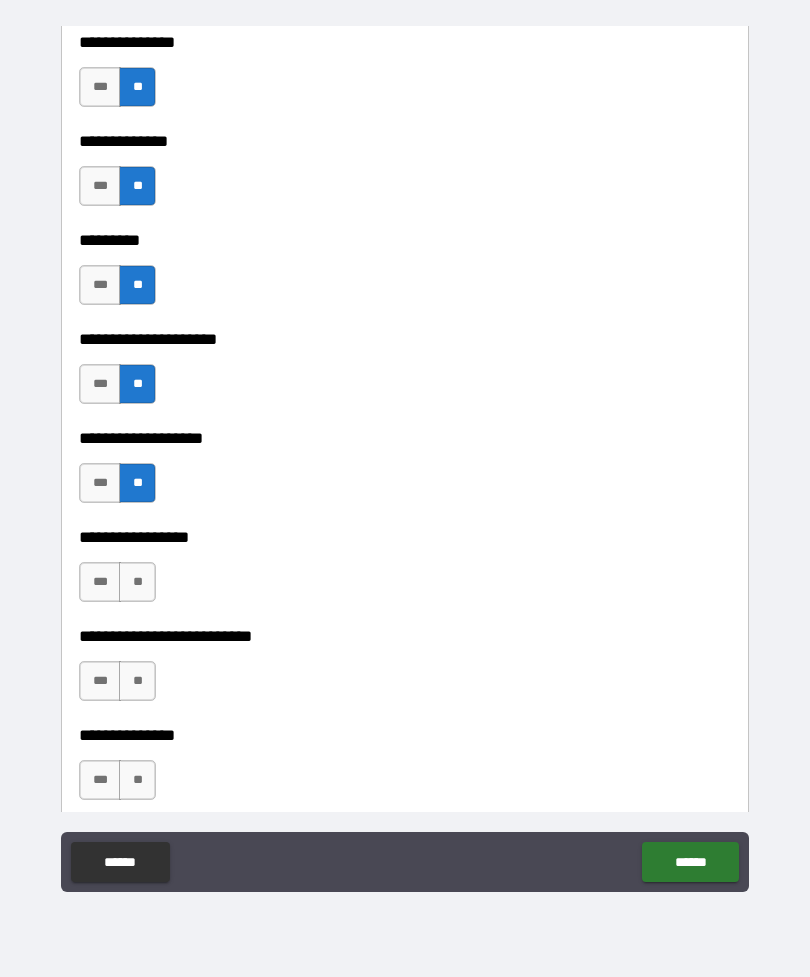 click on "**" at bounding box center [137, 582] 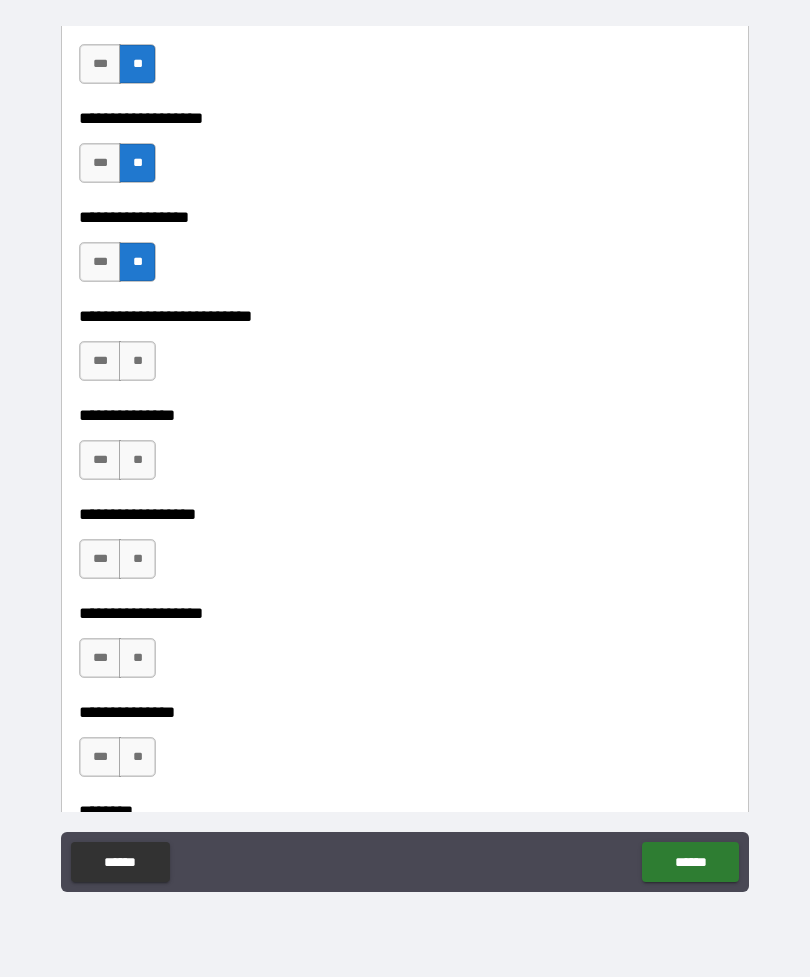 scroll, scrollTop: 5062, scrollLeft: 0, axis: vertical 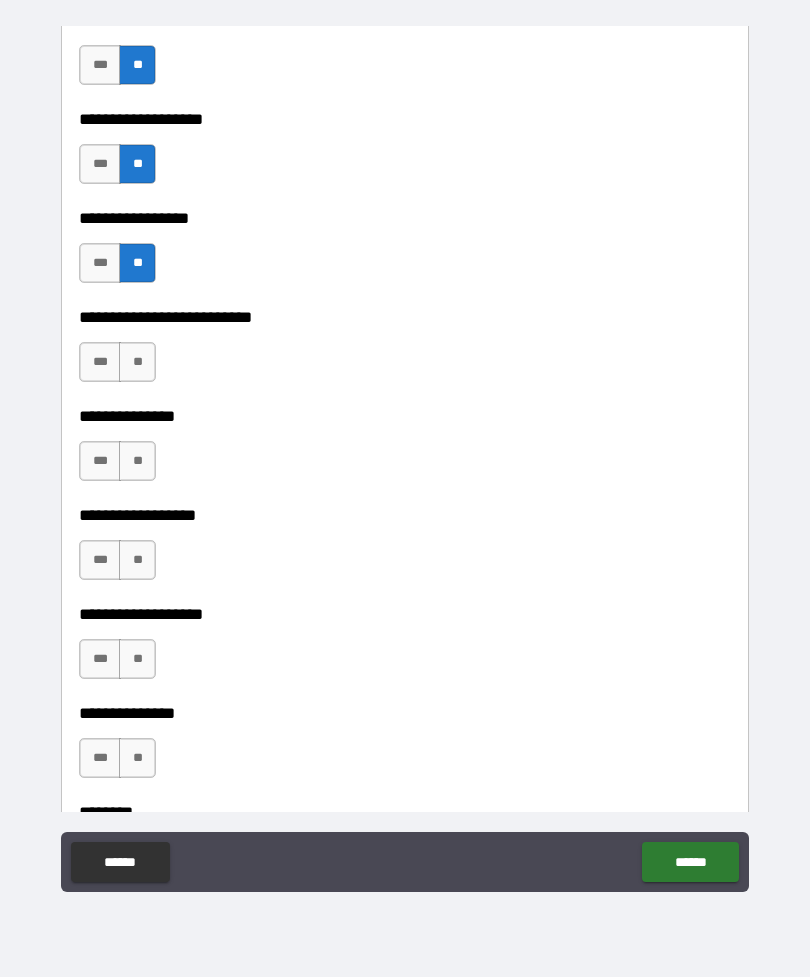 click on "**" at bounding box center (137, 362) 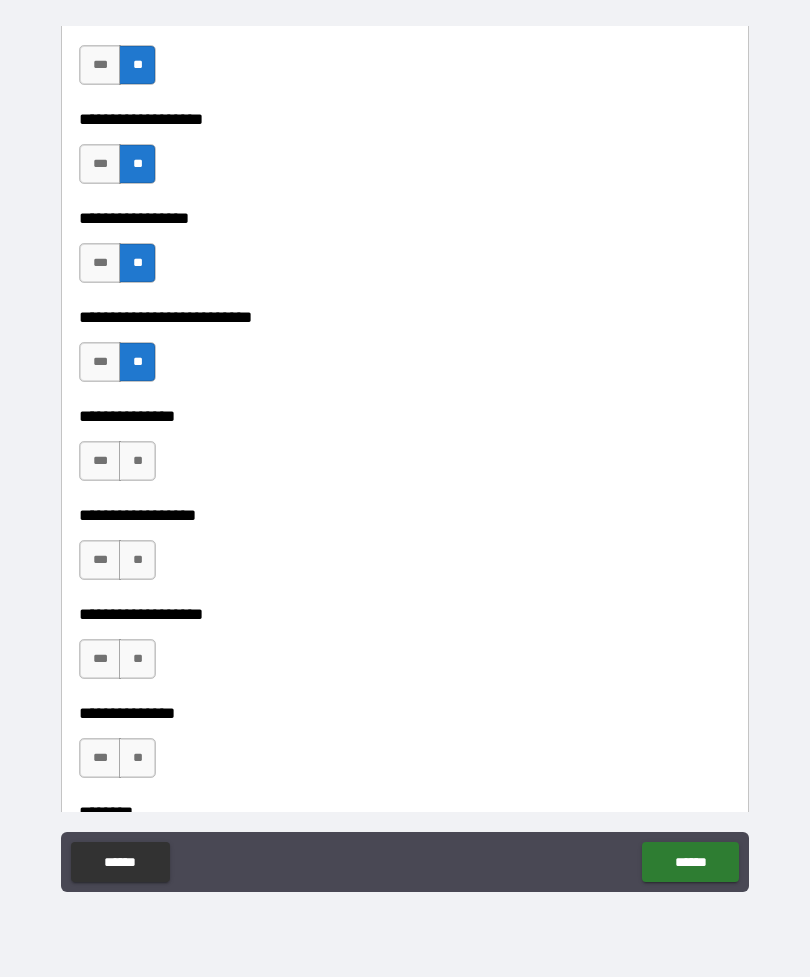 click on "**" at bounding box center [137, 461] 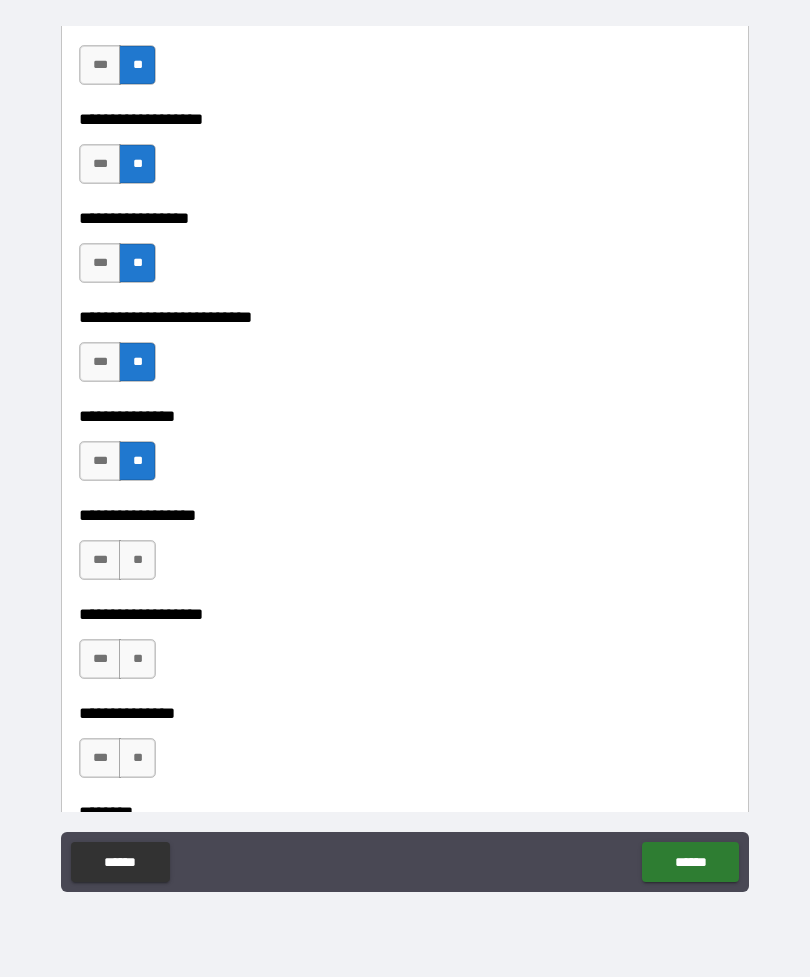 click on "**" at bounding box center (137, 560) 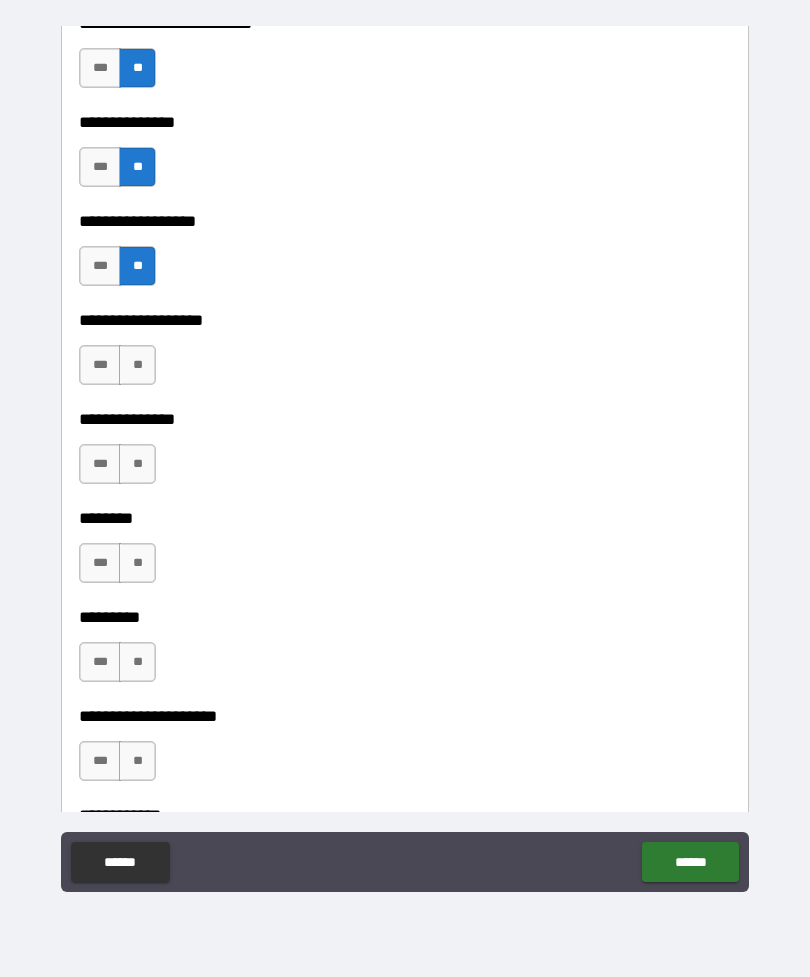scroll, scrollTop: 5358, scrollLeft: 0, axis: vertical 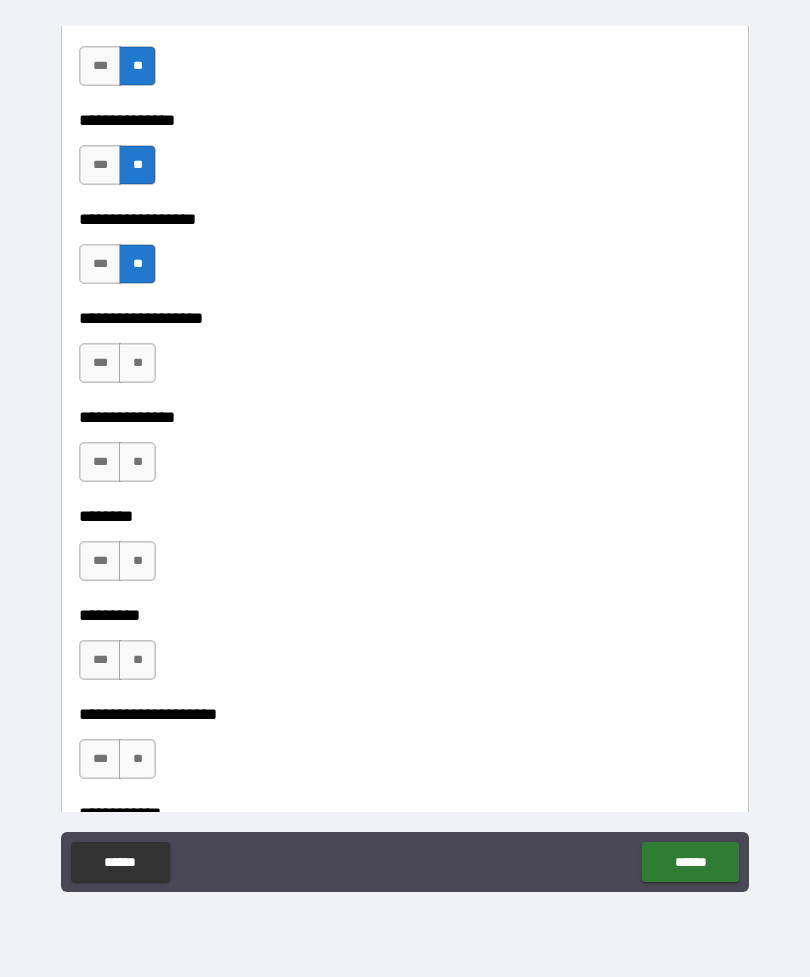 click on "**" at bounding box center [137, 363] 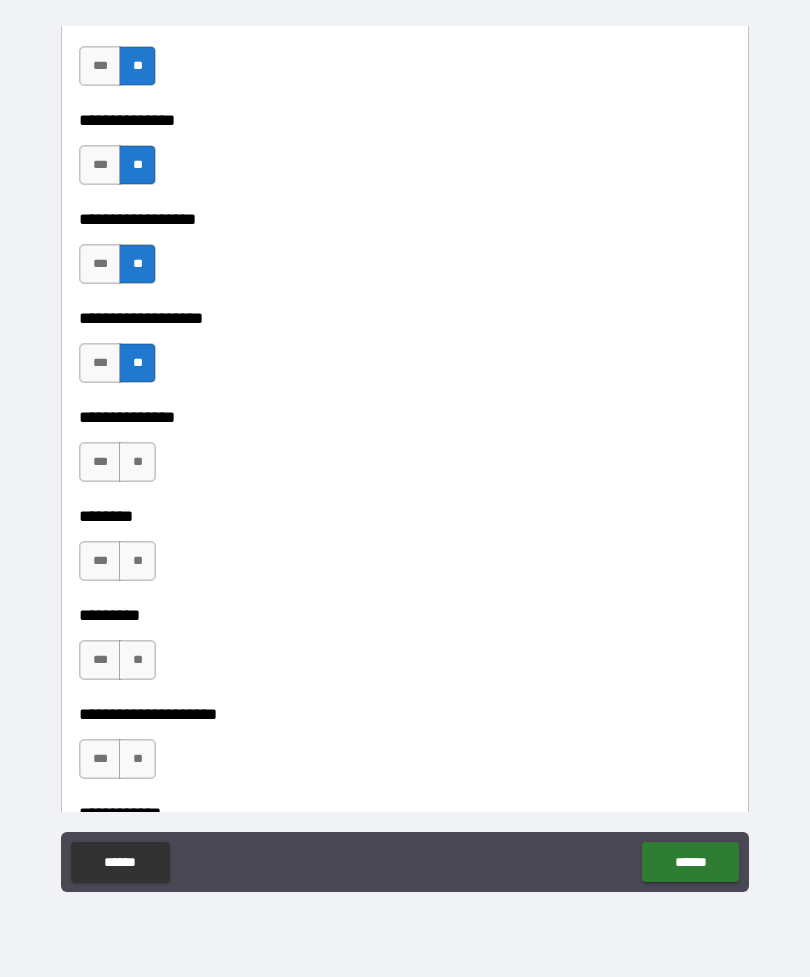 click on "**" at bounding box center (137, 462) 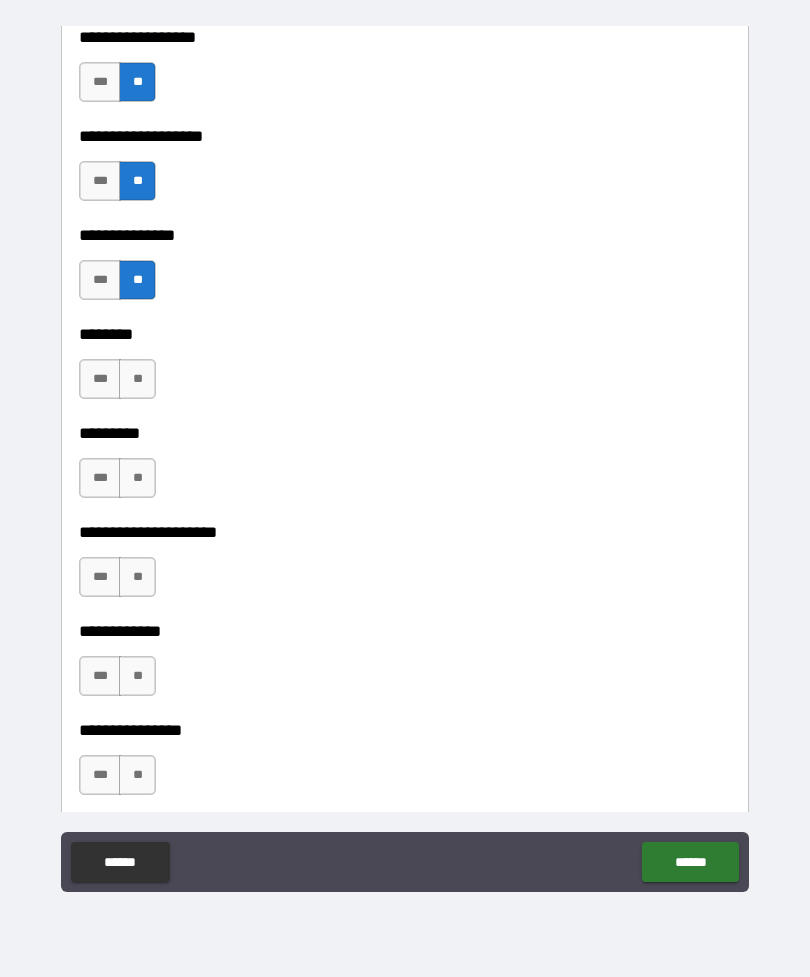 scroll, scrollTop: 5541, scrollLeft: 0, axis: vertical 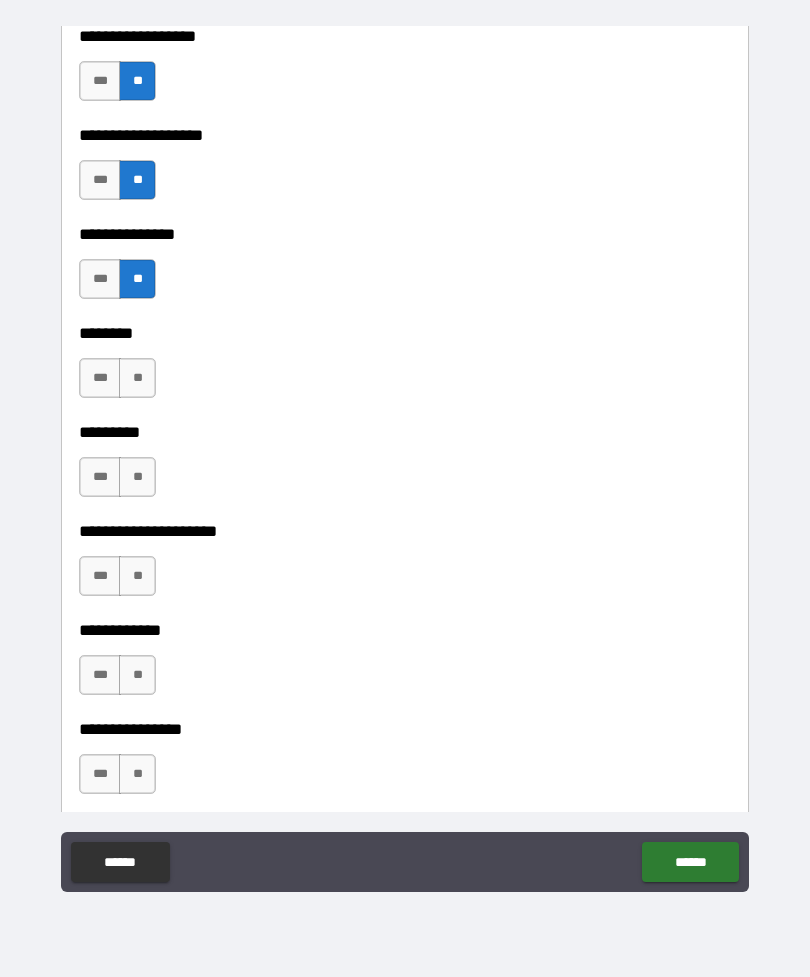 click on "**" at bounding box center (137, 378) 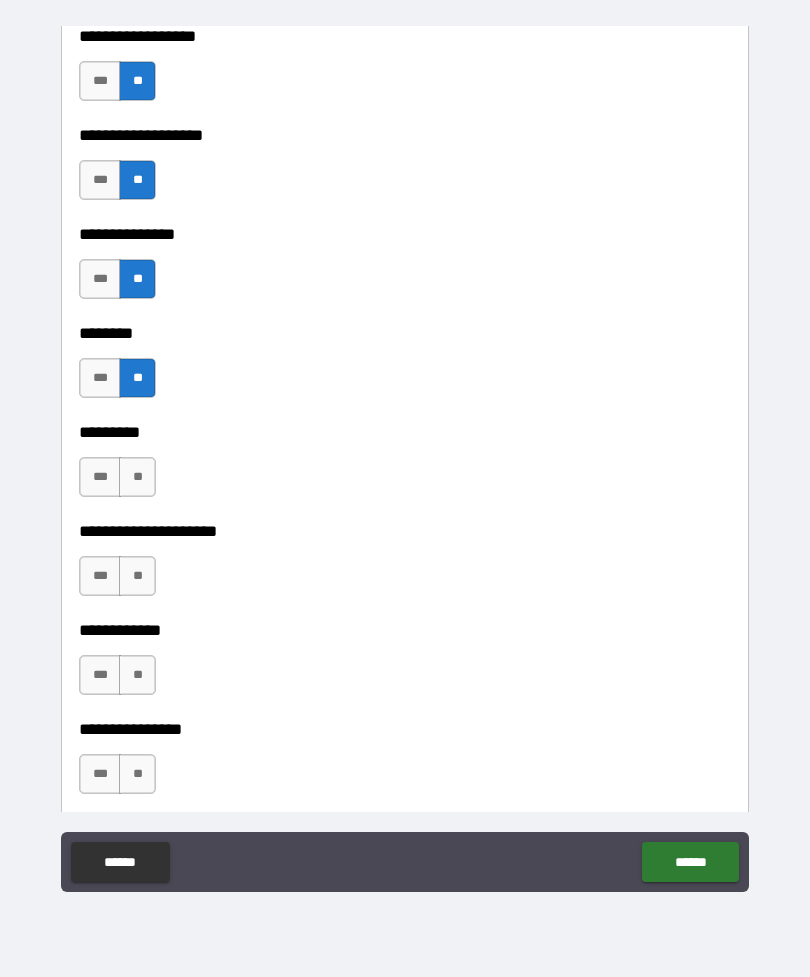 click on "**" at bounding box center (137, 477) 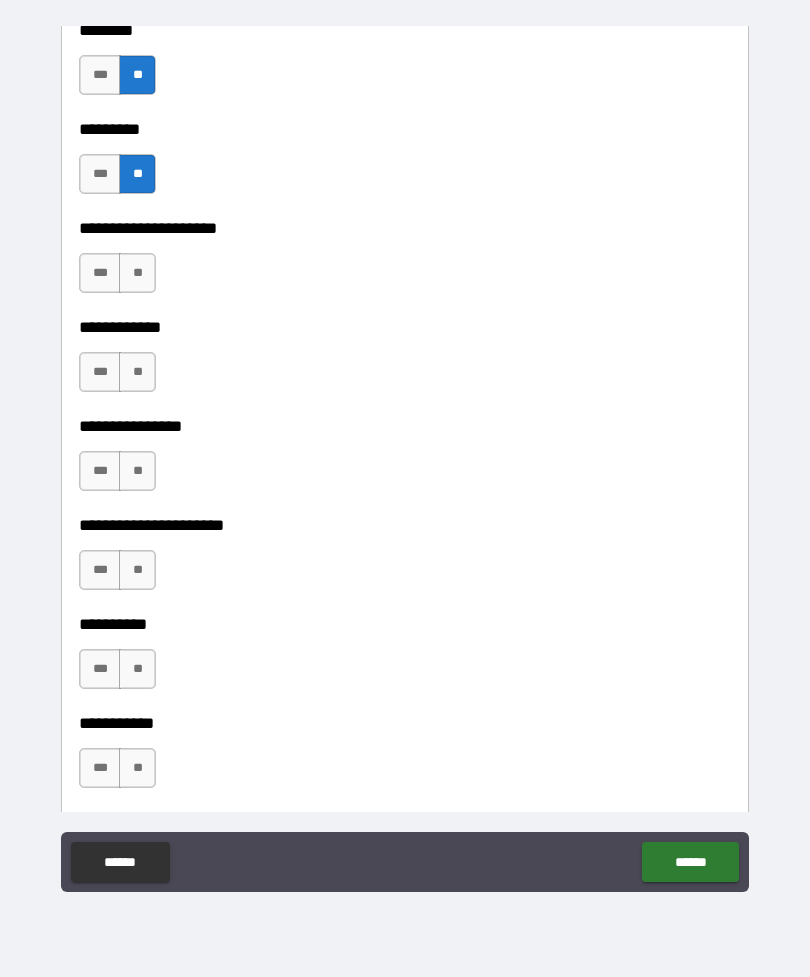 scroll, scrollTop: 5854, scrollLeft: 0, axis: vertical 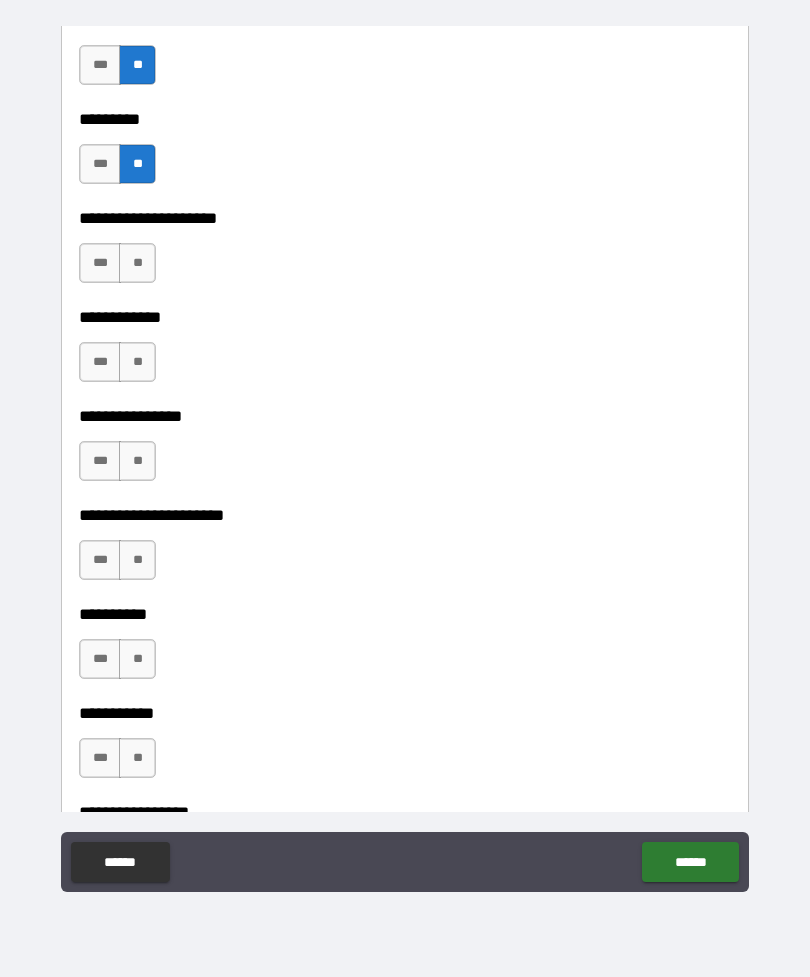 click on "**" at bounding box center [137, 263] 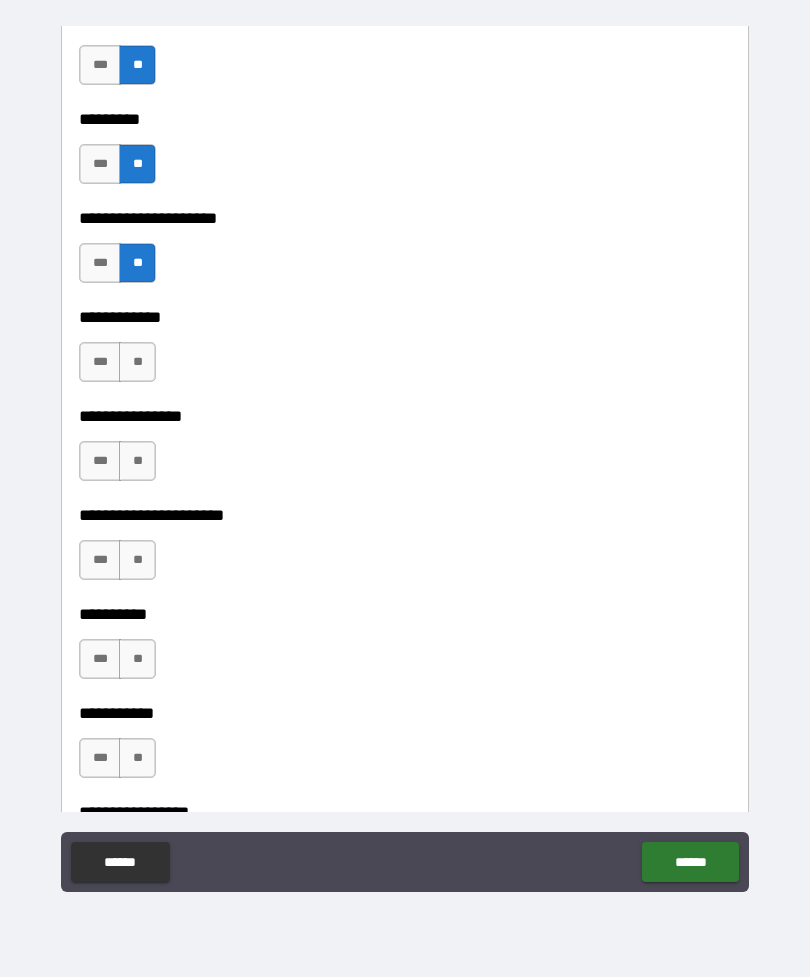 click on "**" at bounding box center (137, 362) 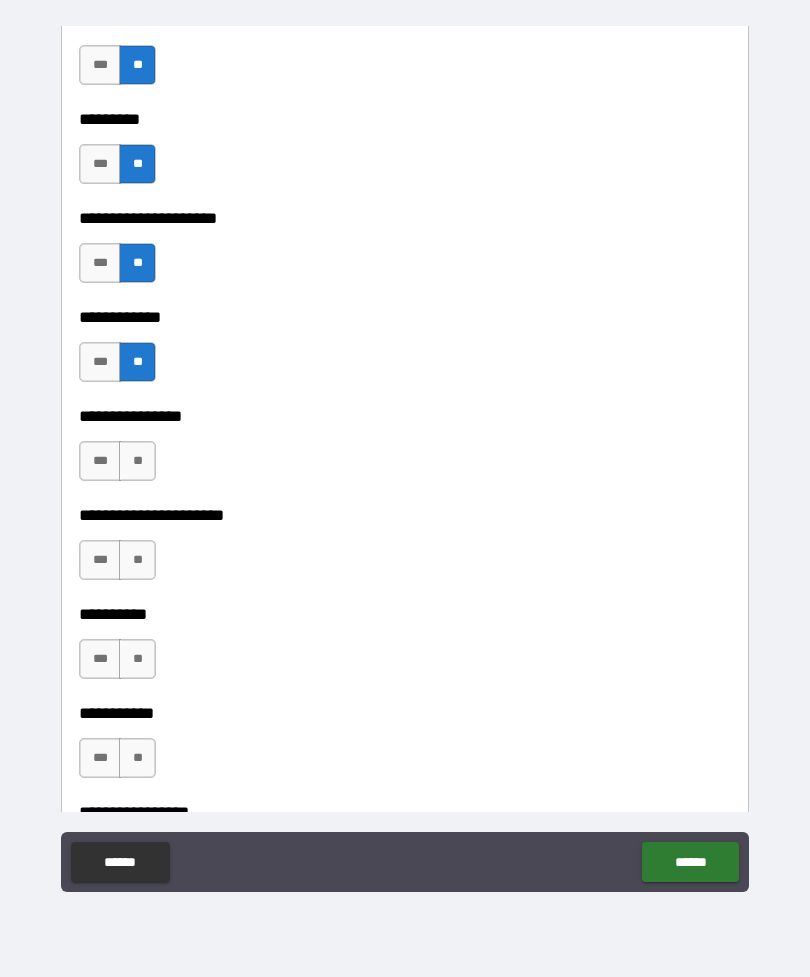 click on "**" at bounding box center (137, 461) 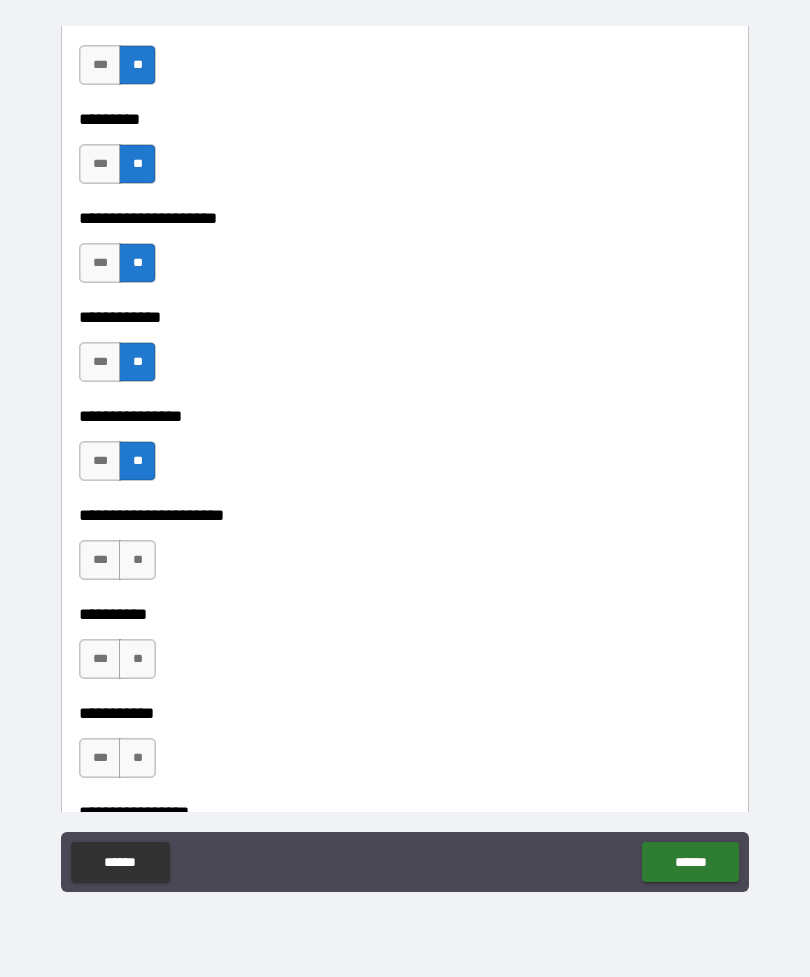 click on "**" at bounding box center [137, 560] 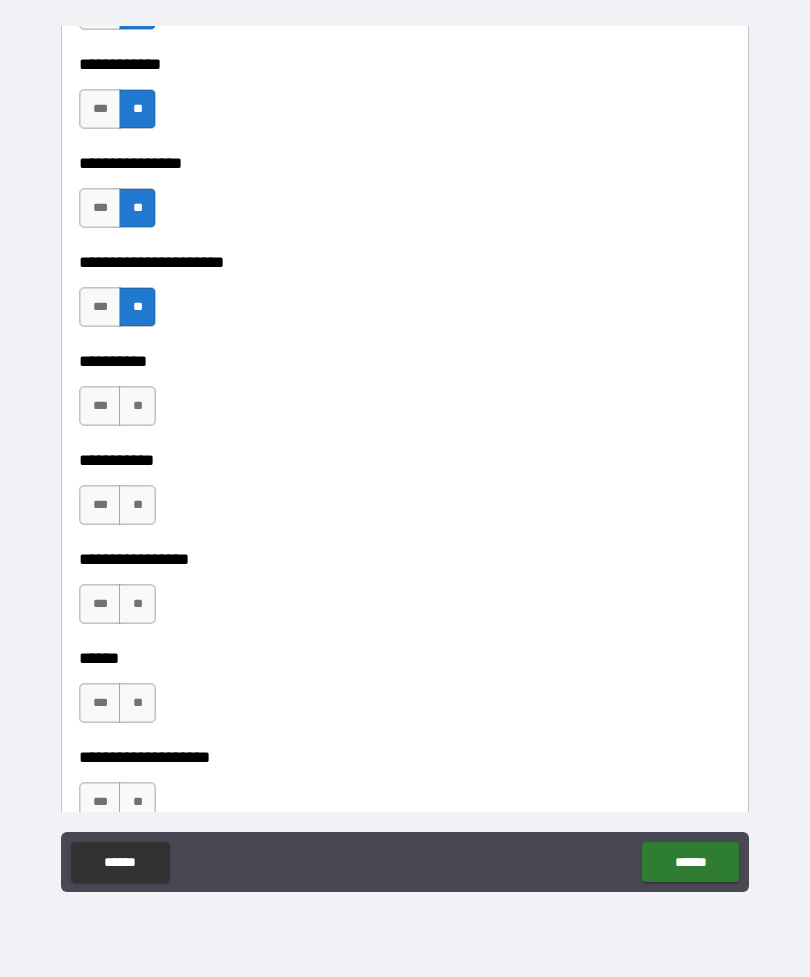 click on "**" at bounding box center [137, 406] 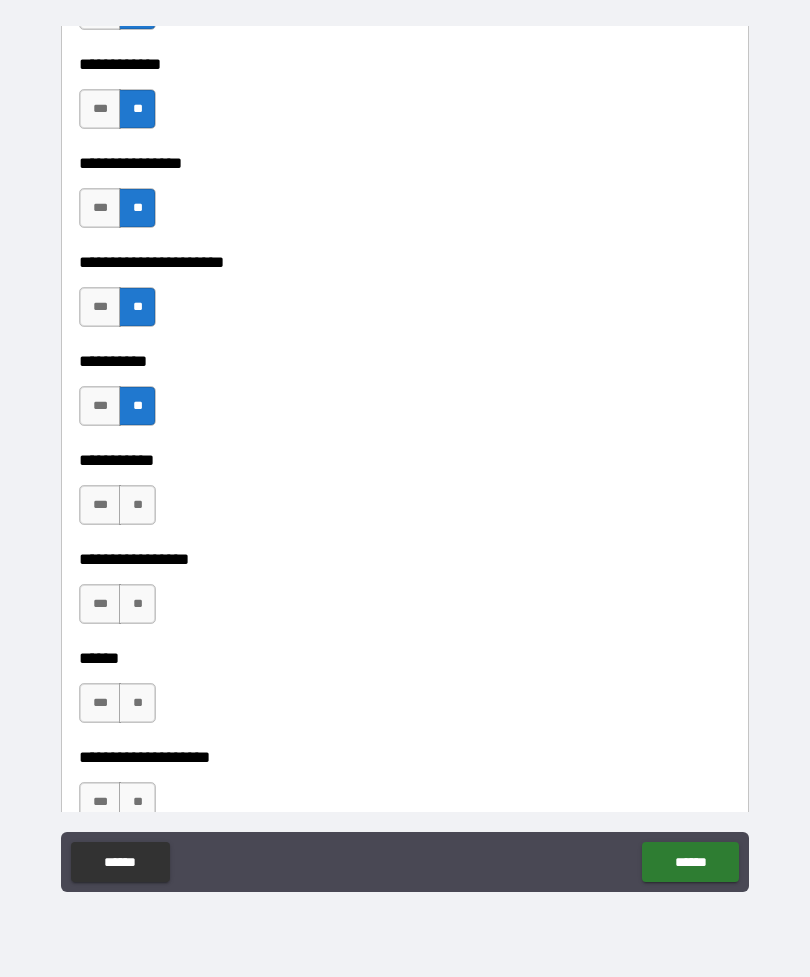 click on "**" at bounding box center [137, 505] 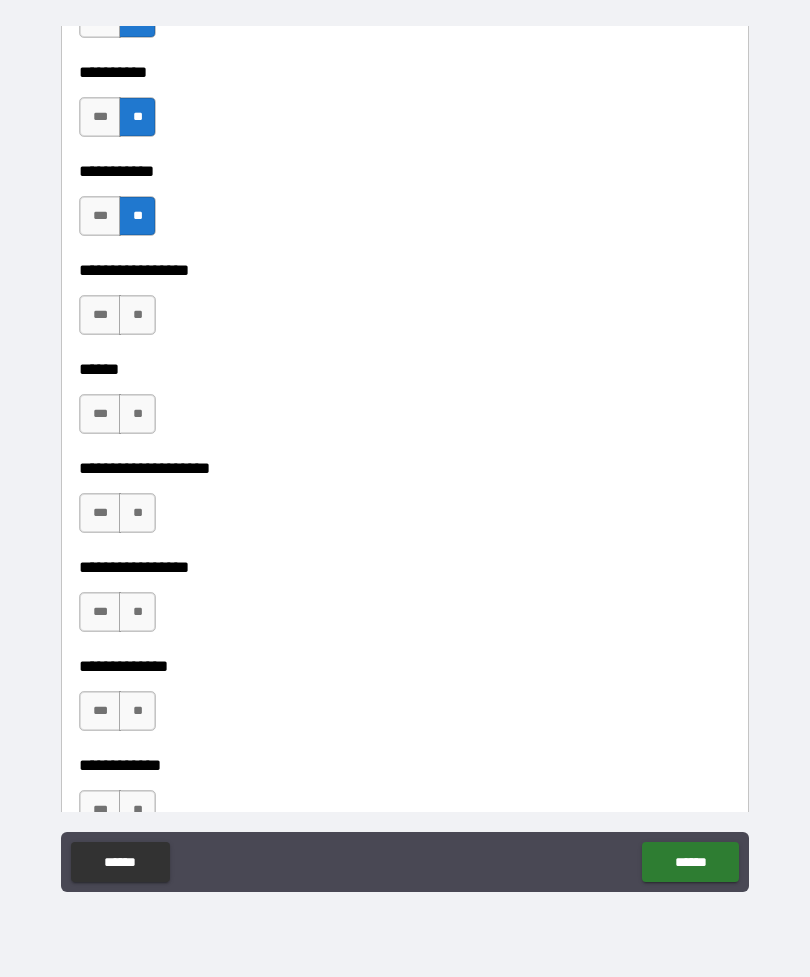 scroll, scrollTop: 6400, scrollLeft: 0, axis: vertical 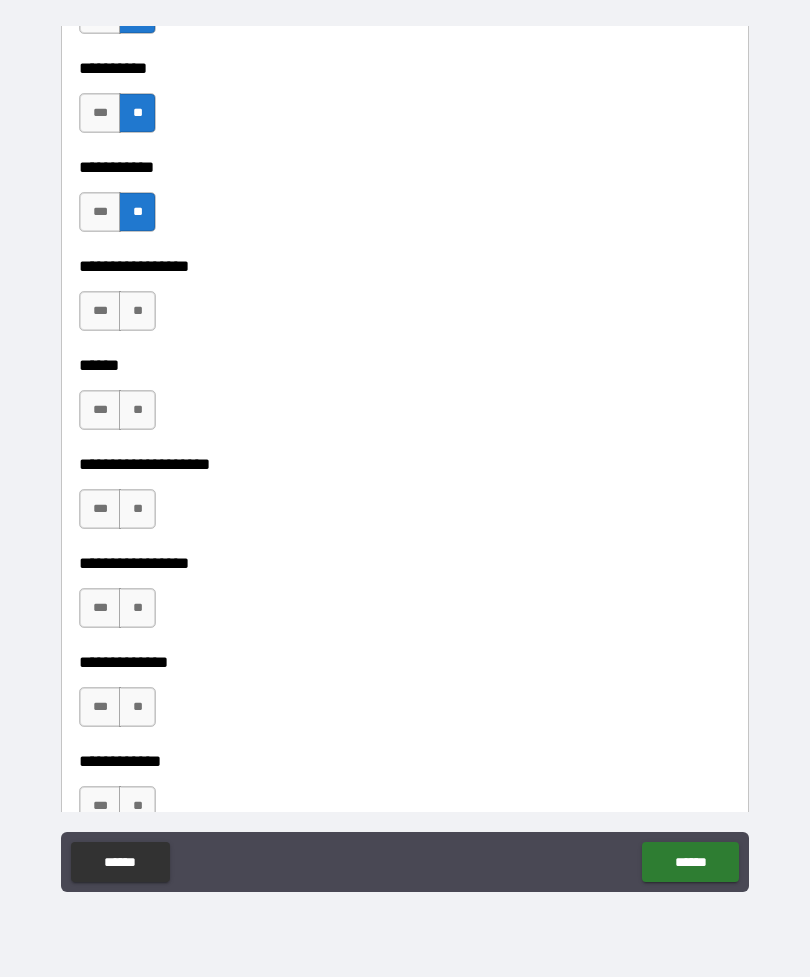 click on "**" at bounding box center [137, 311] 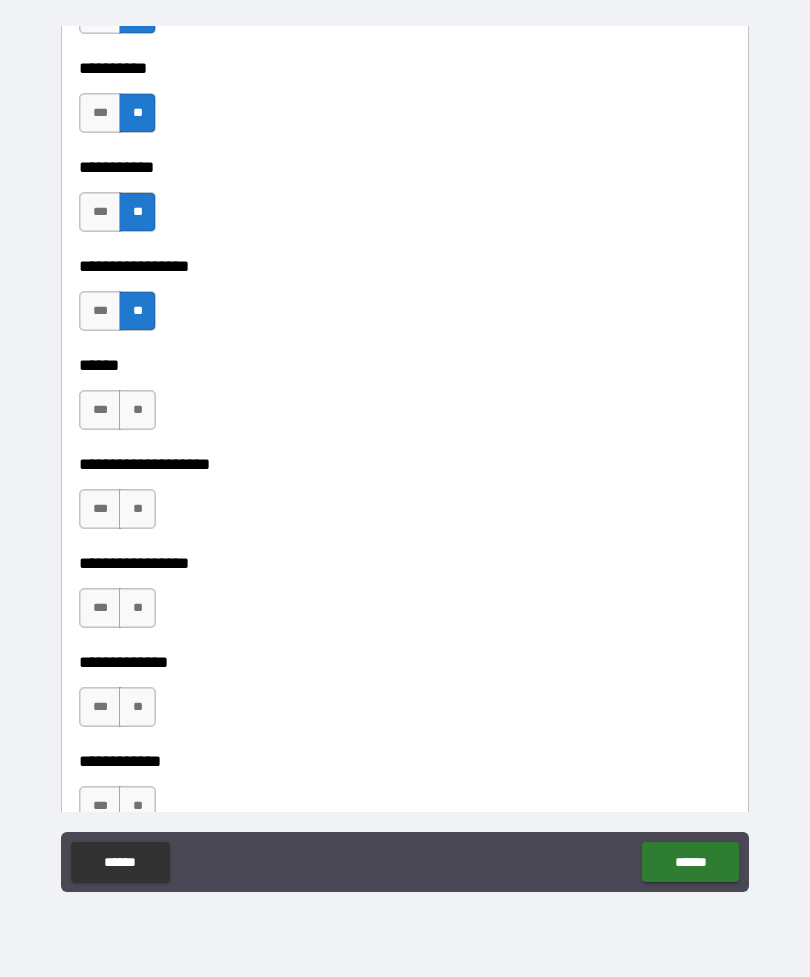 click on "**" at bounding box center [137, 410] 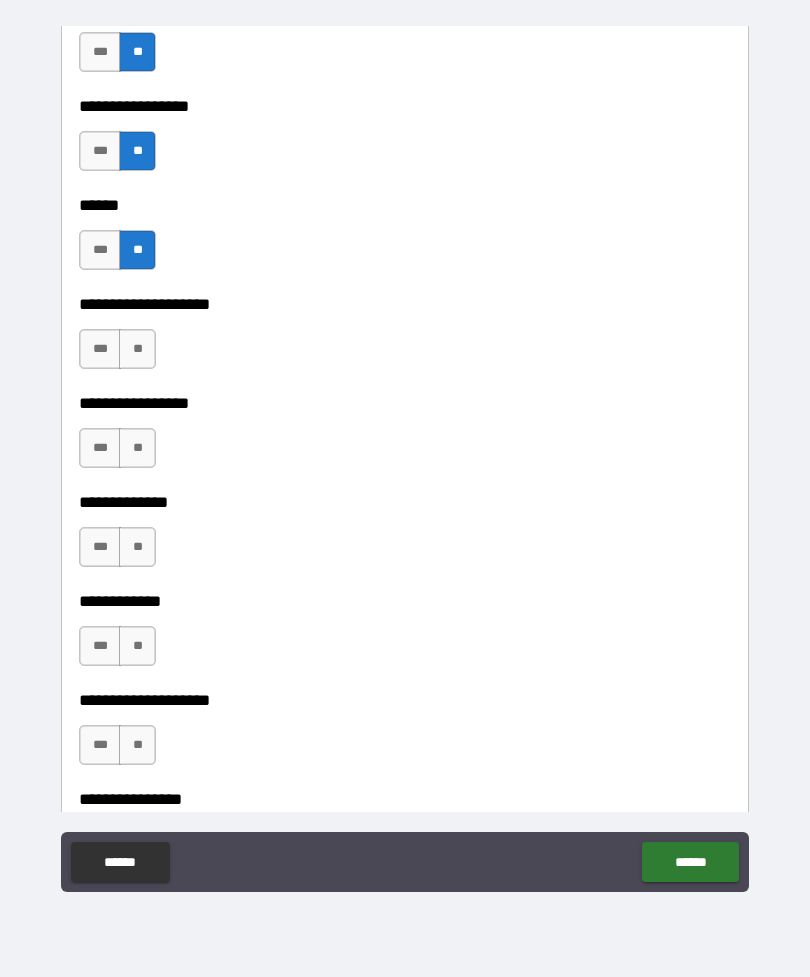 scroll, scrollTop: 6632, scrollLeft: 0, axis: vertical 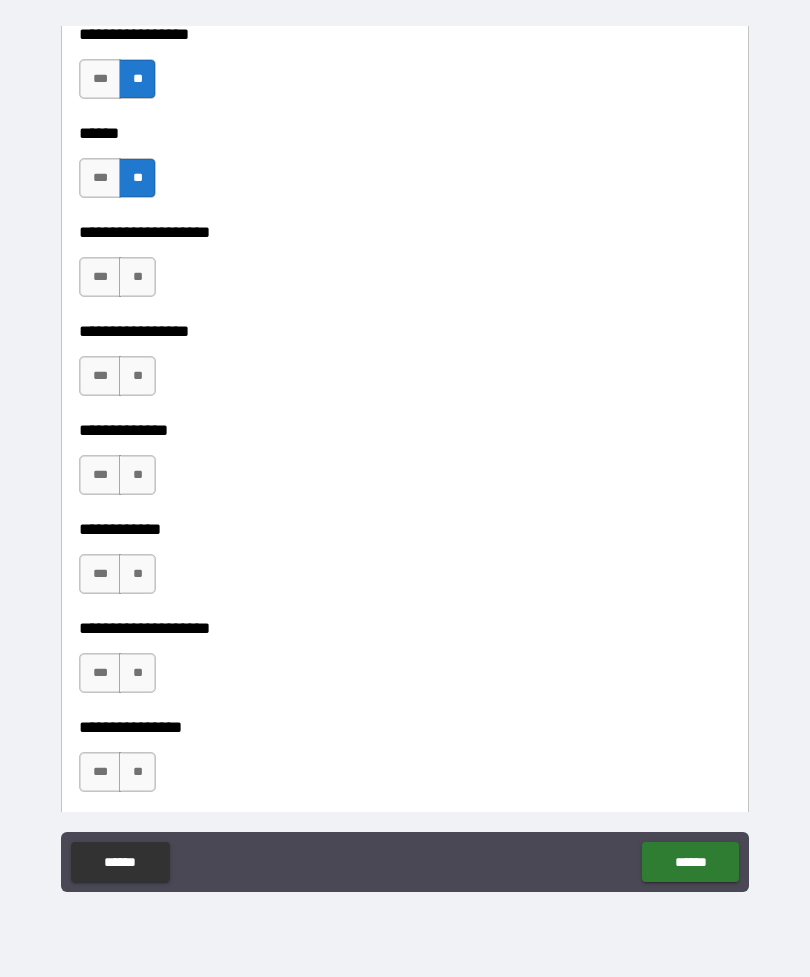 click on "**" at bounding box center (137, 277) 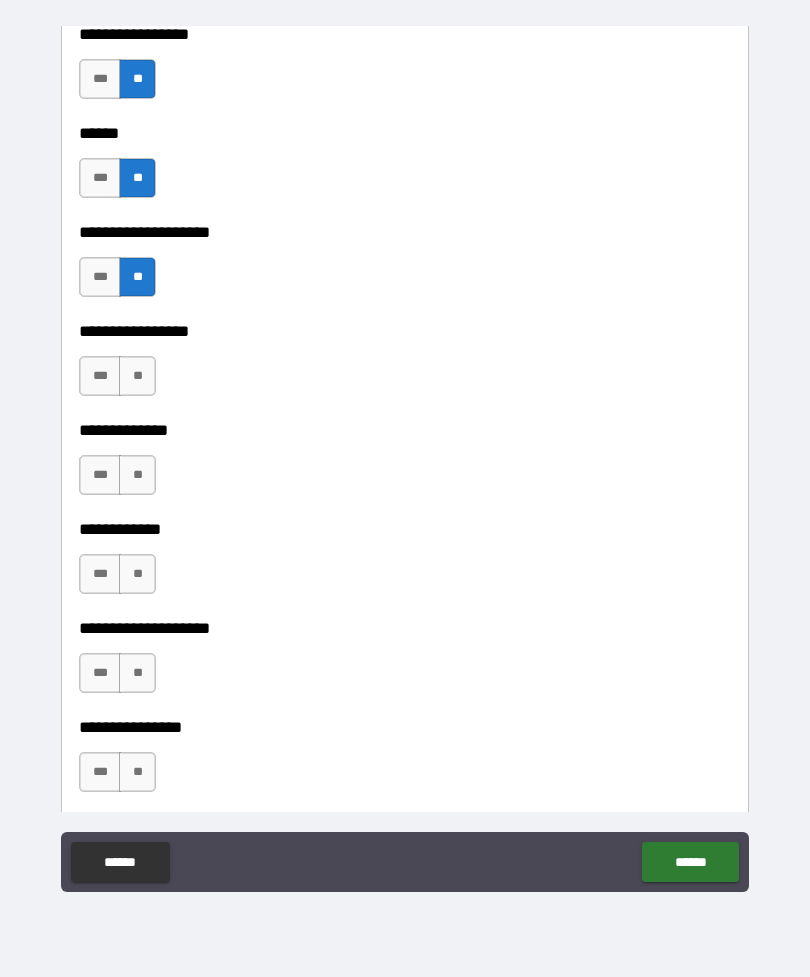 click on "**" at bounding box center [137, 376] 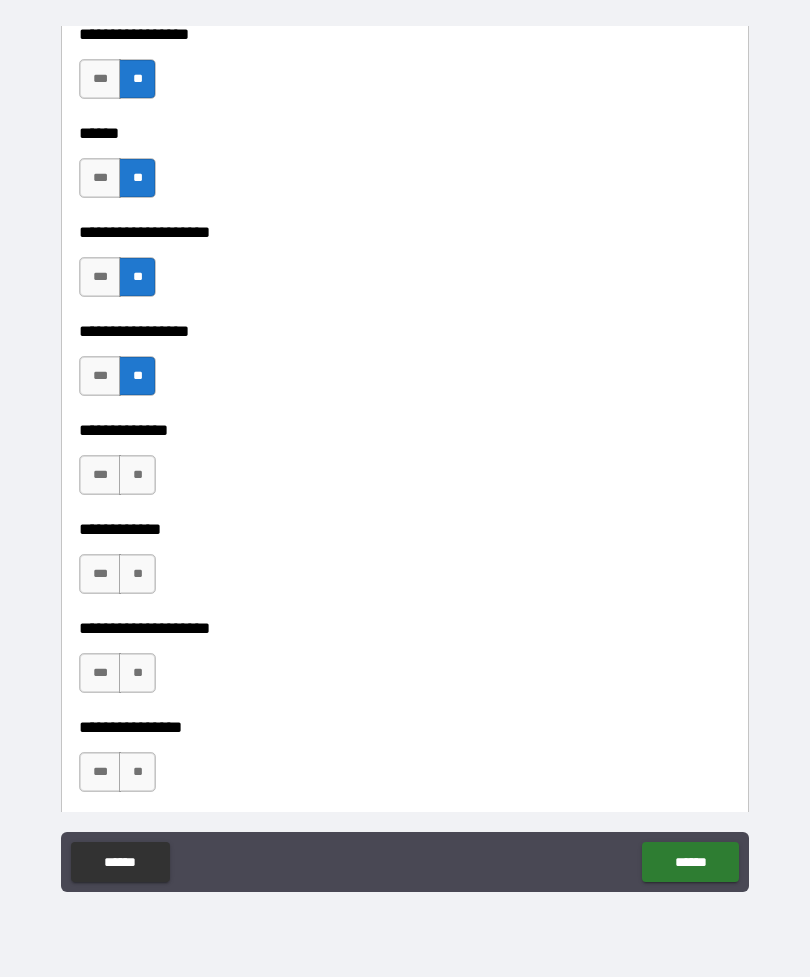 click on "**" at bounding box center [137, 475] 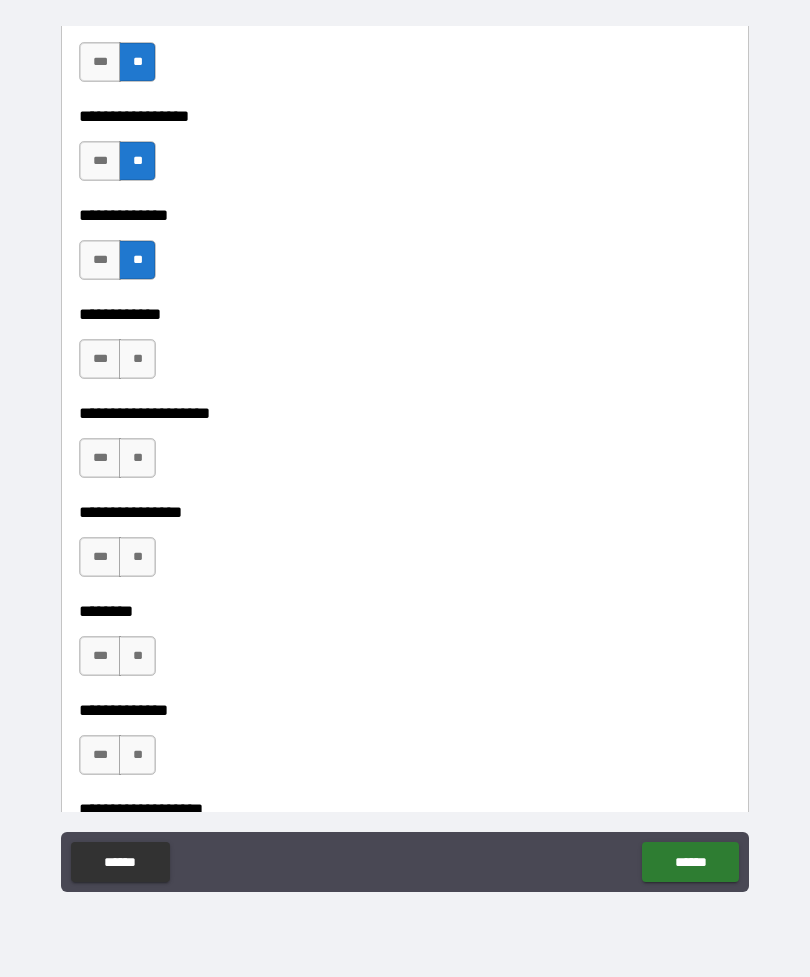 scroll, scrollTop: 6886, scrollLeft: 0, axis: vertical 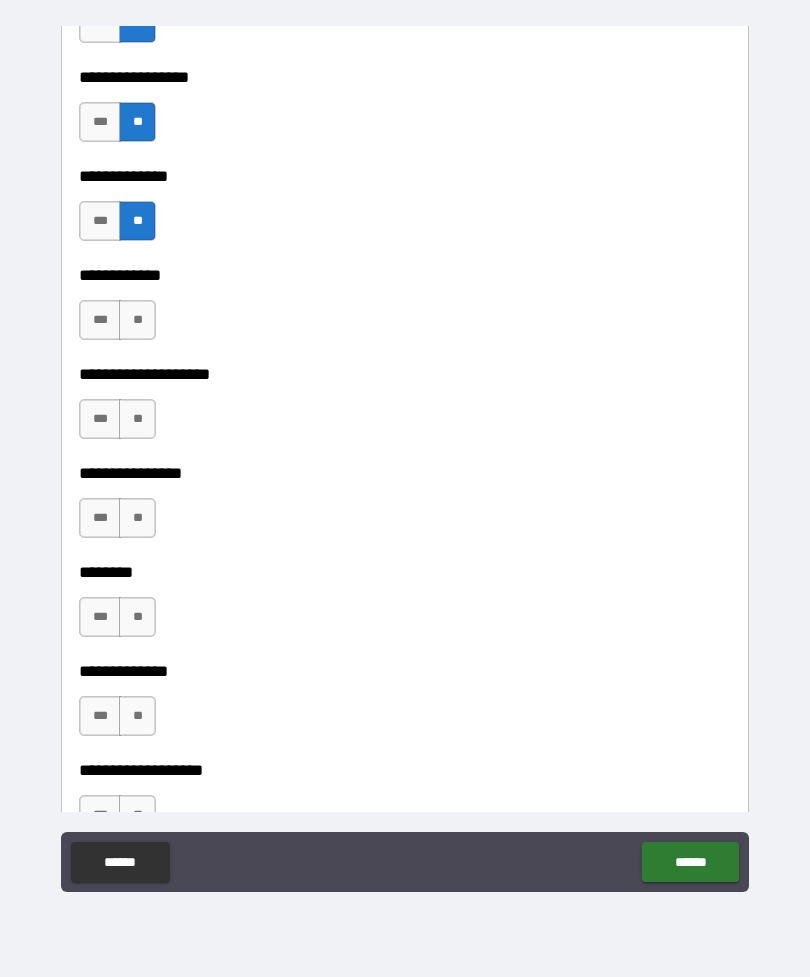 click on "**" at bounding box center (137, 320) 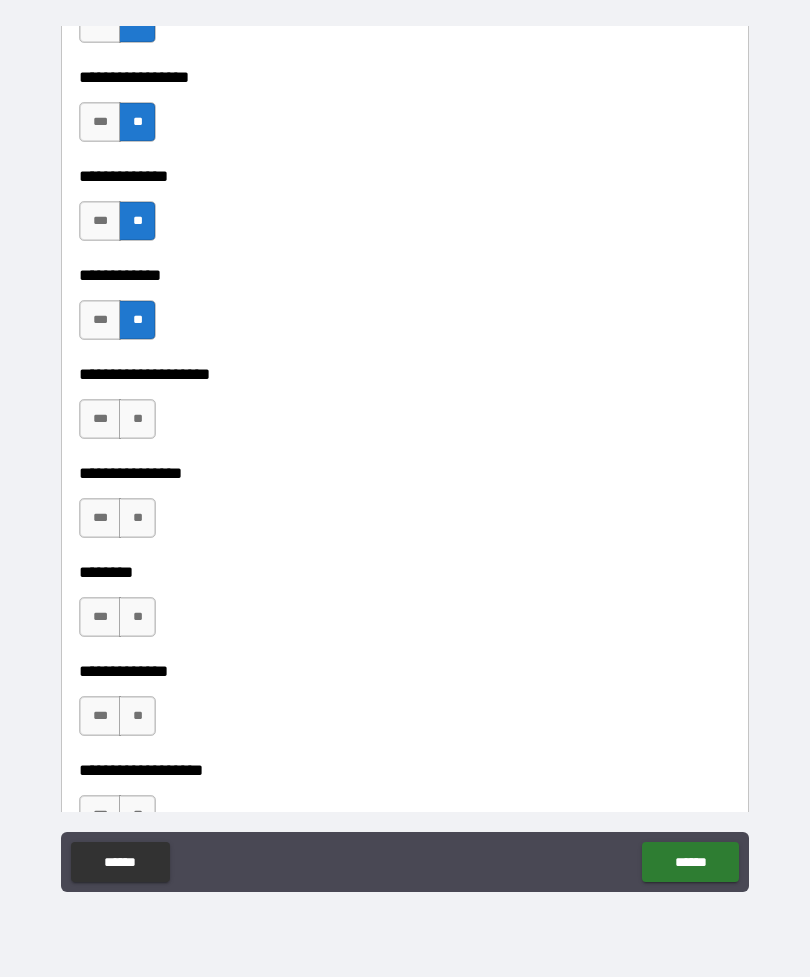 click on "**" at bounding box center [137, 419] 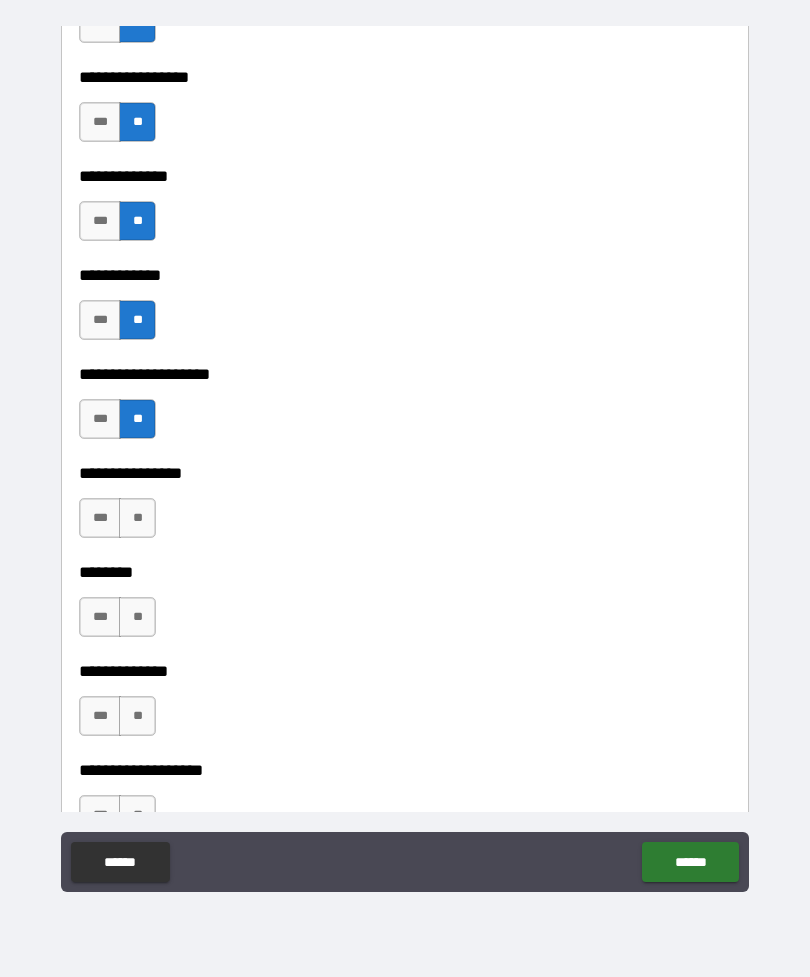 click on "**" at bounding box center [137, 518] 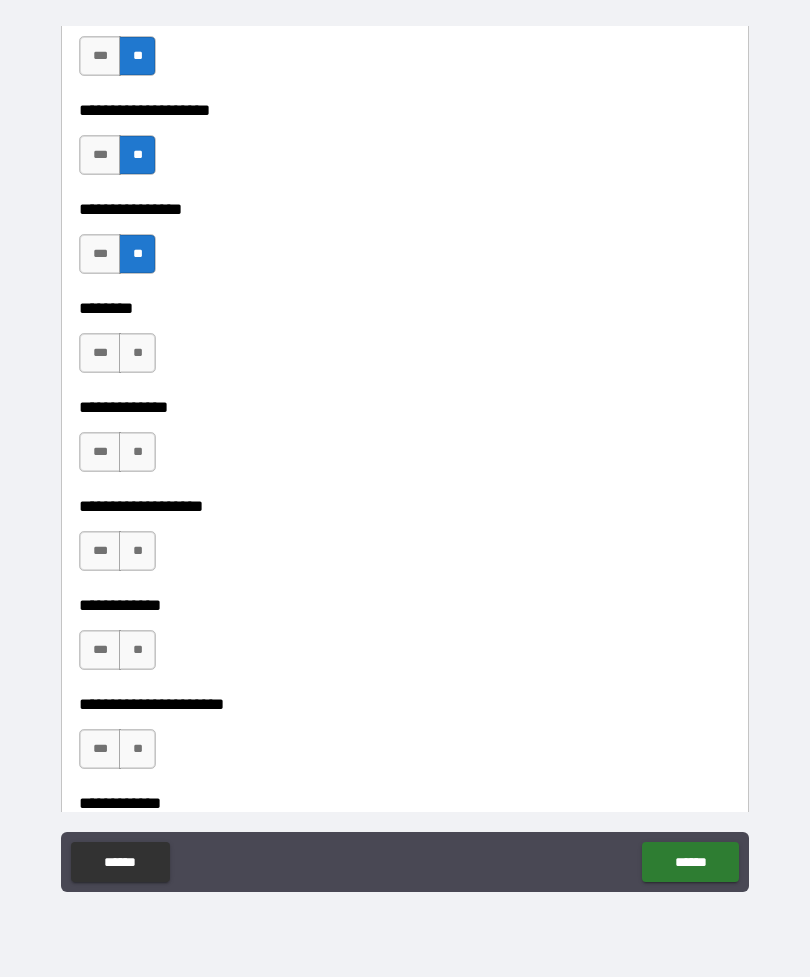 scroll, scrollTop: 7151, scrollLeft: 0, axis: vertical 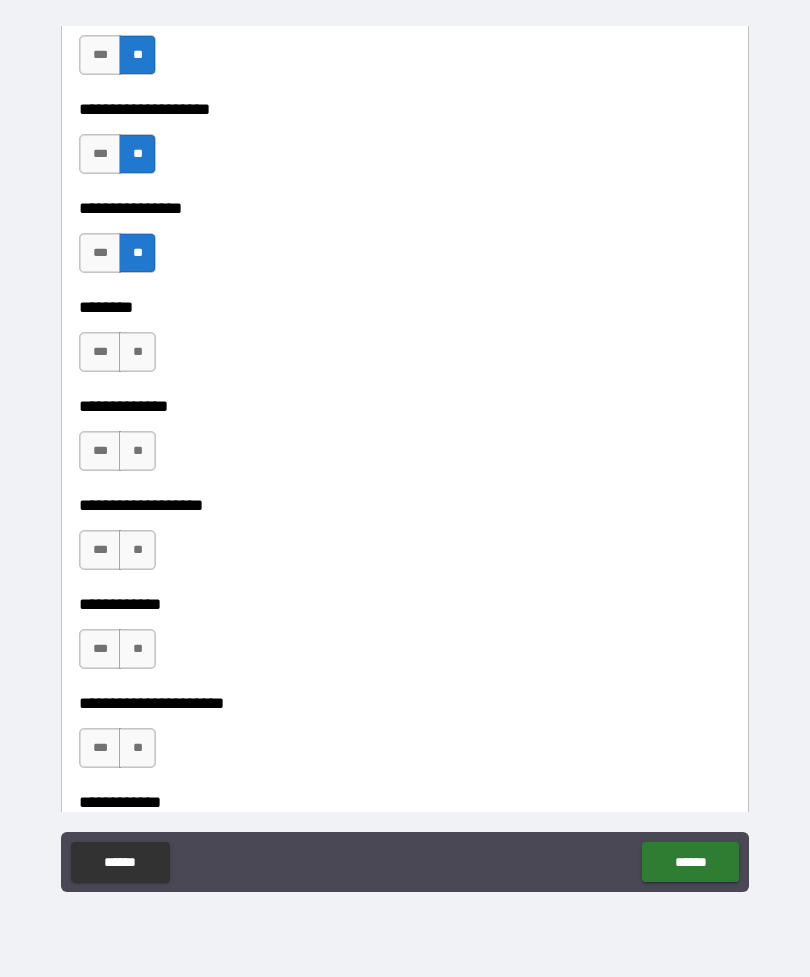 click on "**" at bounding box center (137, 352) 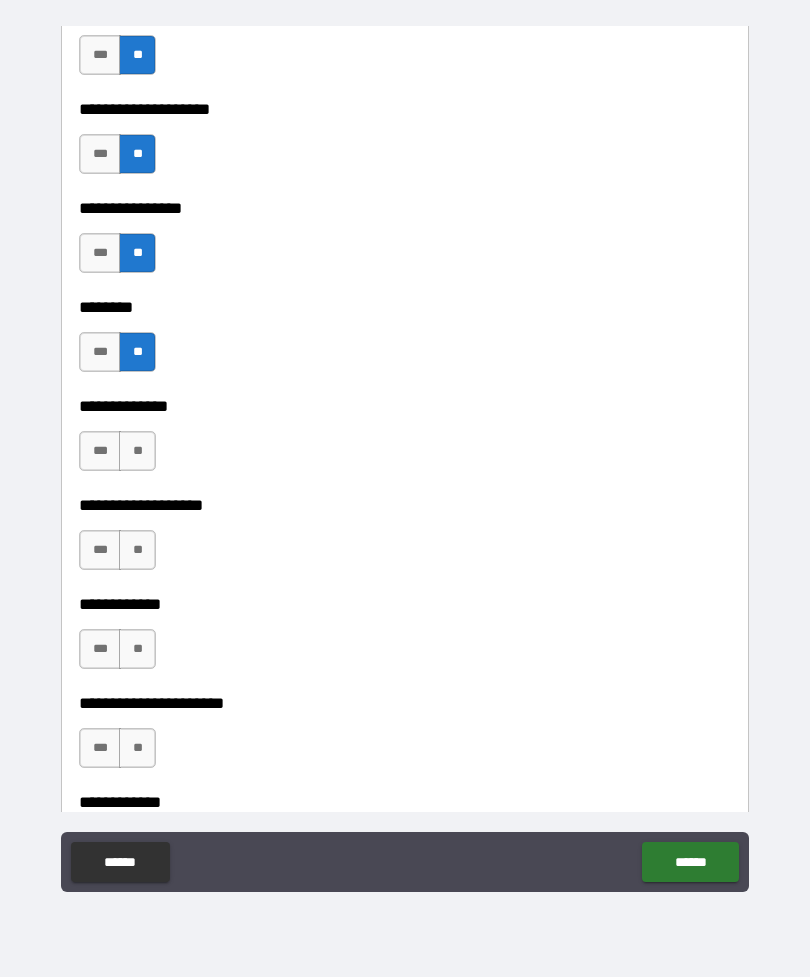 click on "**" at bounding box center [137, 451] 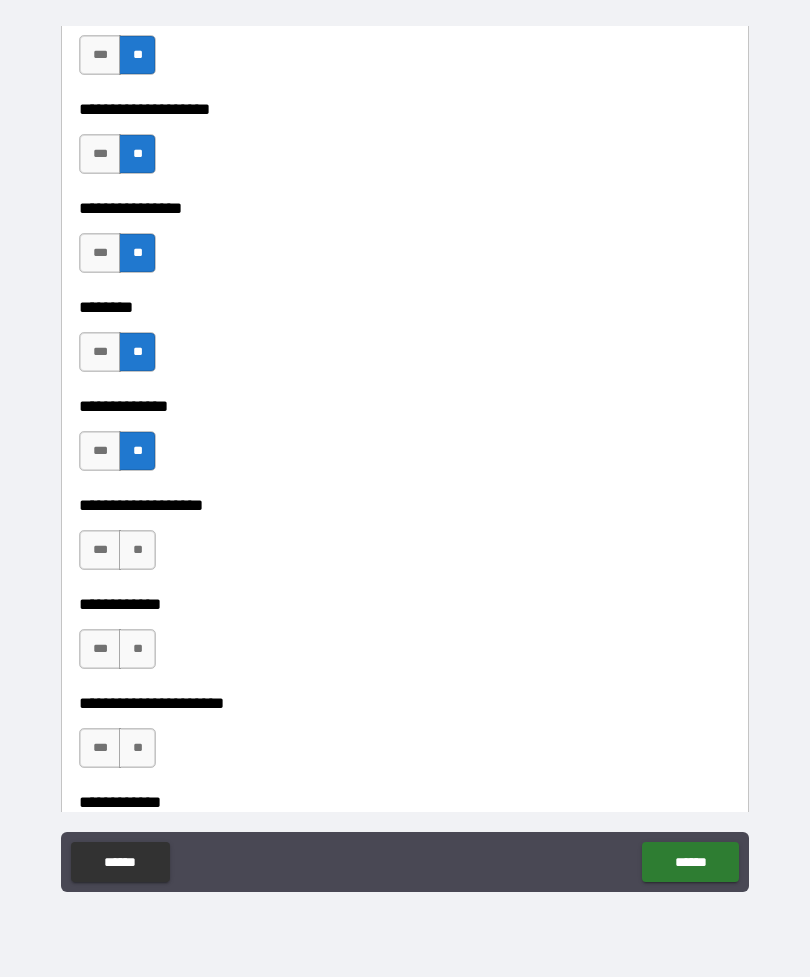 click on "**" at bounding box center (137, 550) 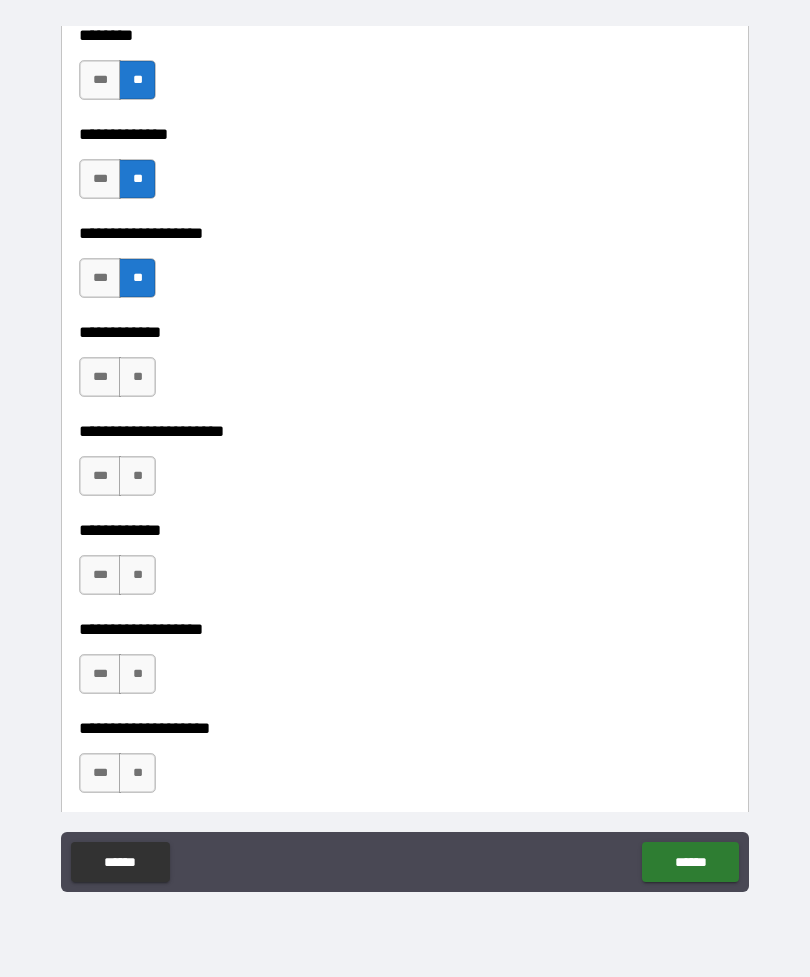 scroll, scrollTop: 7450, scrollLeft: 0, axis: vertical 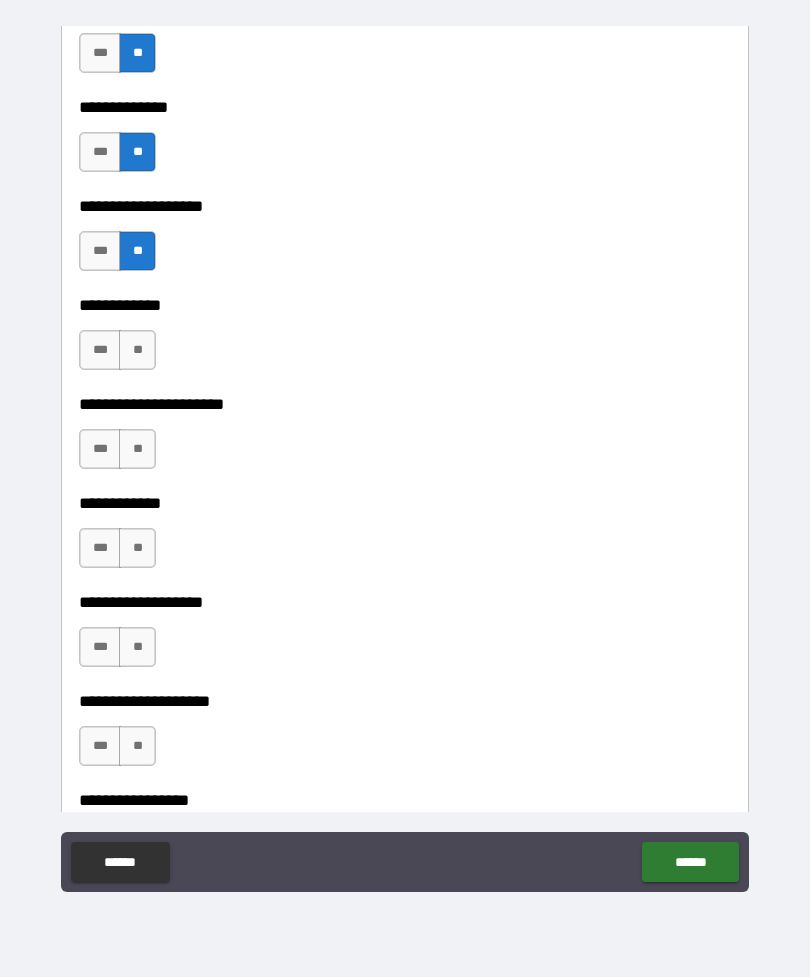 click on "**" at bounding box center (137, 350) 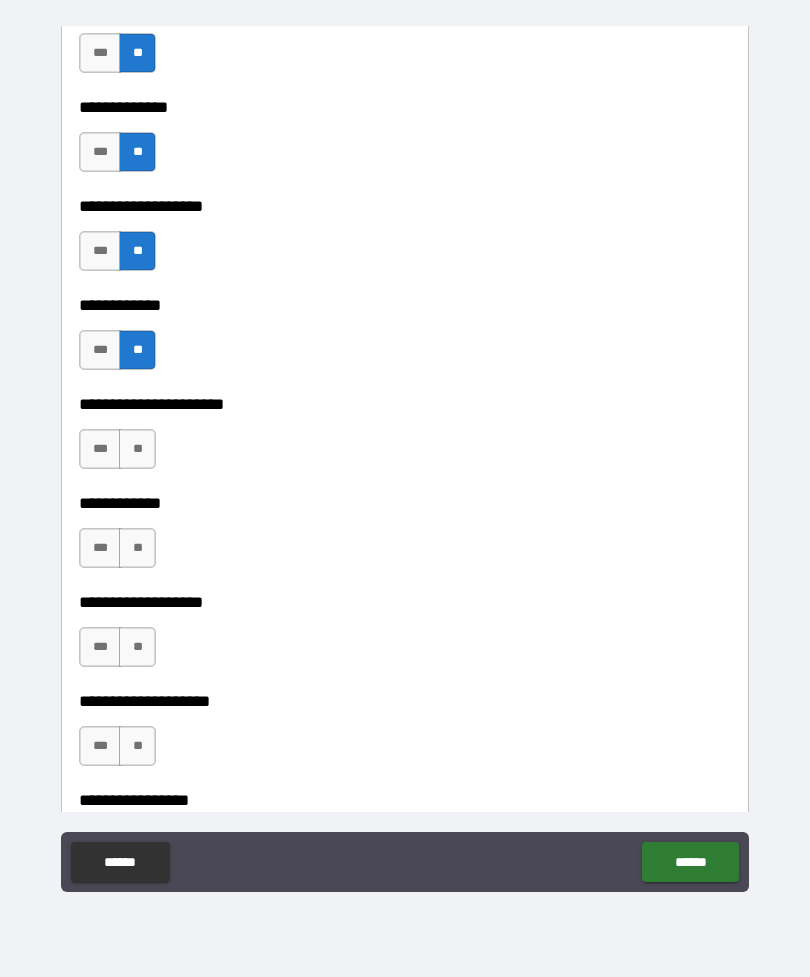 click on "**" at bounding box center [137, 449] 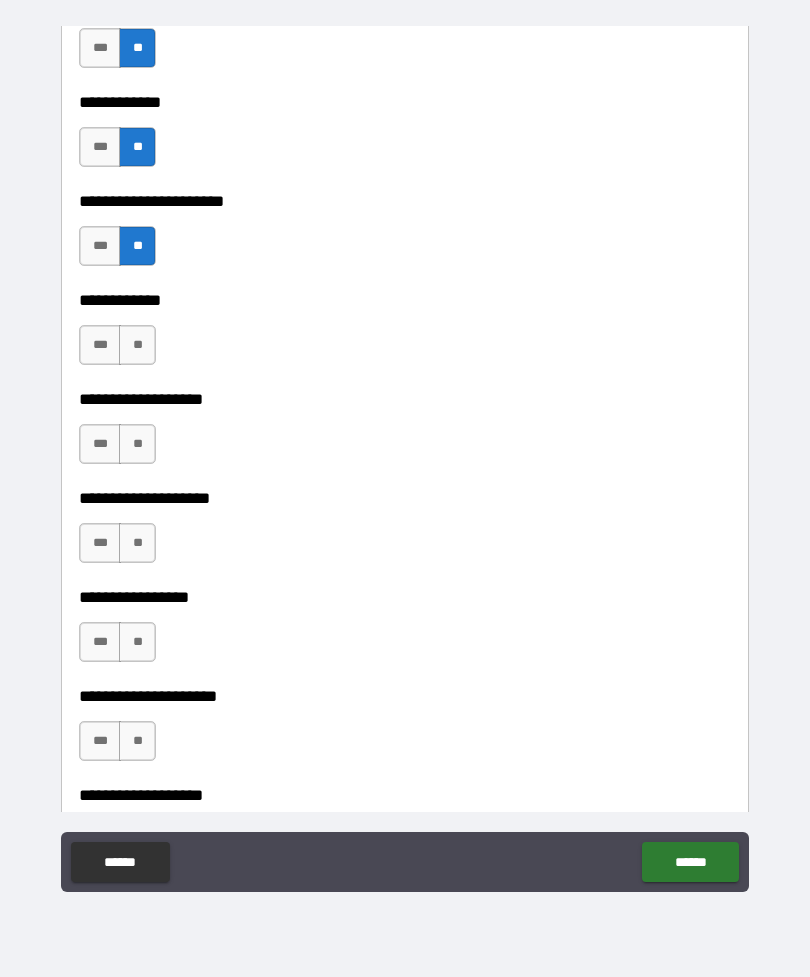 scroll, scrollTop: 7663, scrollLeft: 0, axis: vertical 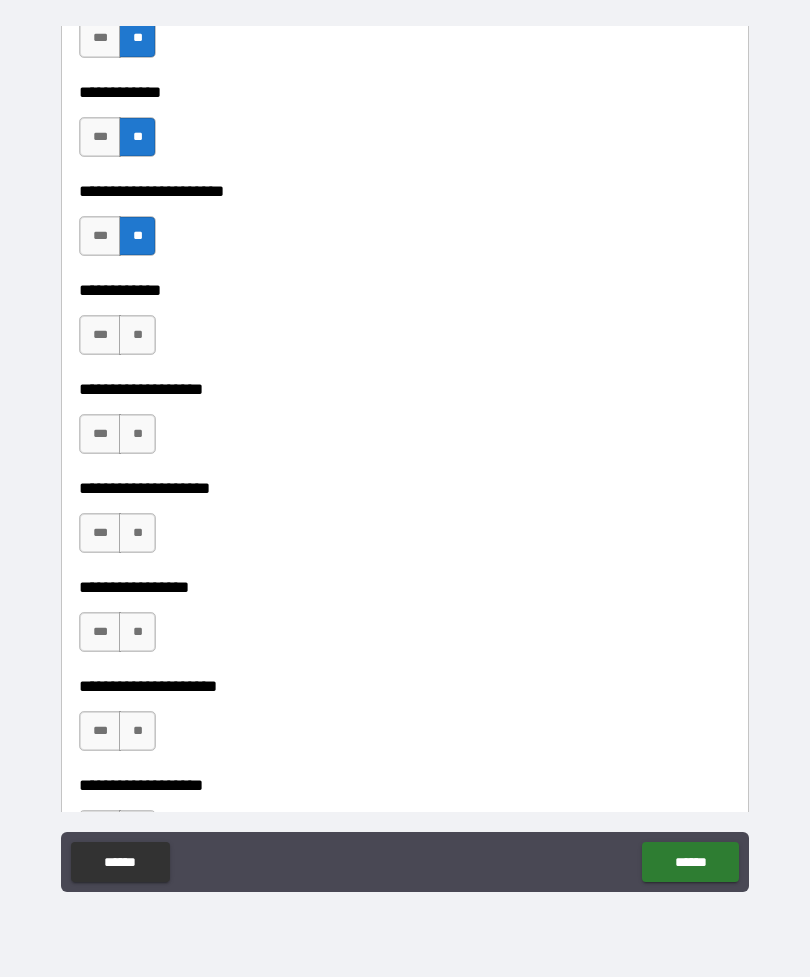 click on "**" at bounding box center (137, 335) 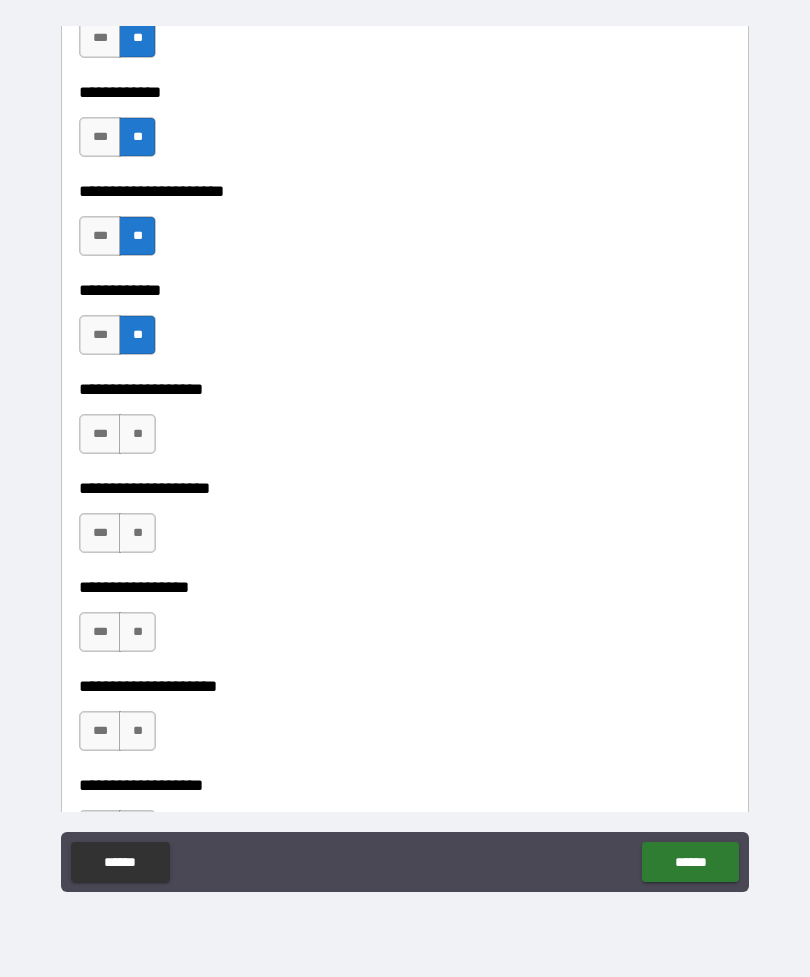 click on "**" at bounding box center [137, 434] 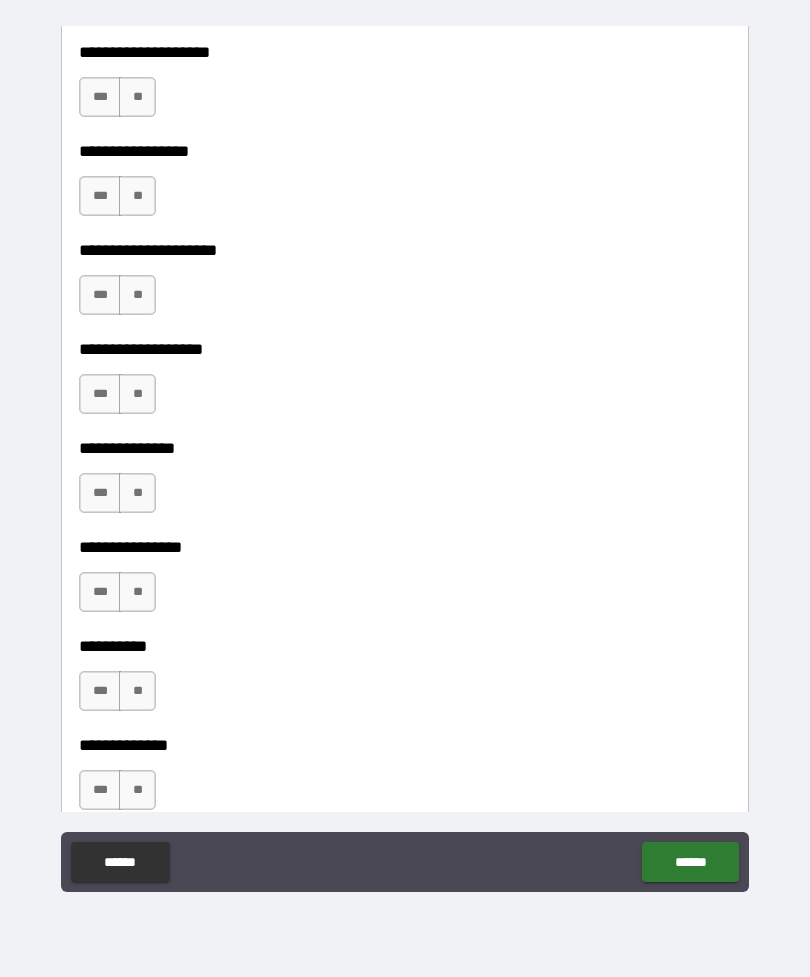 scroll, scrollTop: 8098, scrollLeft: 0, axis: vertical 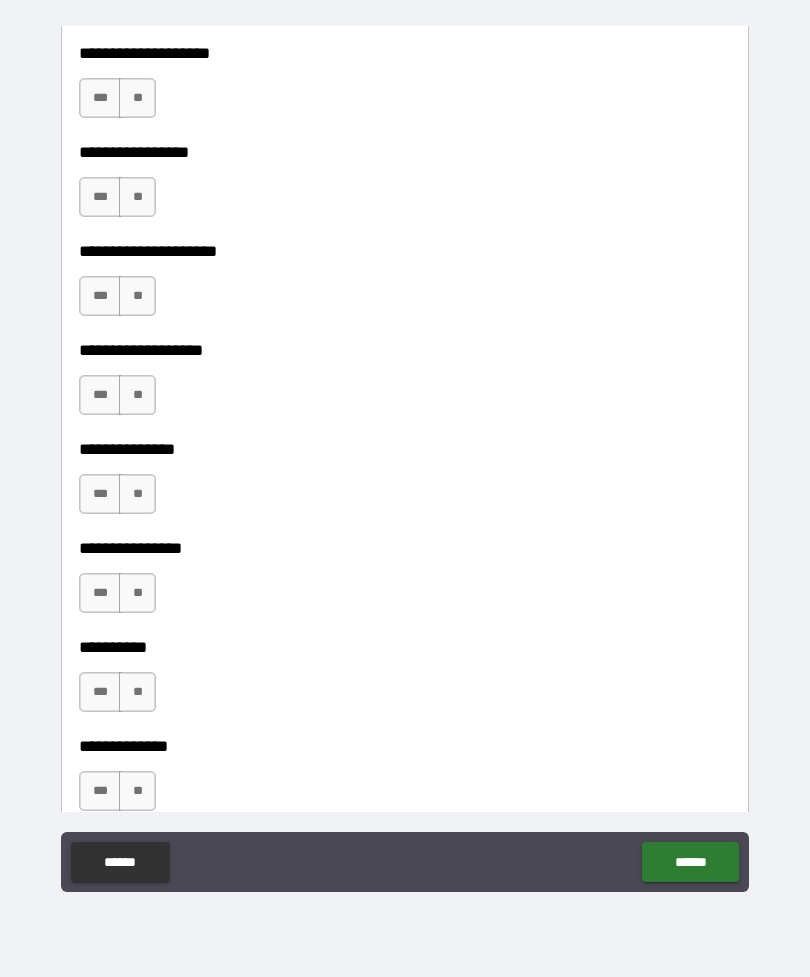 click on "**" at bounding box center [137, 98] 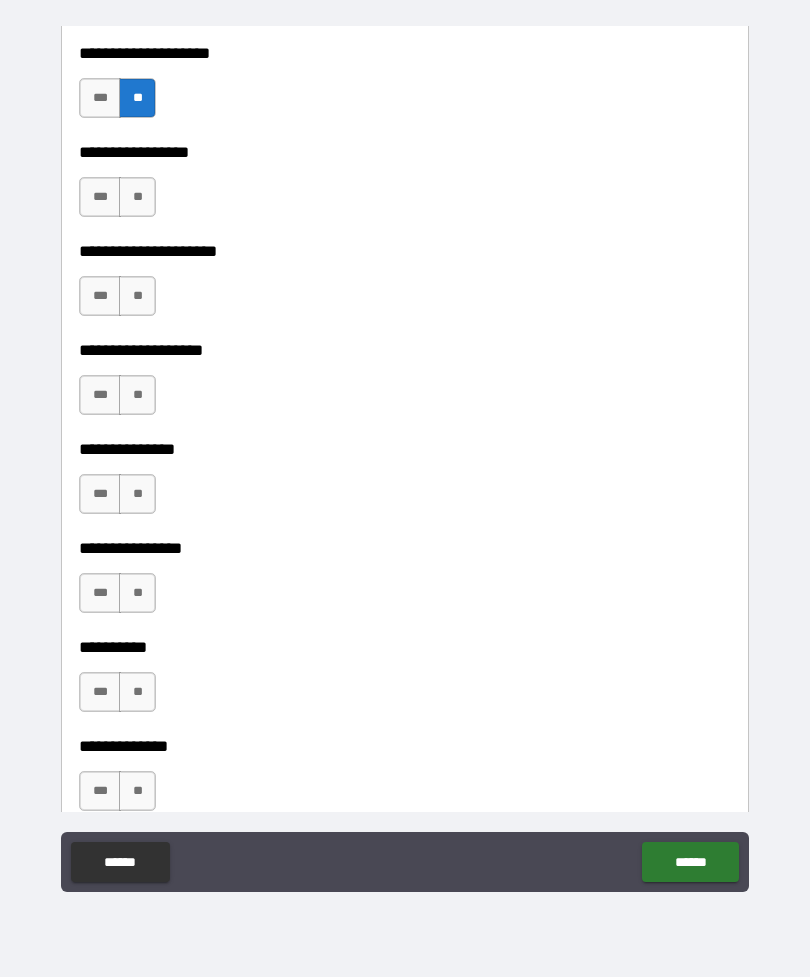 click on "**" at bounding box center (137, 197) 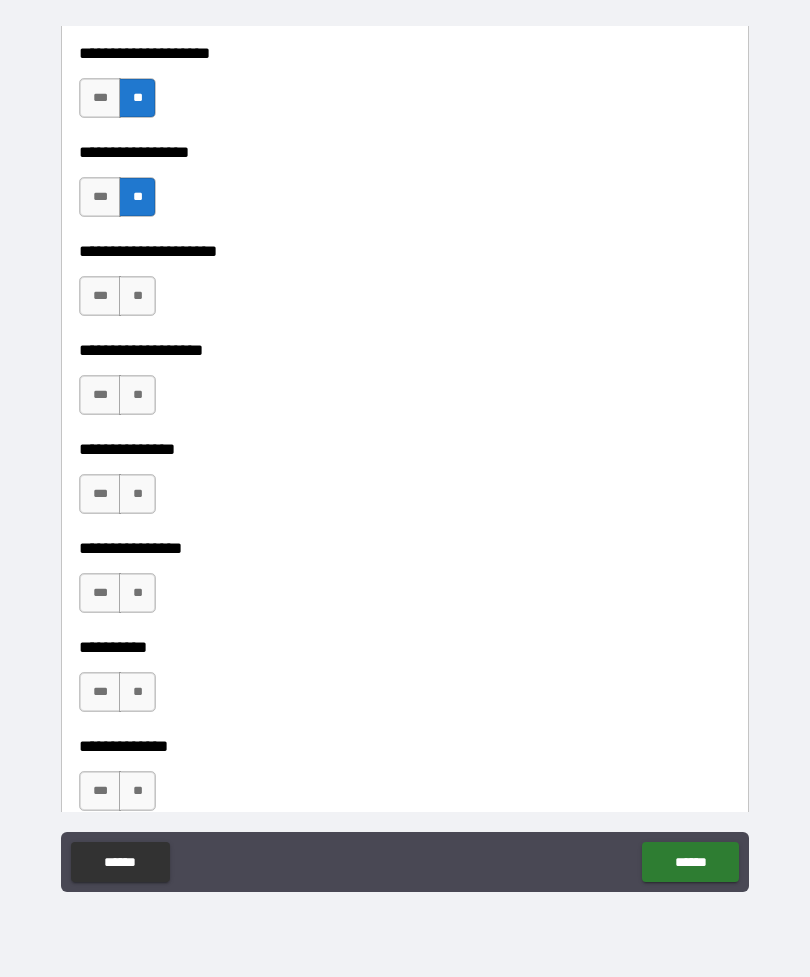 click on "**" at bounding box center (137, 296) 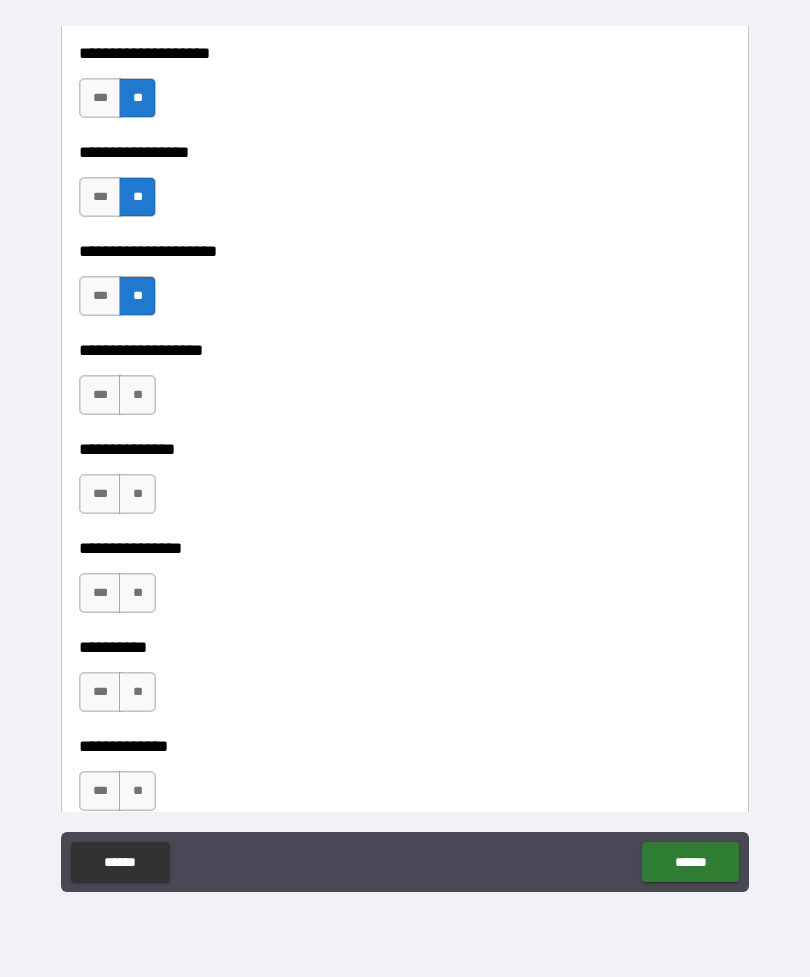 click on "**" at bounding box center (137, 395) 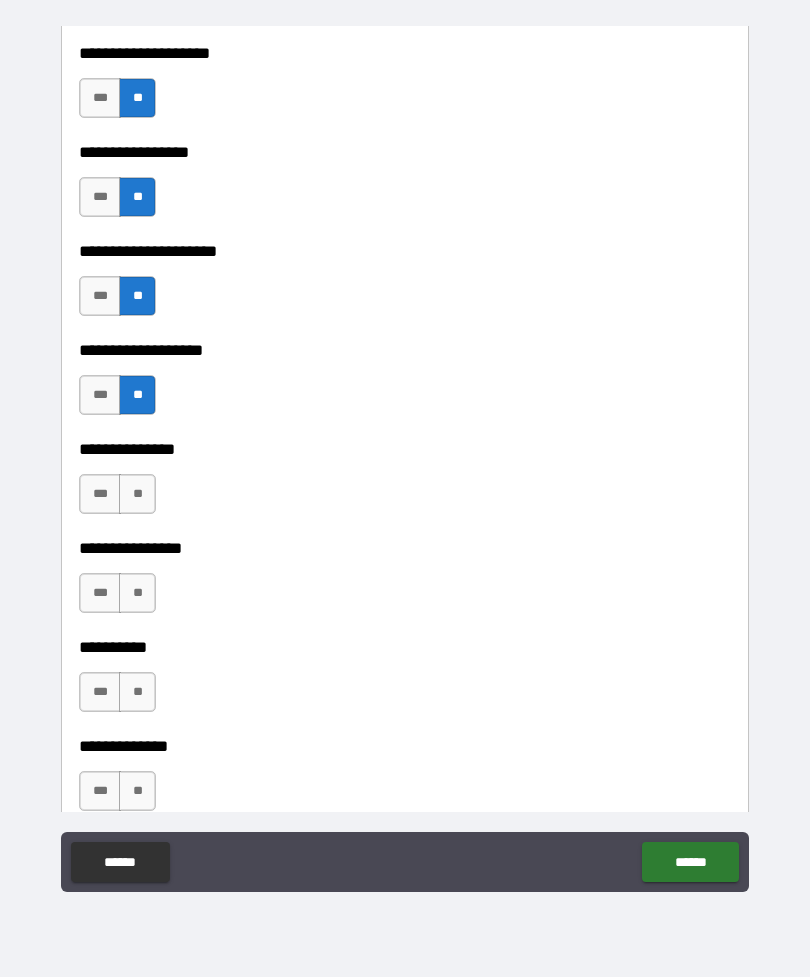 click on "**" at bounding box center (137, 494) 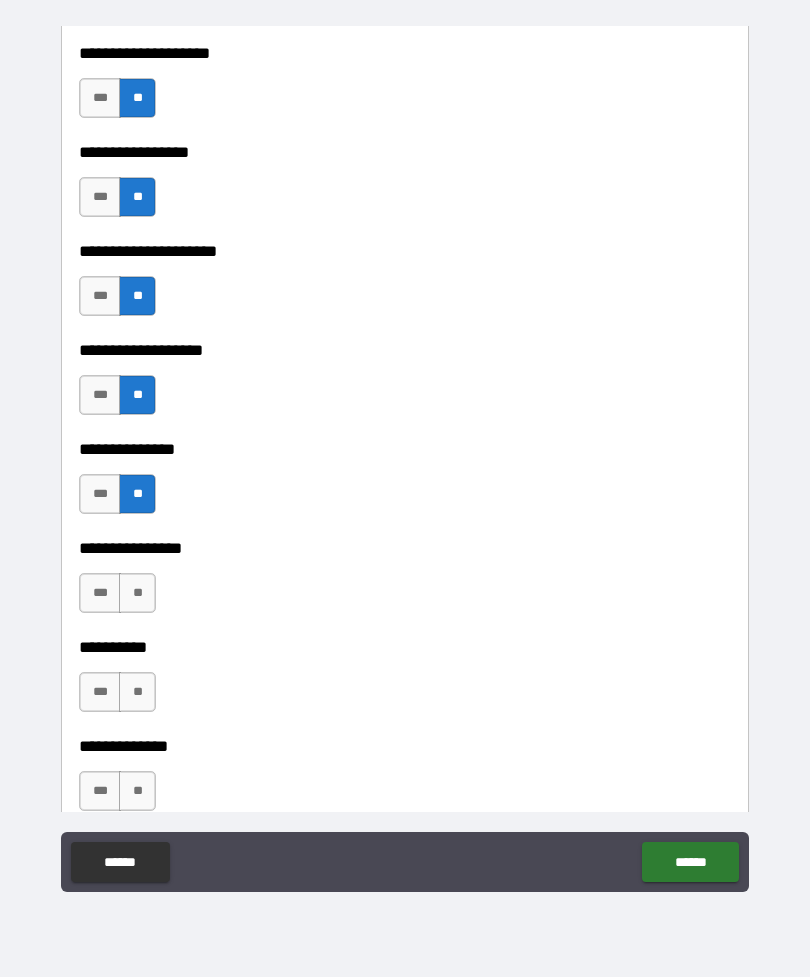 click on "**" at bounding box center (137, 593) 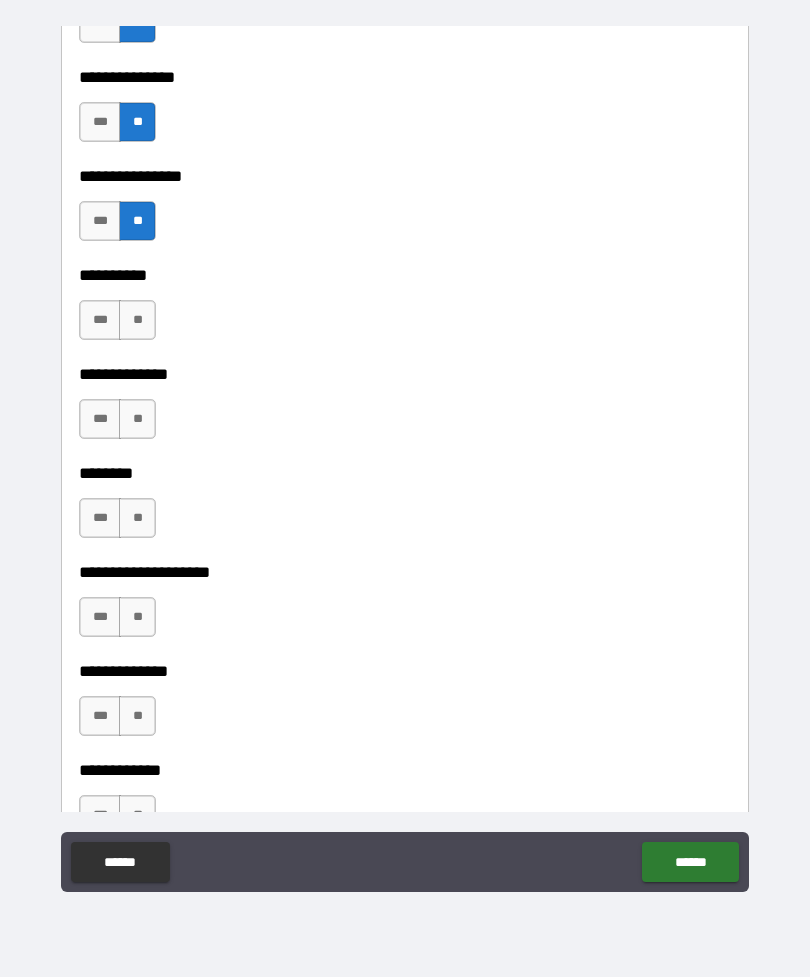 click on "**" at bounding box center [137, 320] 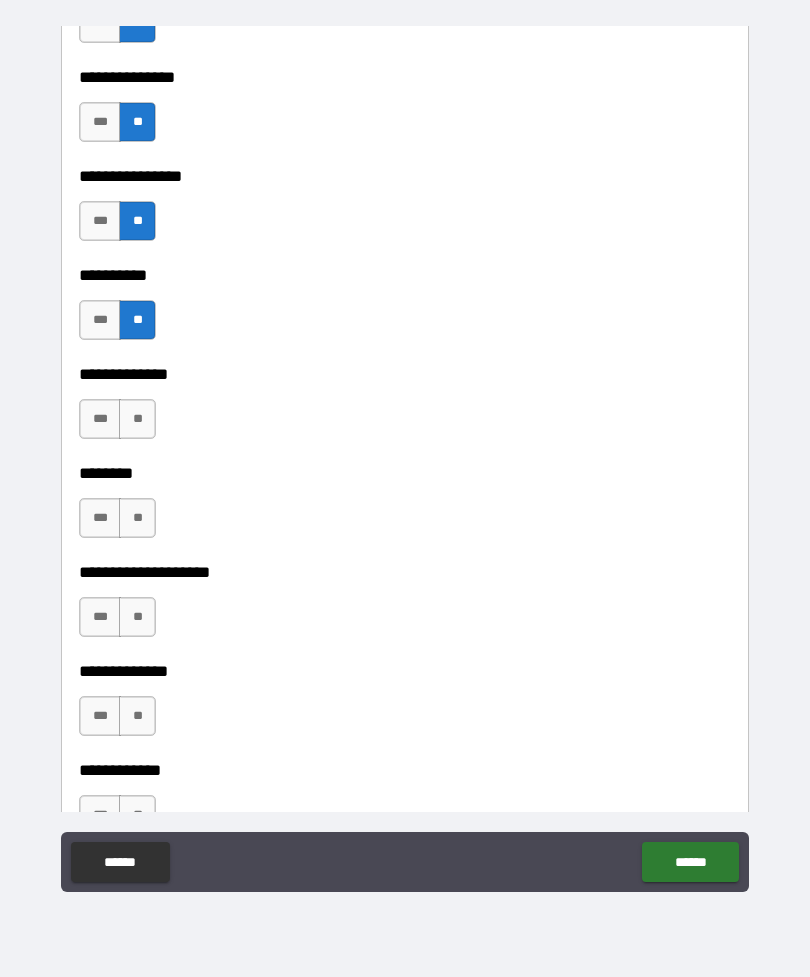 click on "**" at bounding box center (137, 419) 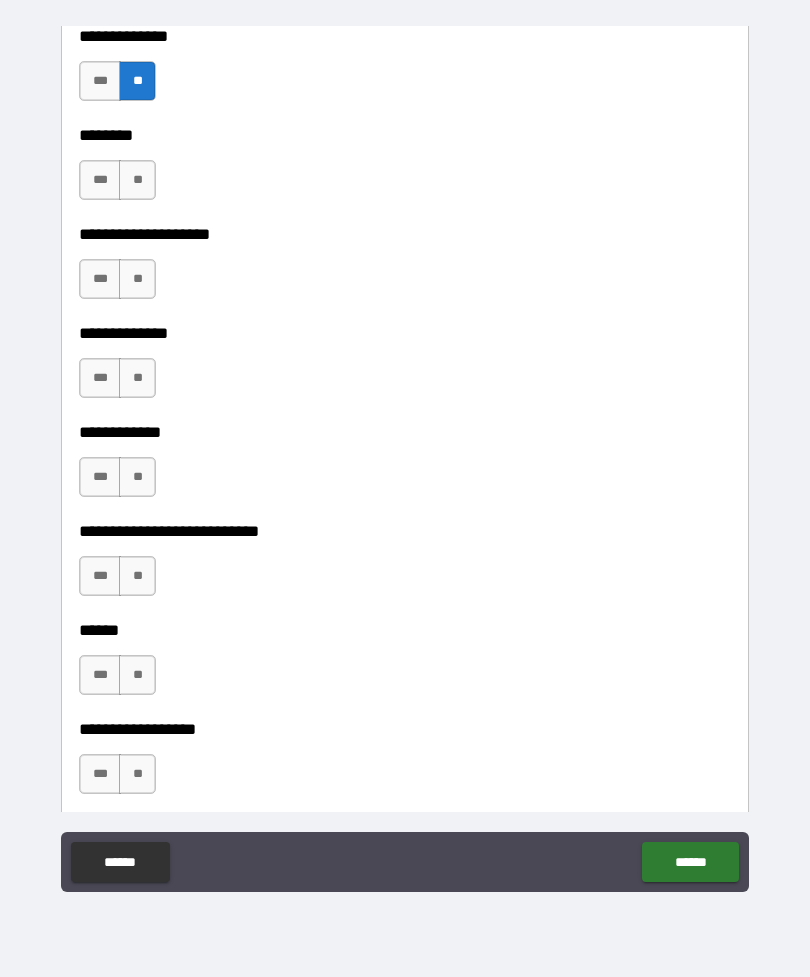 scroll, scrollTop: 8808, scrollLeft: 0, axis: vertical 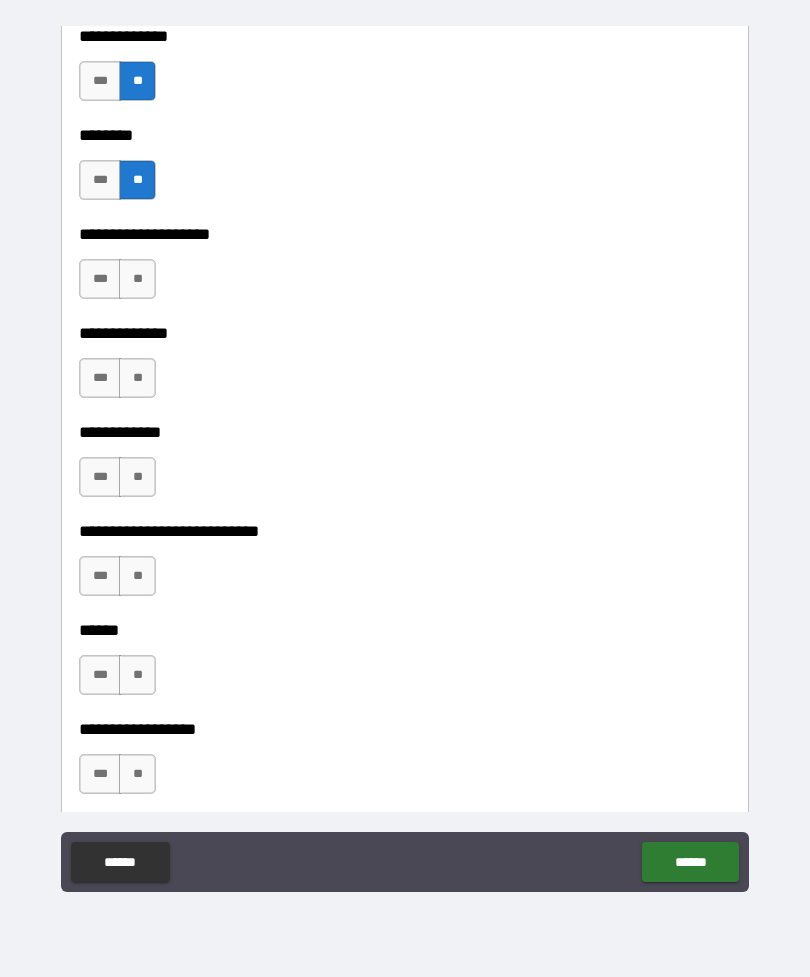 click on "**" at bounding box center (137, 279) 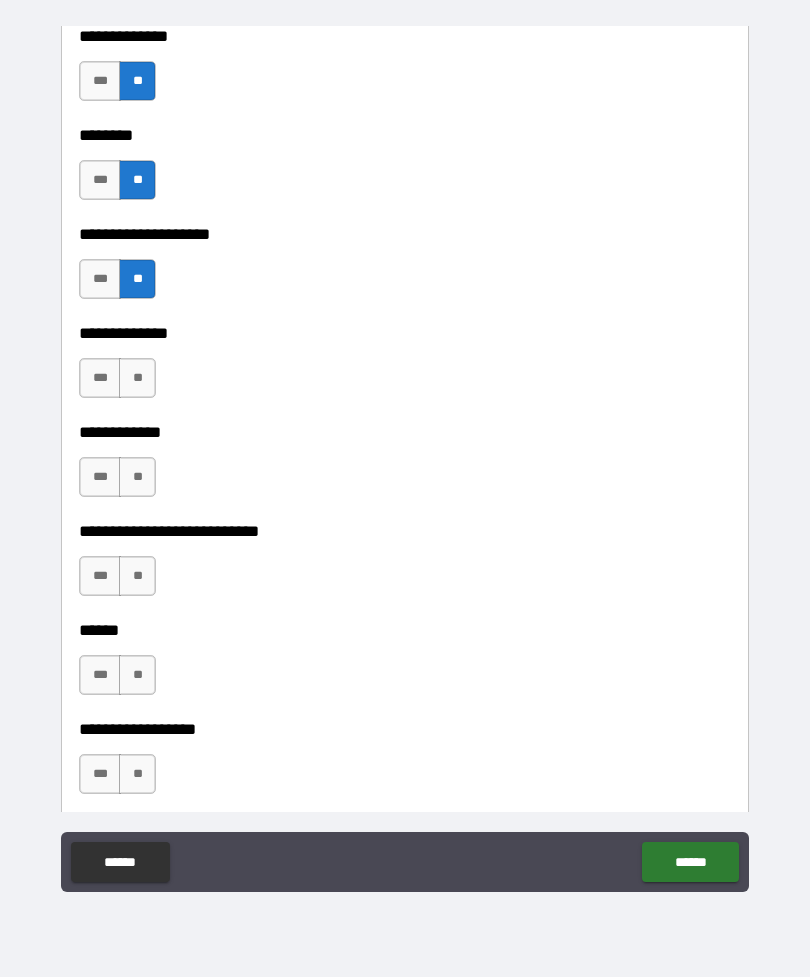 click on "**" at bounding box center (137, 378) 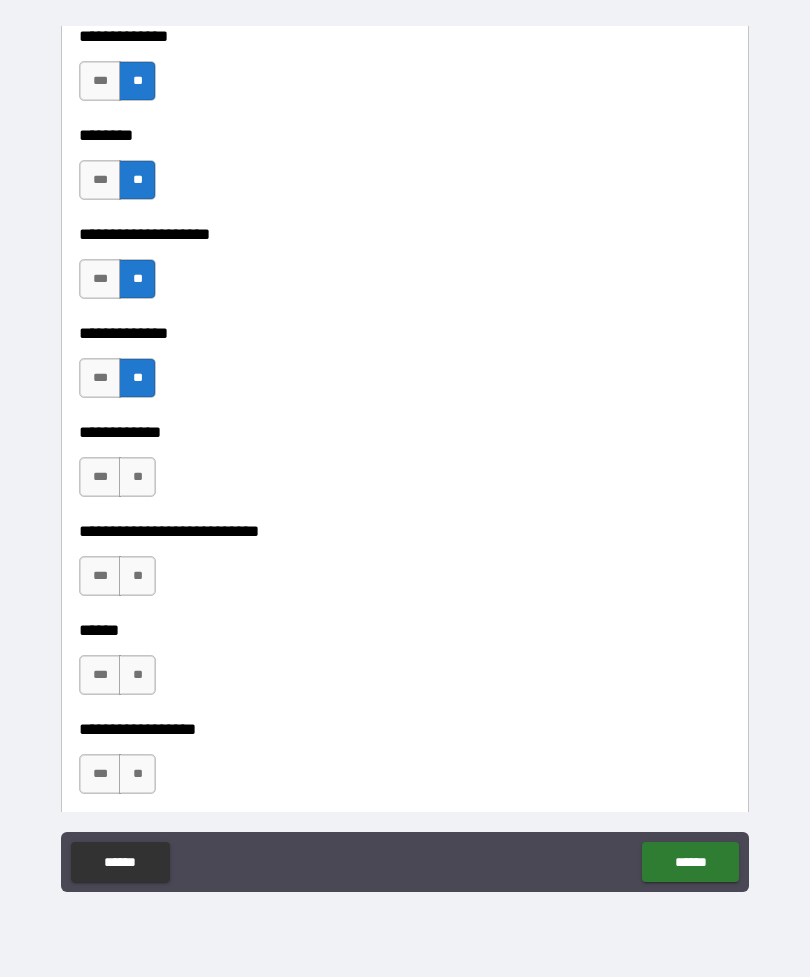 click on "**" at bounding box center (137, 477) 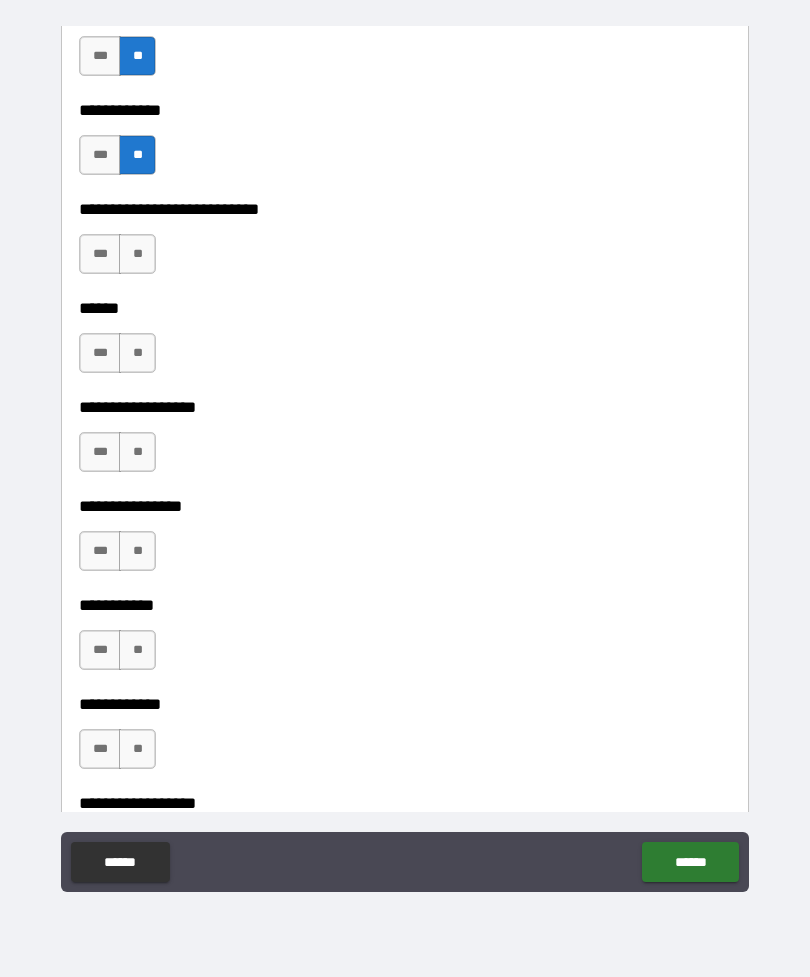 scroll, scrollTop: 9131, scrollLeft: 0, axis: vertical 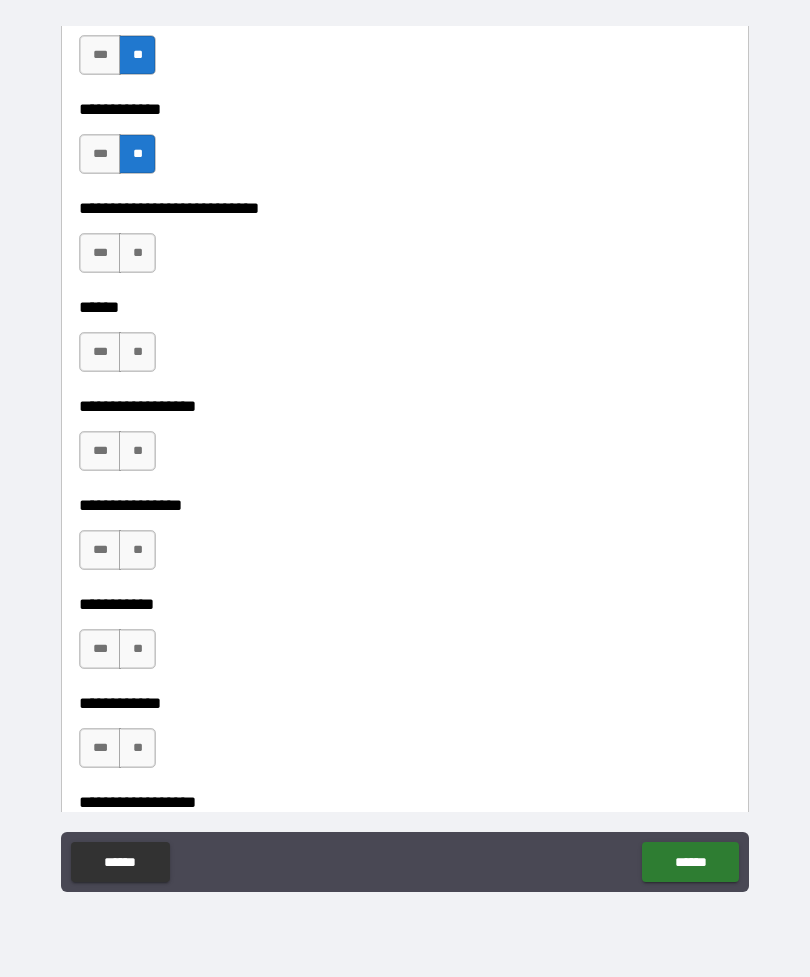 click on "**" at bounding box center (137, 253) 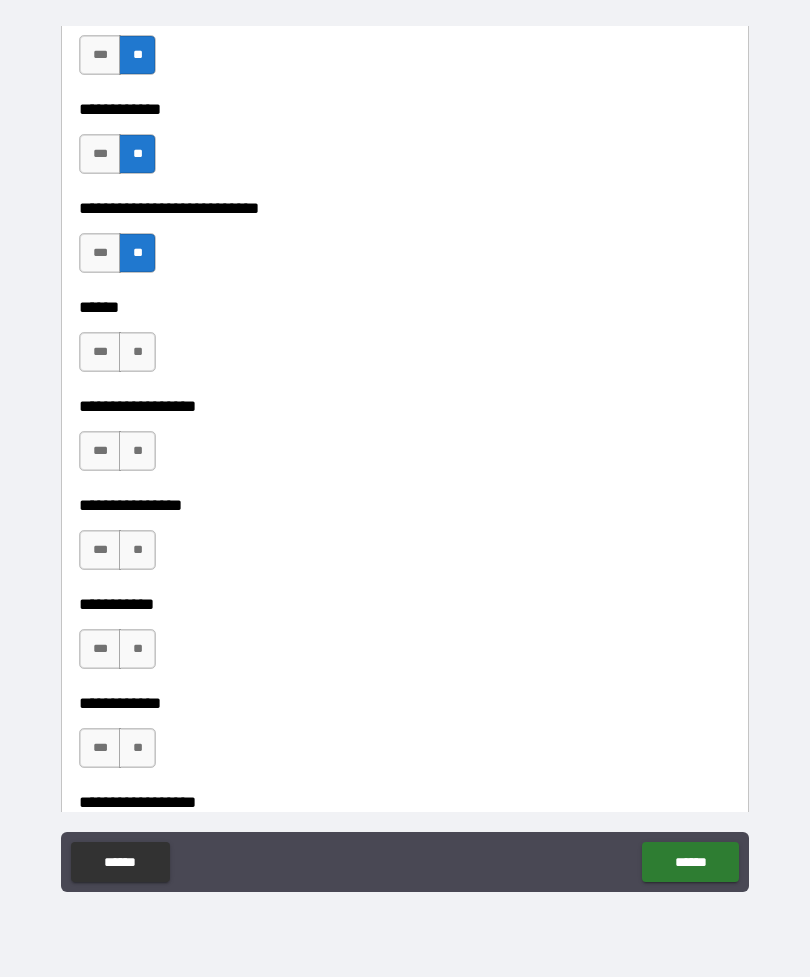 click on "**" at bounding box center [137, 352] 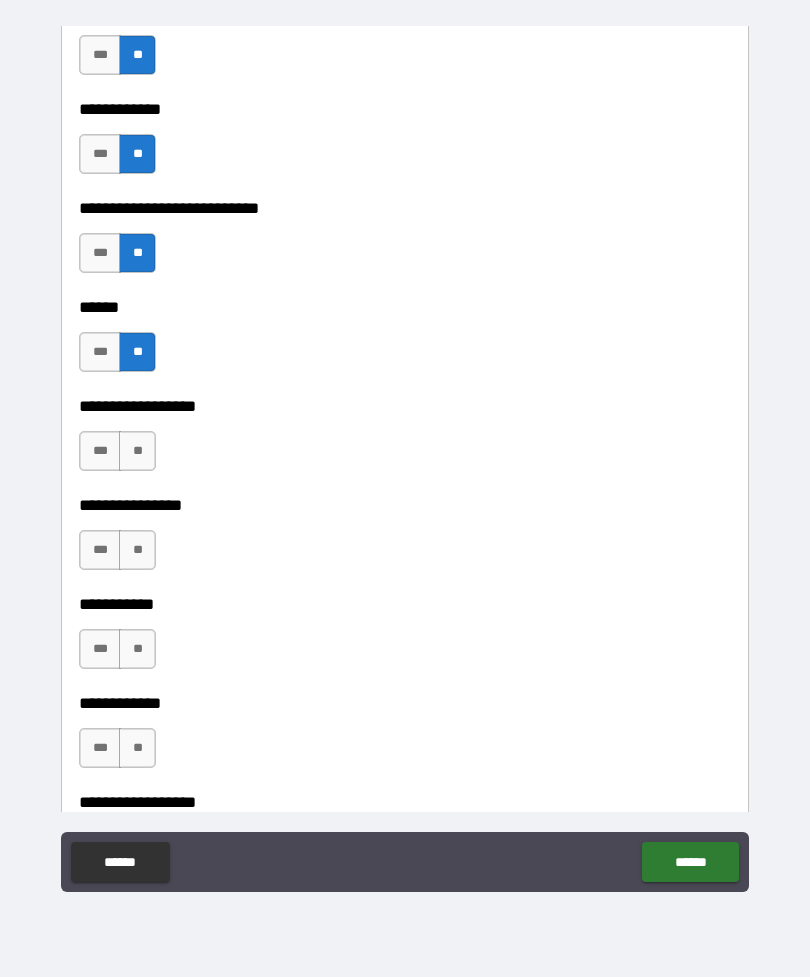 click on "**" at bounding box center [137, 451] 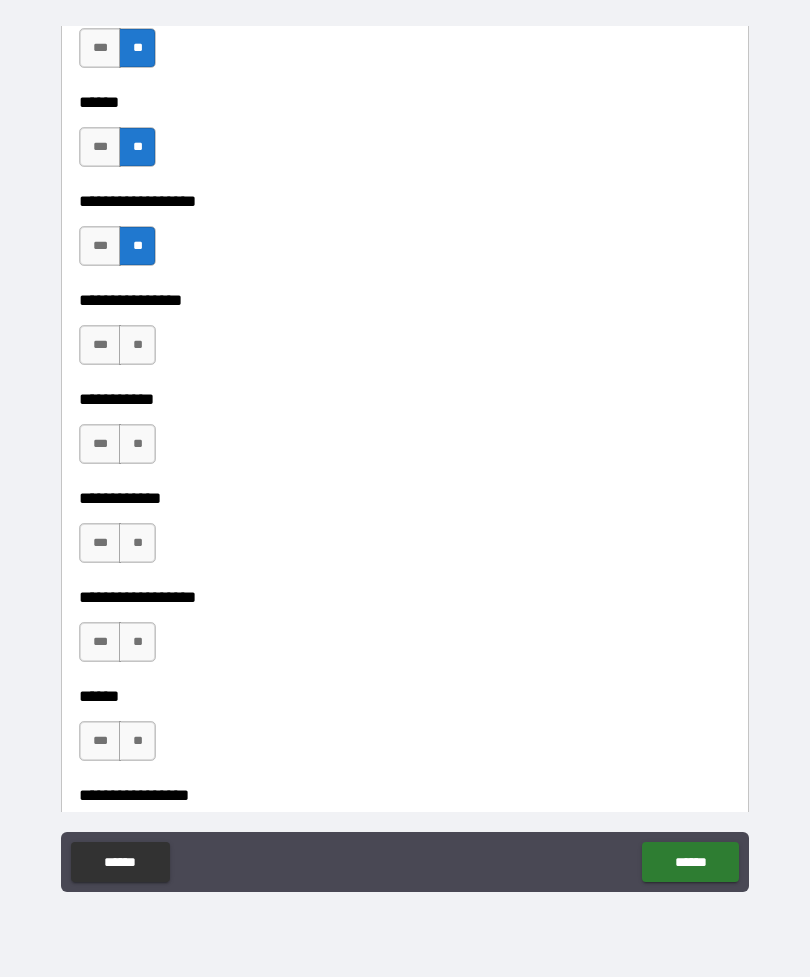 scroll, scrollTop: 9394, scrollLeft: 0, axis: vertical 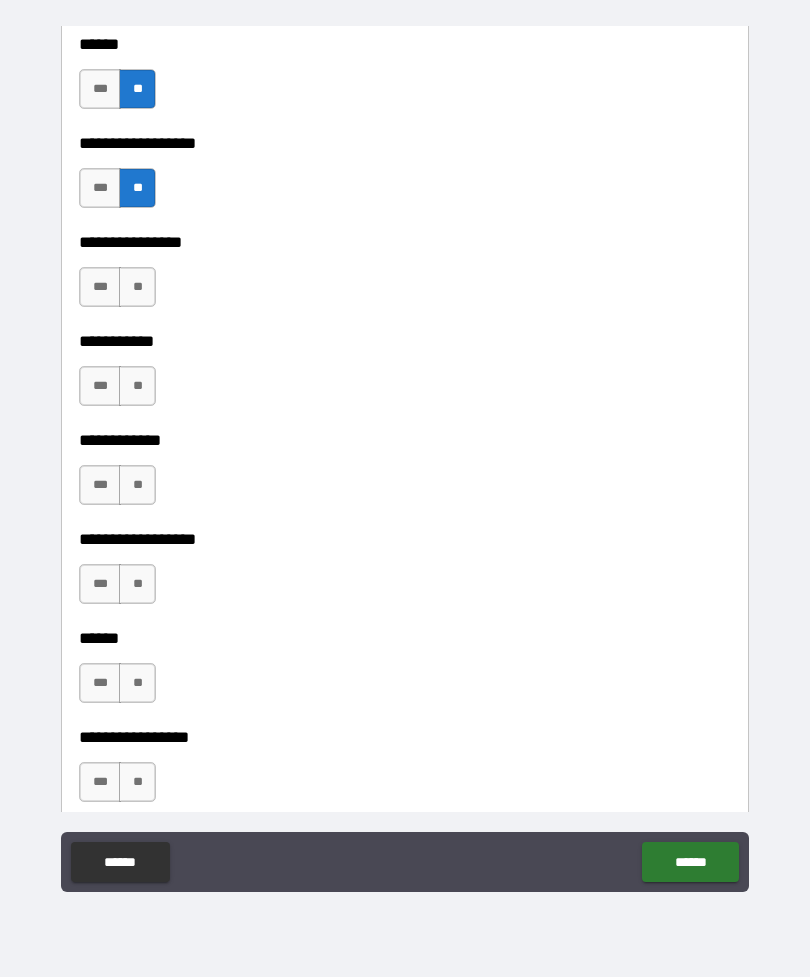 click on "**" at bounding box center (137, 287) 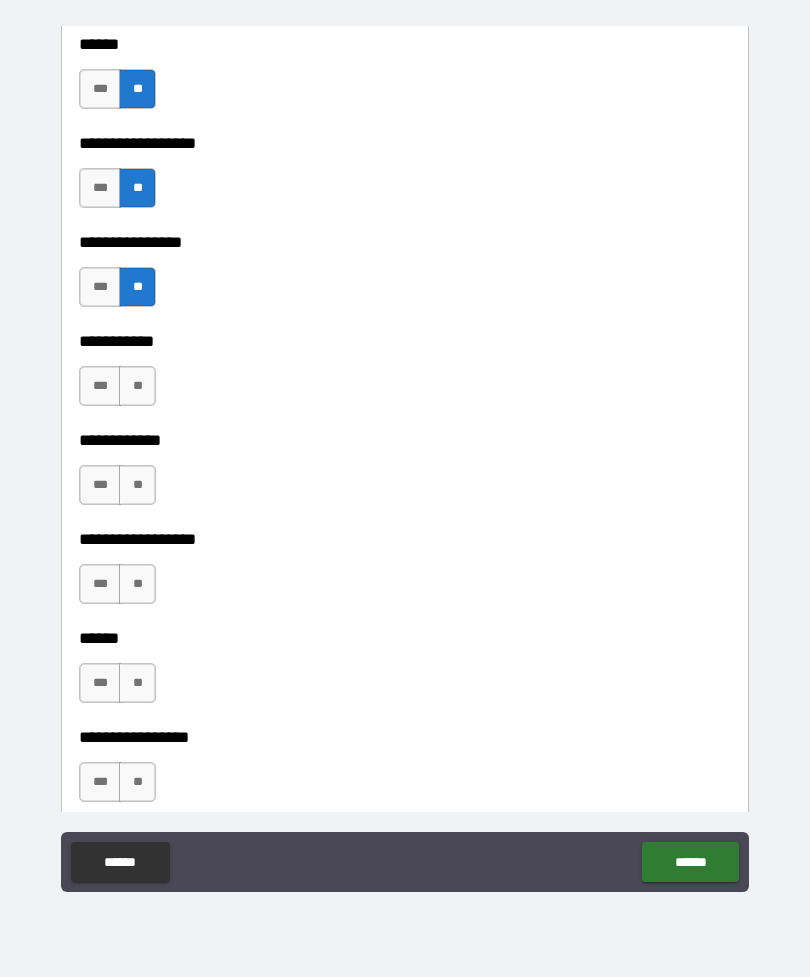 click on "**" at bounding box center (137, 386) 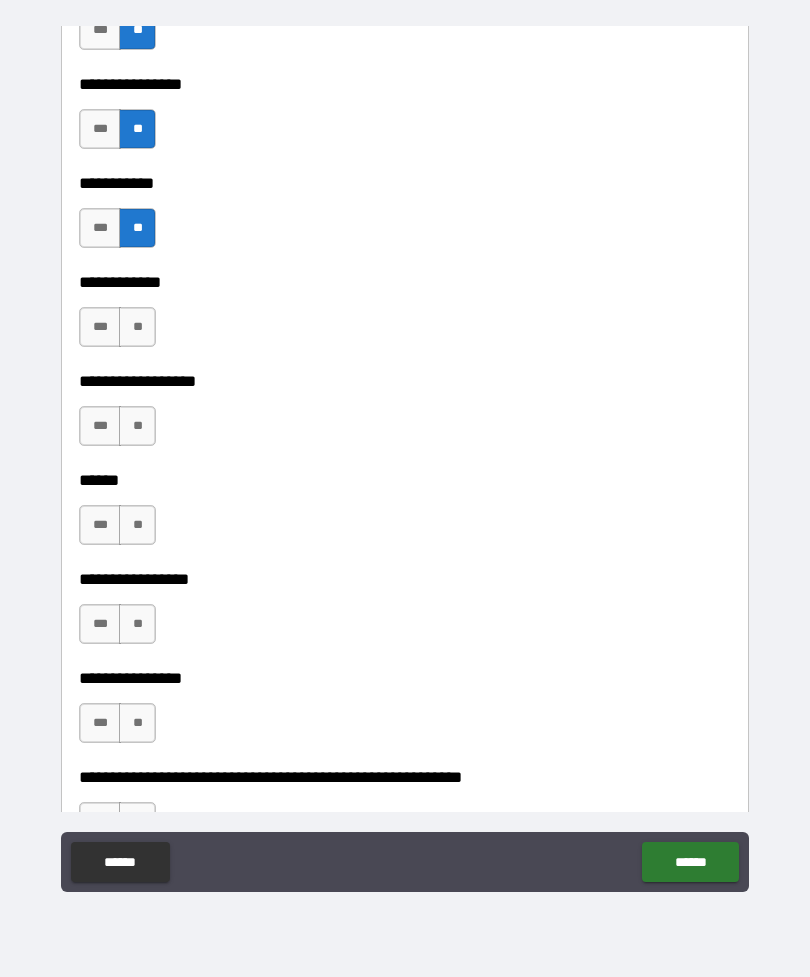 scroll, scrollTop: 9606, scrollLeft: 0, axis: vertical 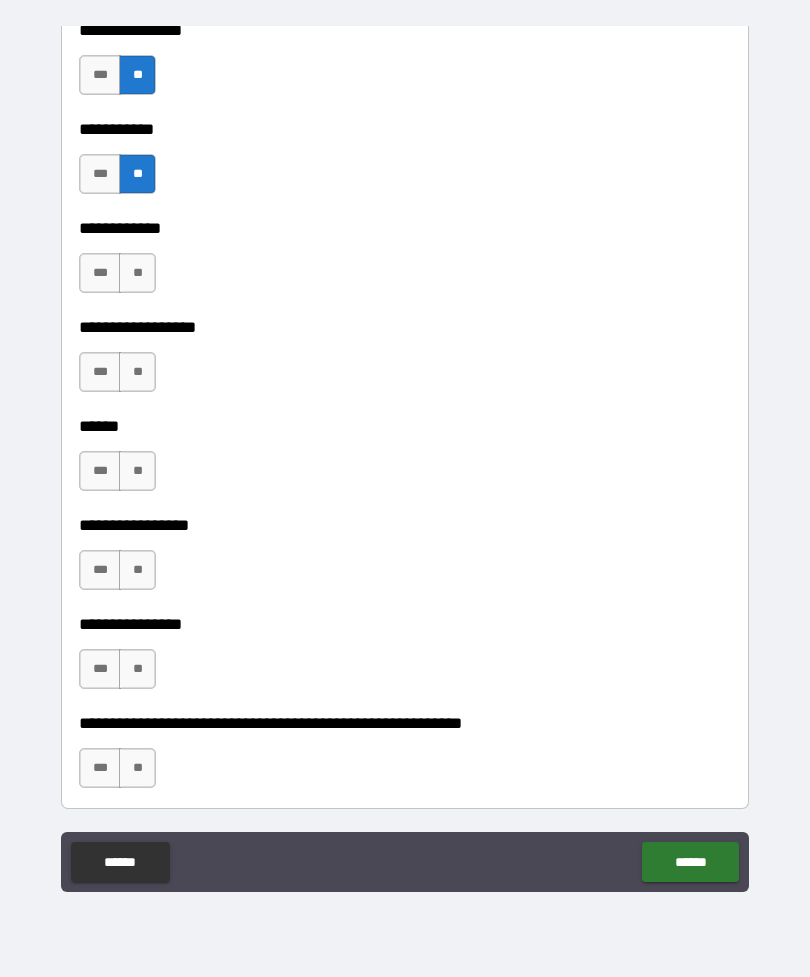 click on "**" at bounding box center (137, 273) 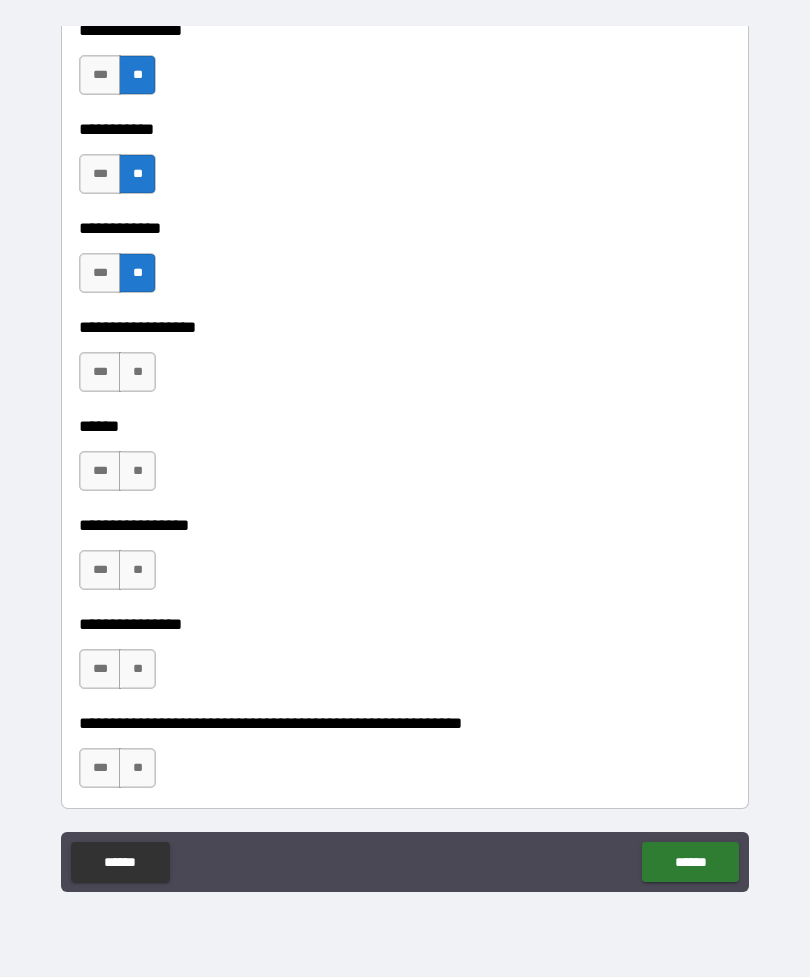 click on "**" at bounding box center (137, 372) 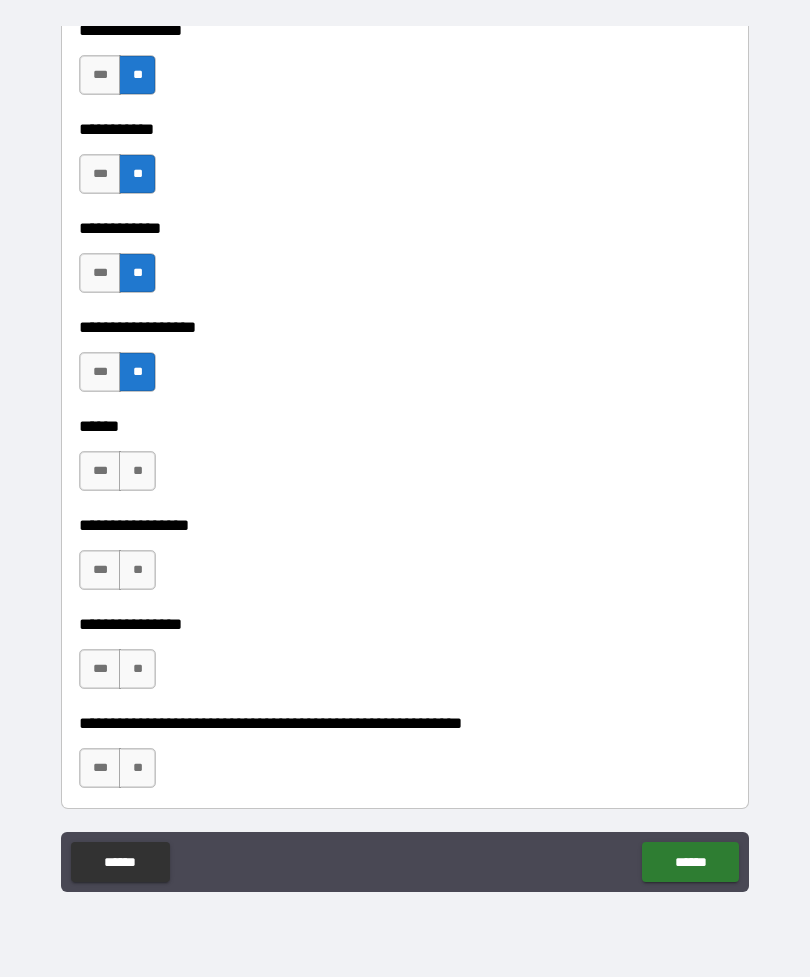 click on "**" at bounding box center [137, 471] 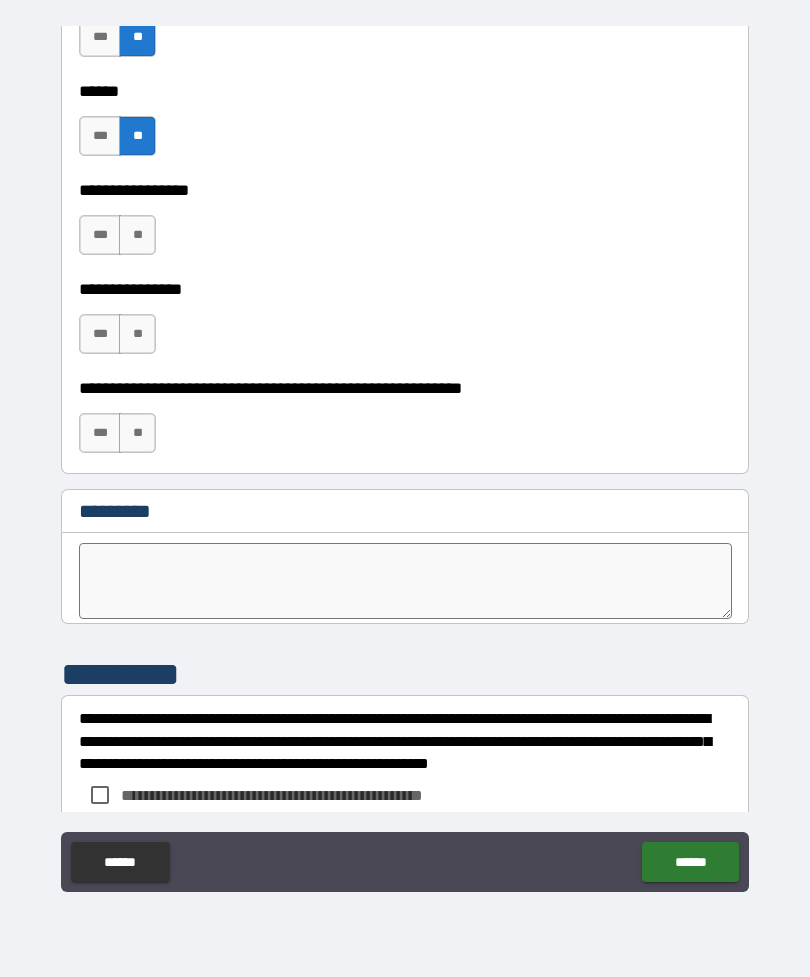 scroll 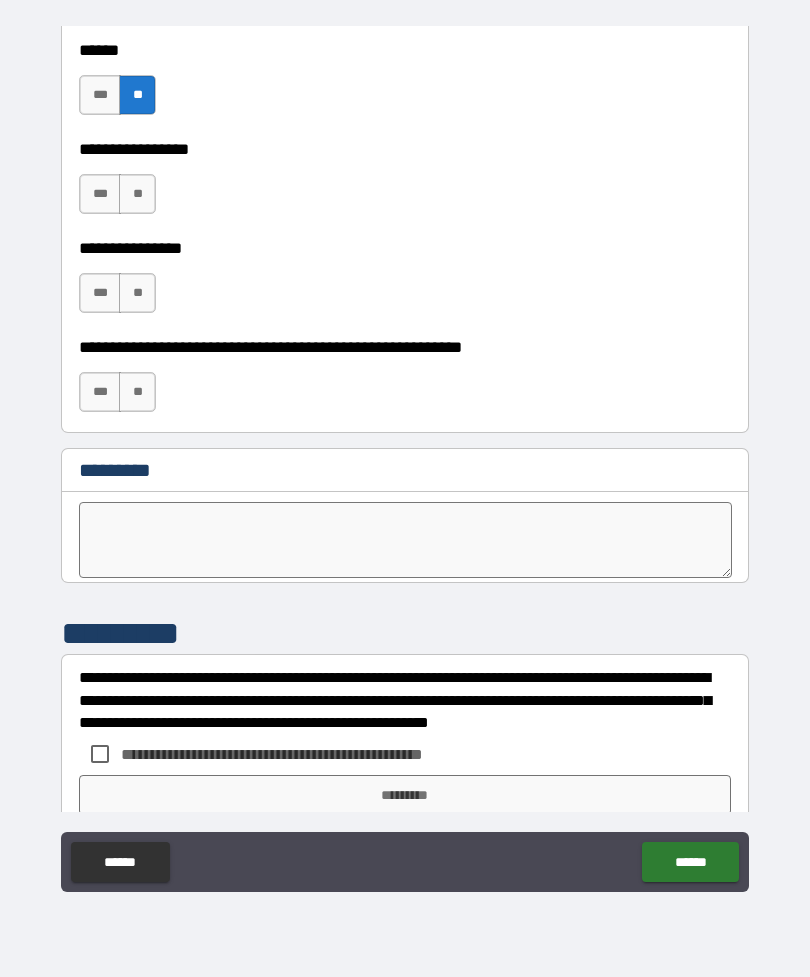 click on "**" at bounding box center [137, 194] 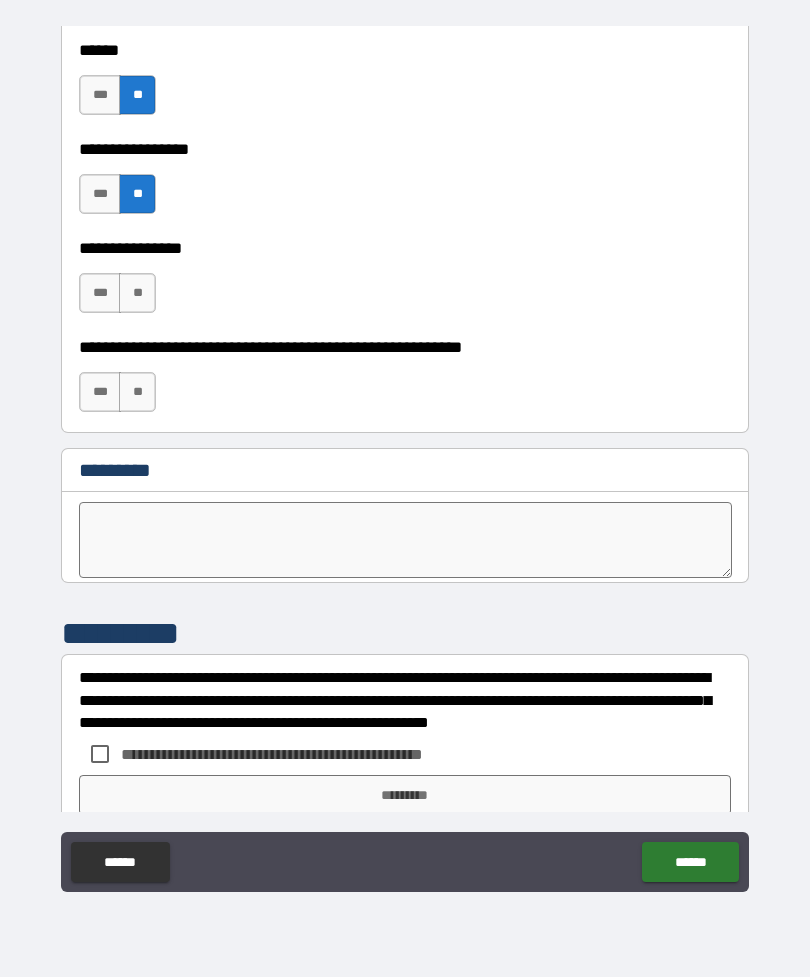 click on "**" at bounding box center (137, 293) 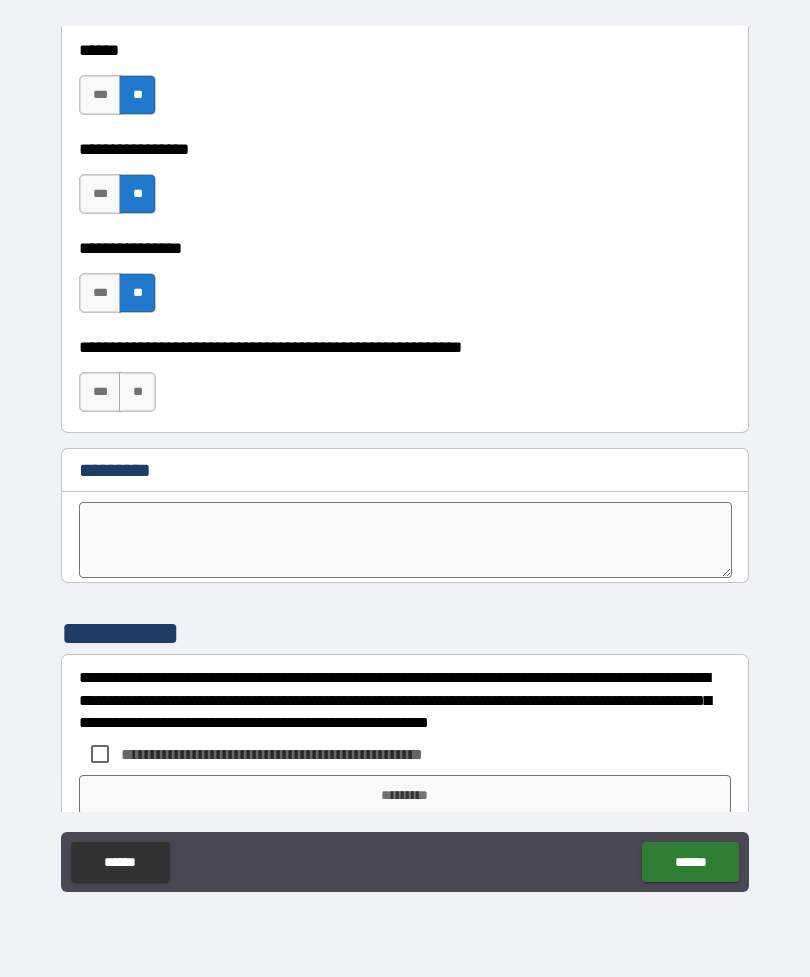 click on "**" at bounding box center (137, 392) 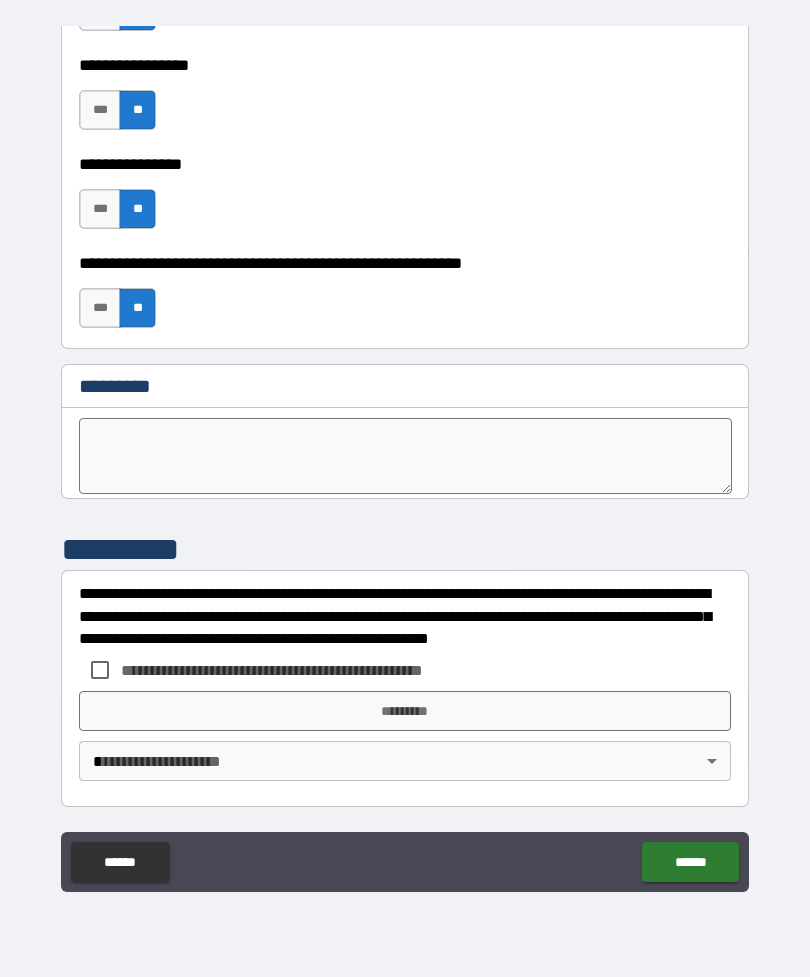 scroll, scrollTop: 10066, scrollLeft: 0, axis: vertical 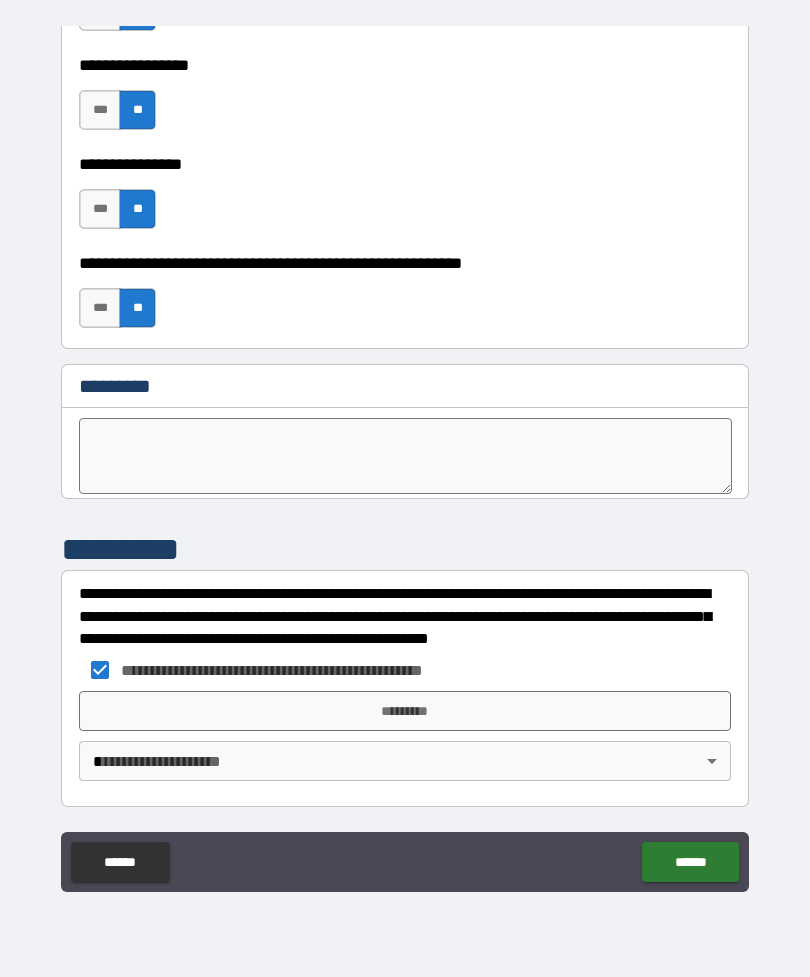 click on "*********" at bounding box center [405, 711] 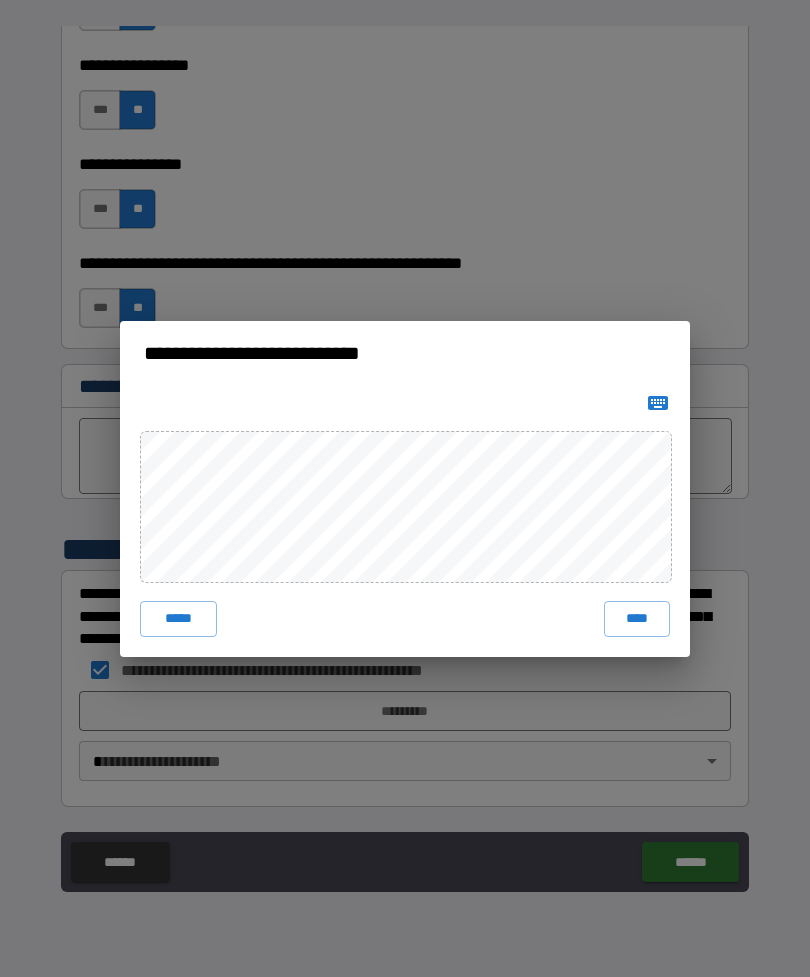 click on "****" at bounding box center (637, 619) 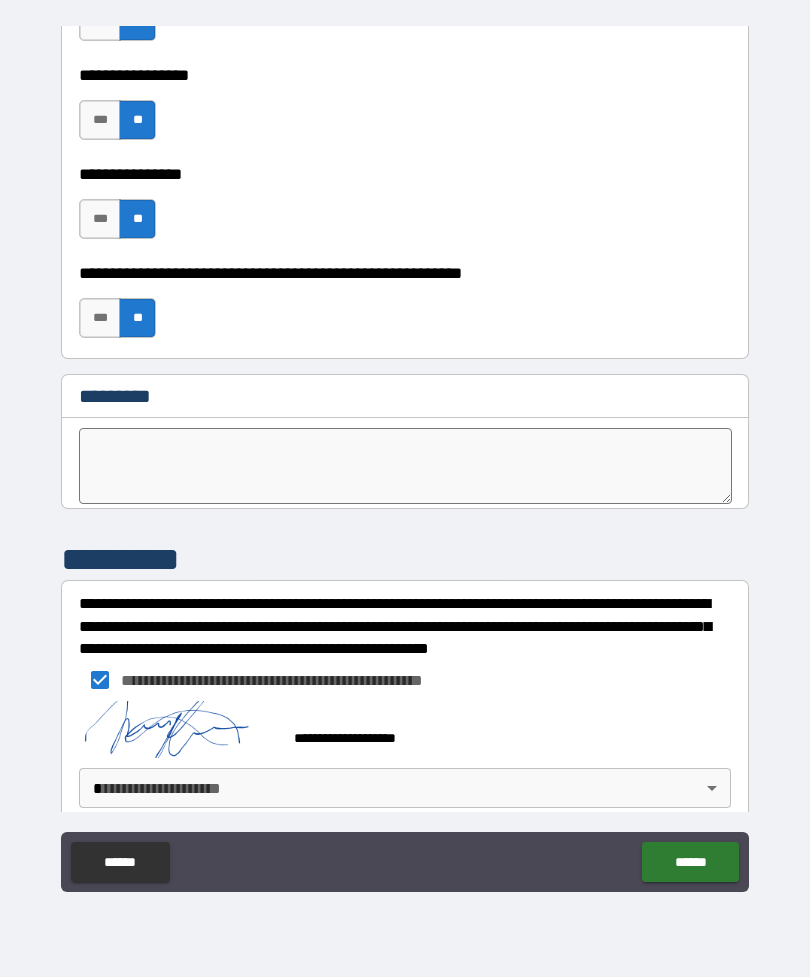 click on "[FIRST] [LAST] [STREET] [CITY], [STATE] [ZIP] [PHONE] [EMAIL]" at bounding box center [405, 456] 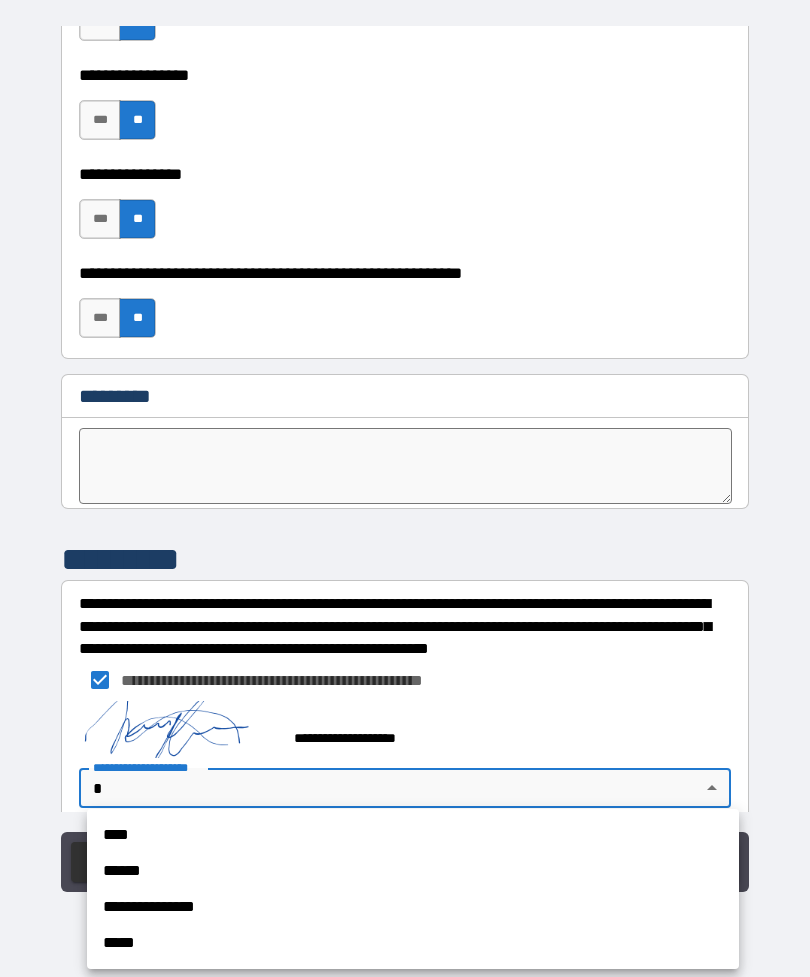 click on "**********" at bounding box center [413, 907] 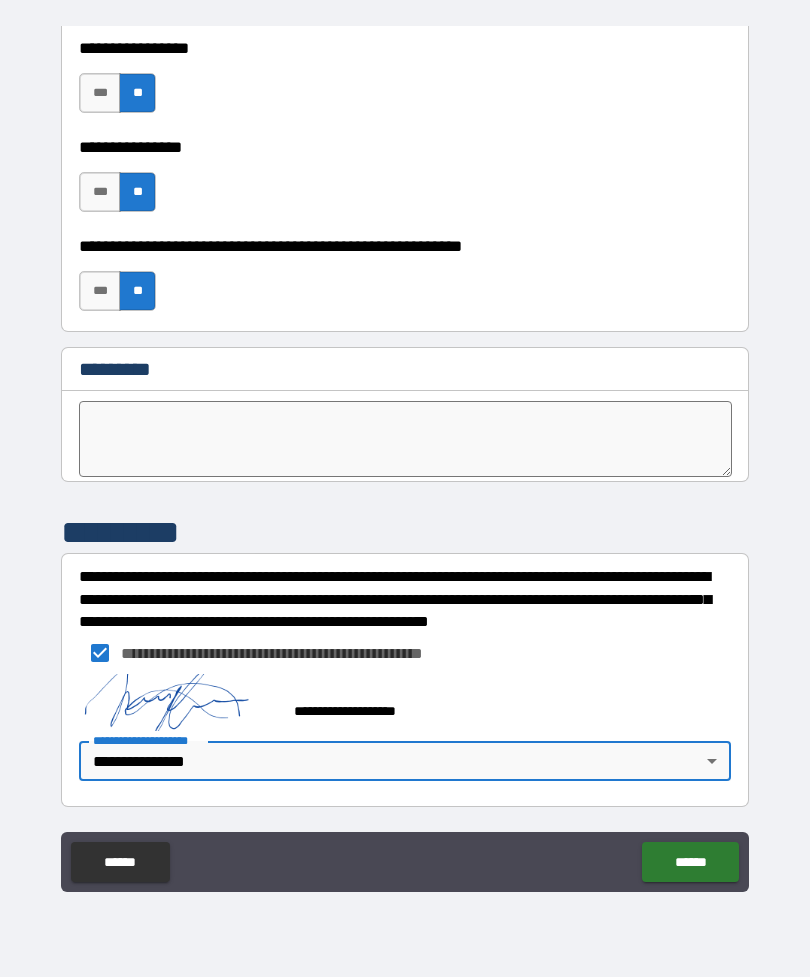 scroll, scrollTop: 10084, scrollLeft: 0, axis: vertical 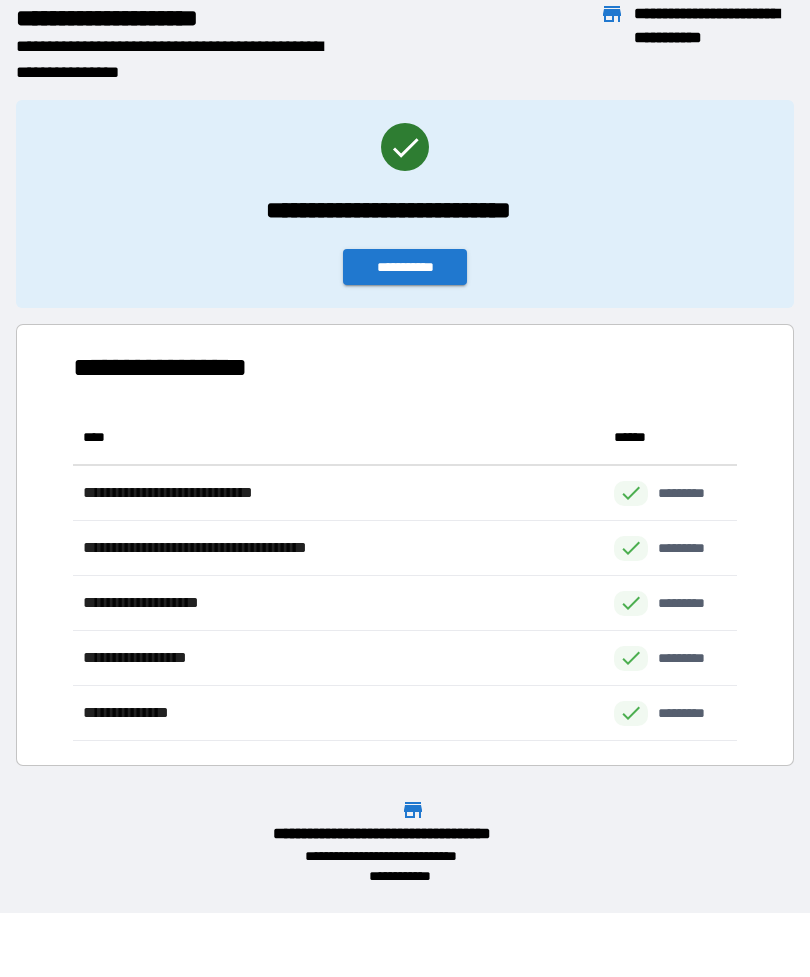 click on "**********" at bounding box center (338, 713) 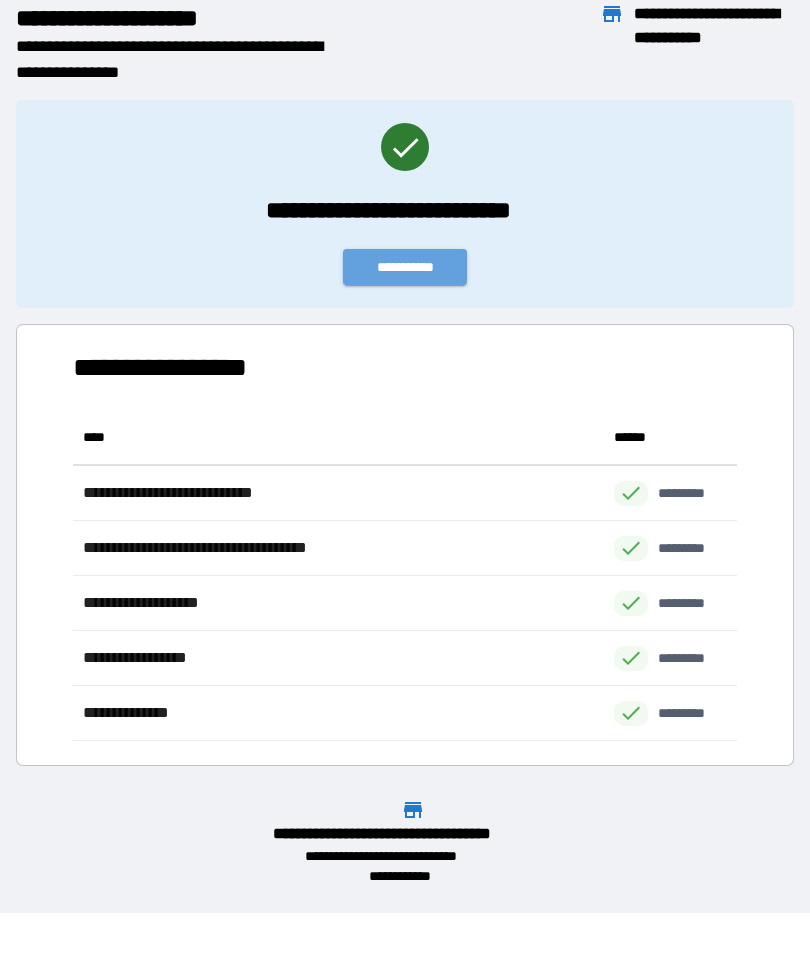 click on "[FIRST] [LAST] [STREET] [CITY], [STATE] [ZIP]" at bounding box center [405, 35] 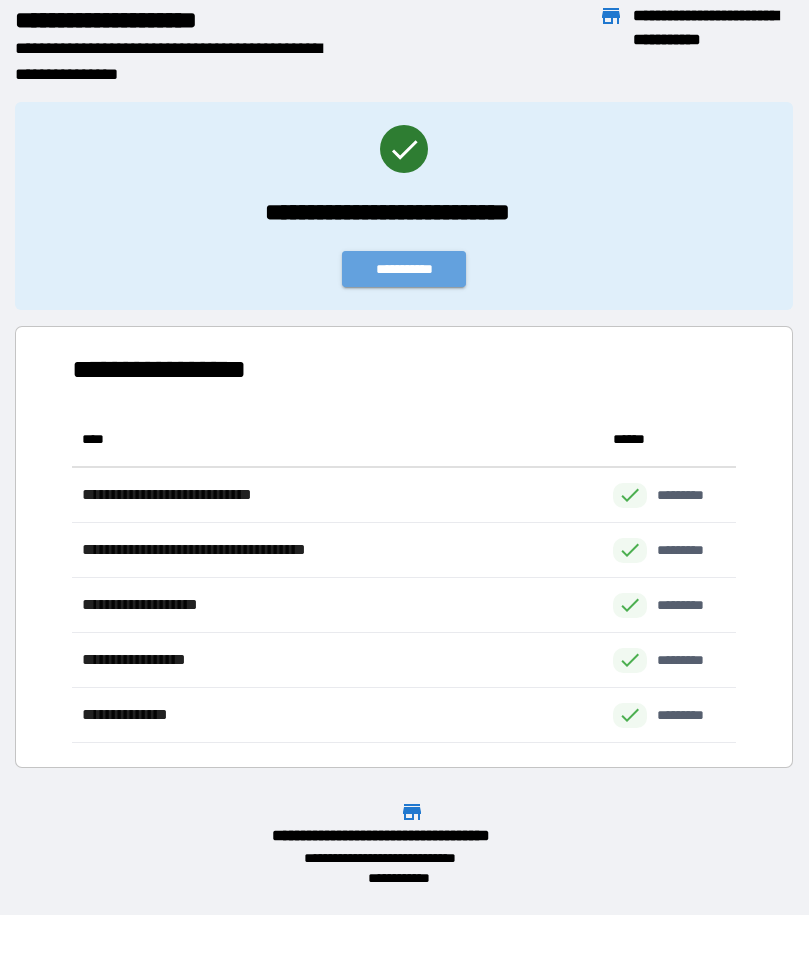 scroll, scrollTop: 64, scrollLeft: 0, axis: vertical 